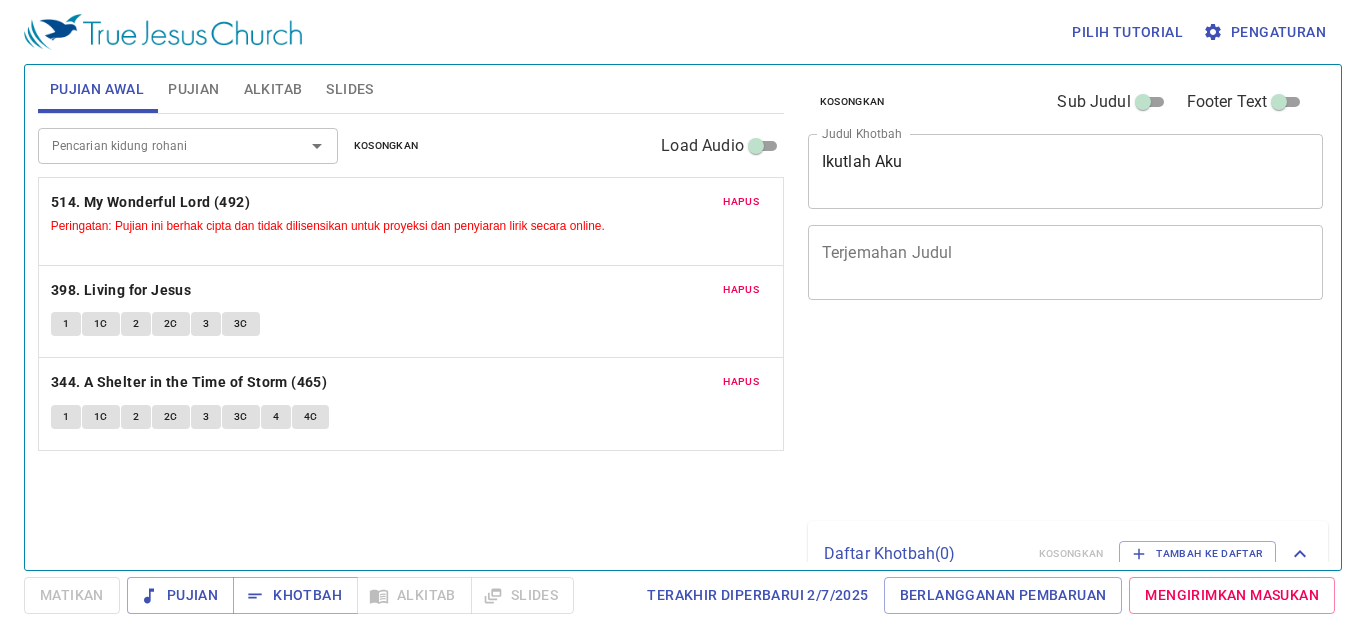 scroll, scrollTop: 0, scrollLeft: 0, axis: both 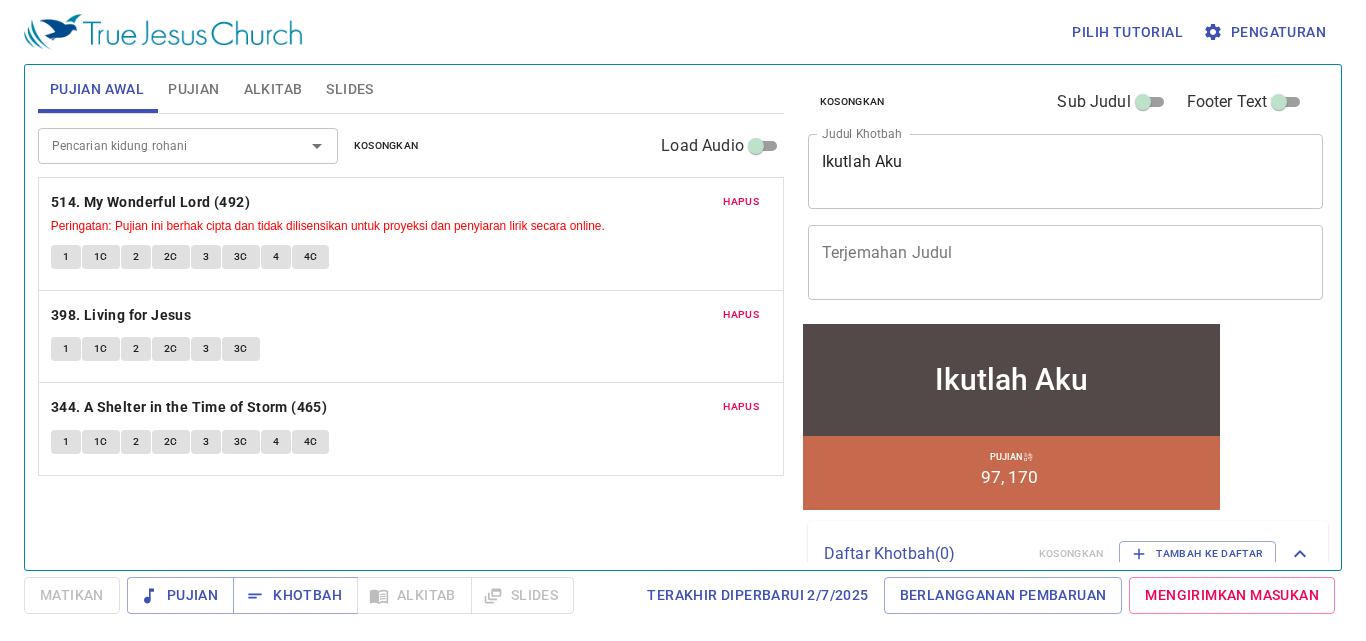 click on "Ikutlah Aku" at bounding box center (1066, 171) 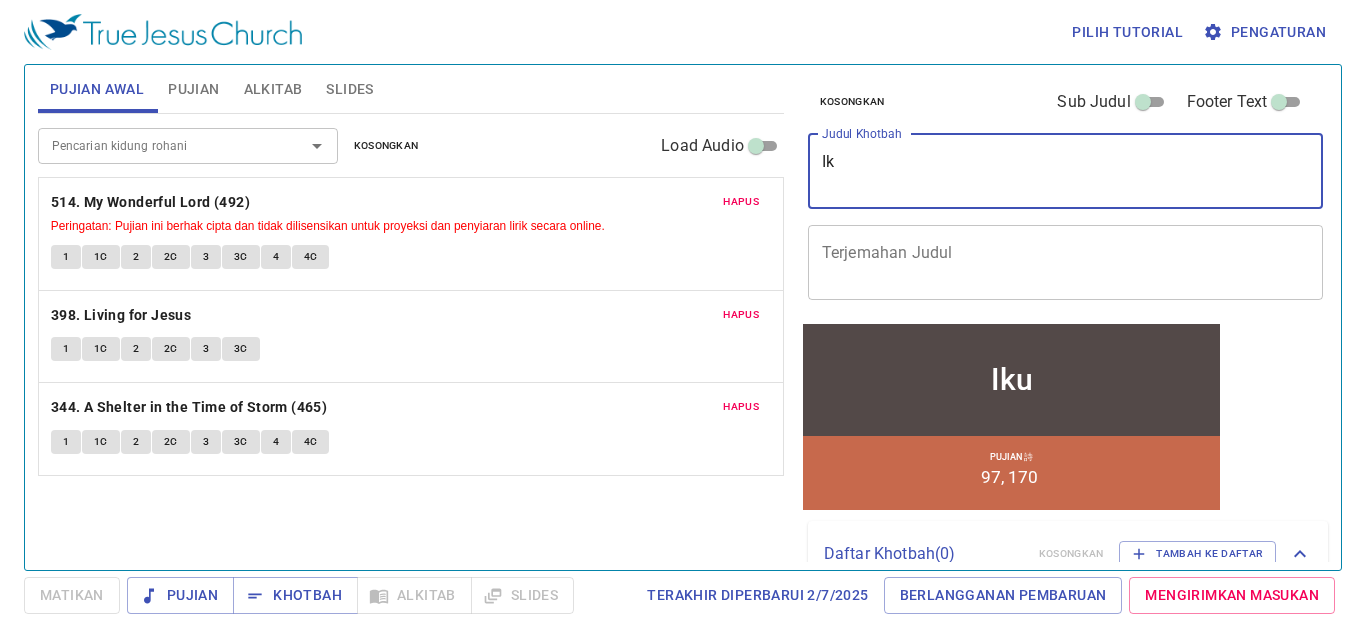 type on "I" 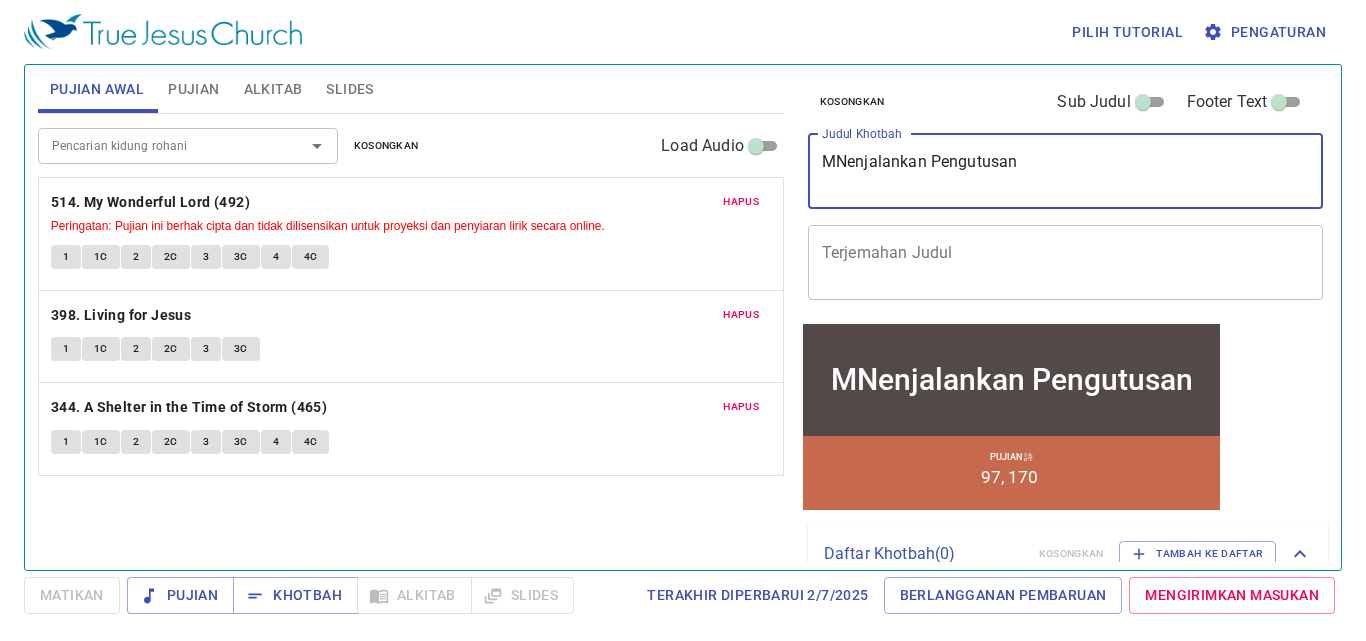 click on "MNenjalankan Pengutusan" at bounding box center [1066, 171] 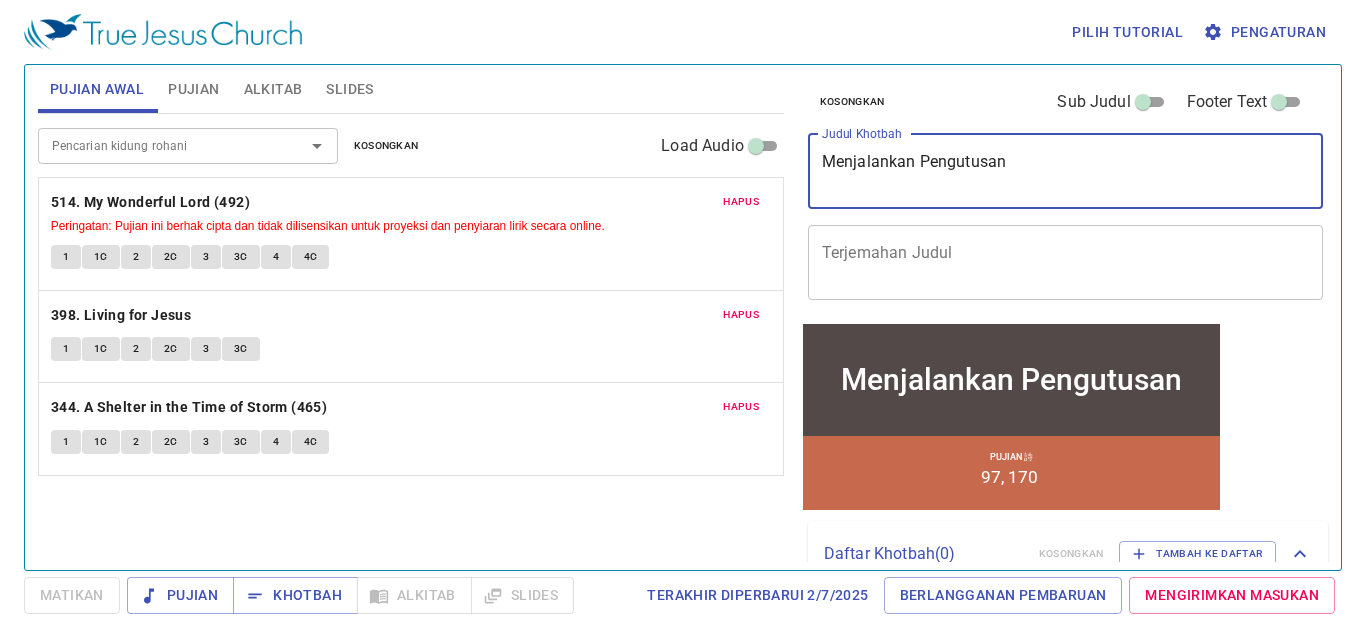 type on "Menjalankan Pengutusan" 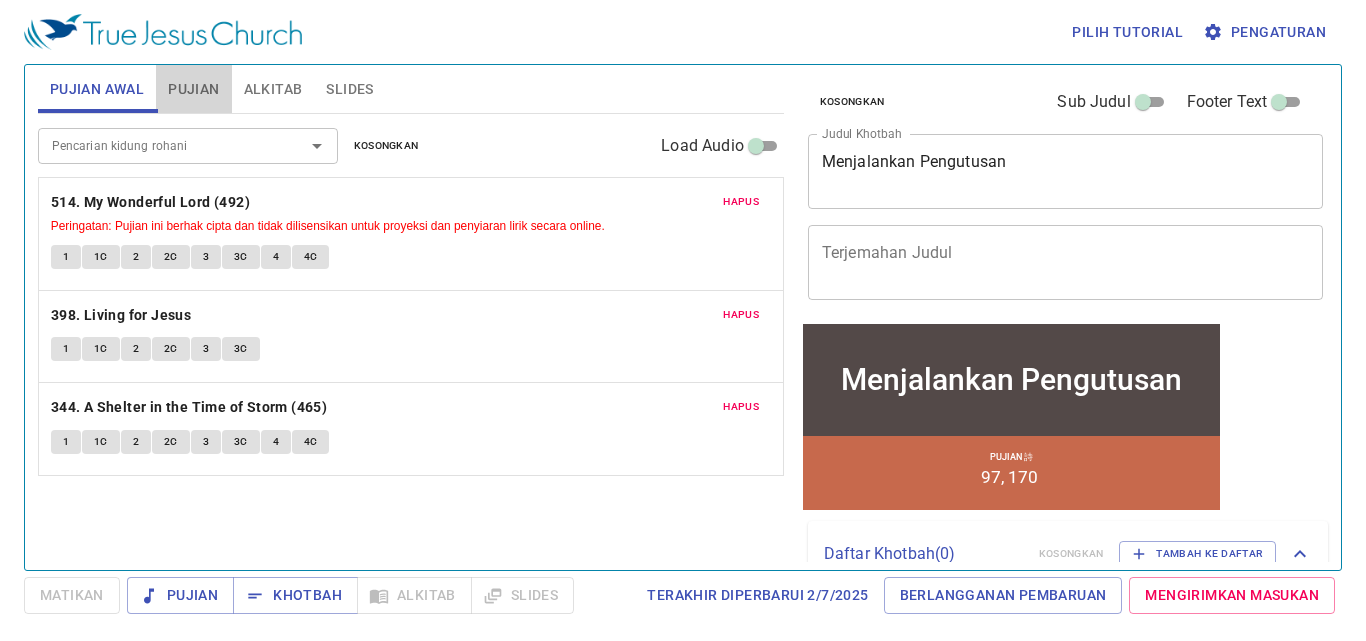 click on "Pujian" at bounding box center (193, 89) 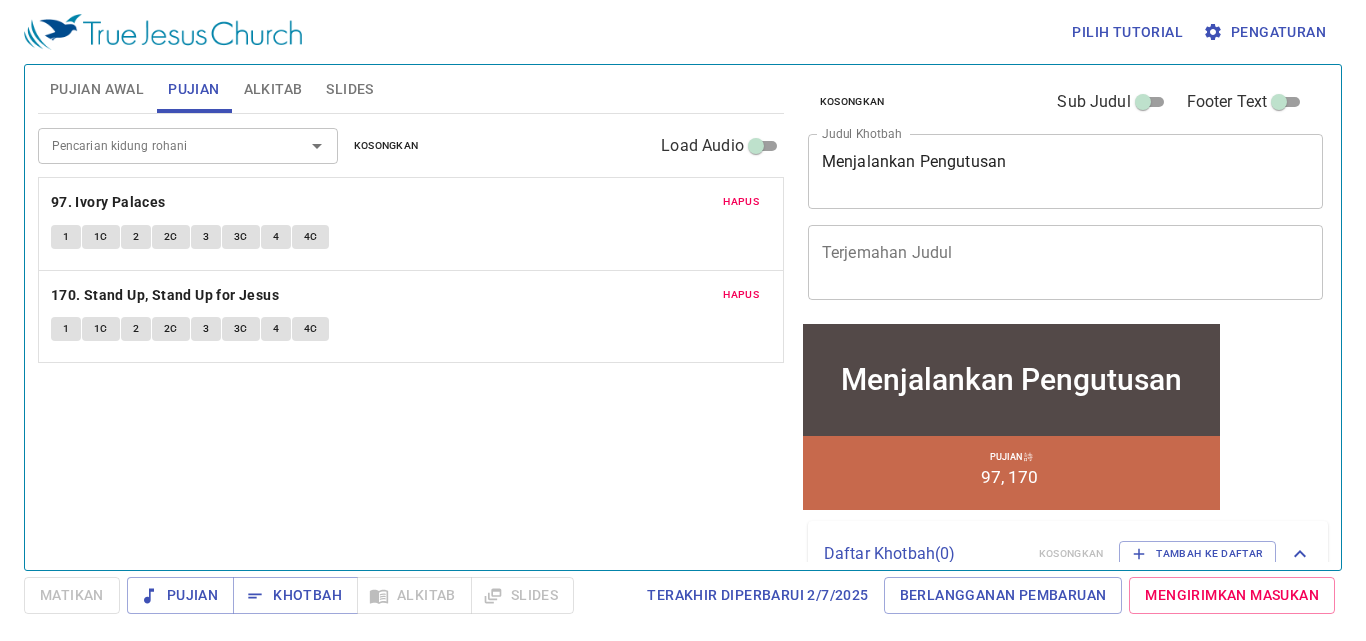 click on "Hapus" at bounding box center (741, 202) 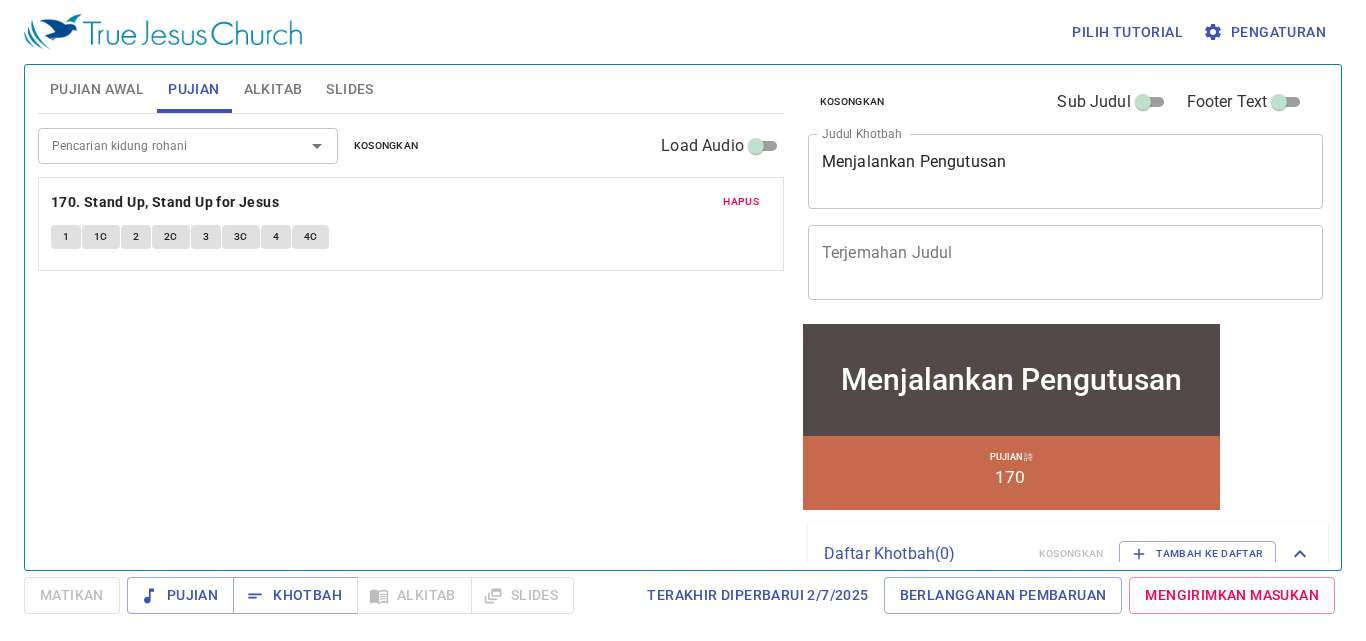 click on "Hapus" at bounding box center (741, 202) 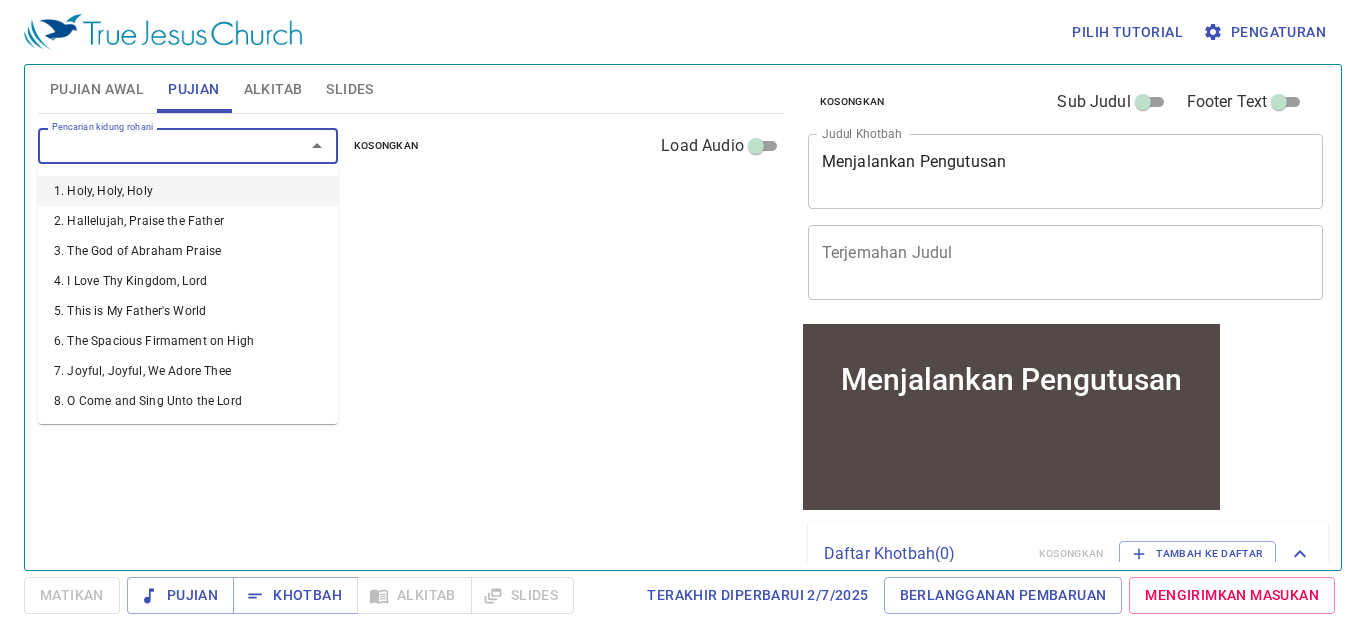 click on "Pencarian kidung rohani" at bounding box center [158, 145] 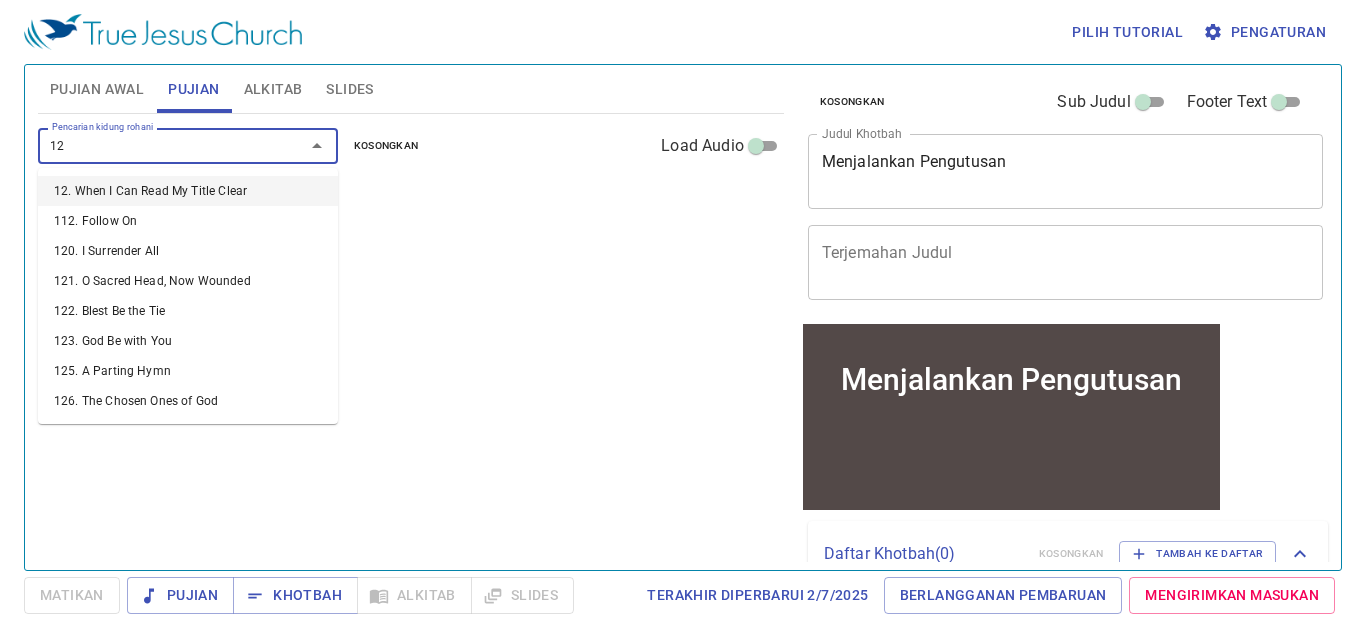 type on "129" 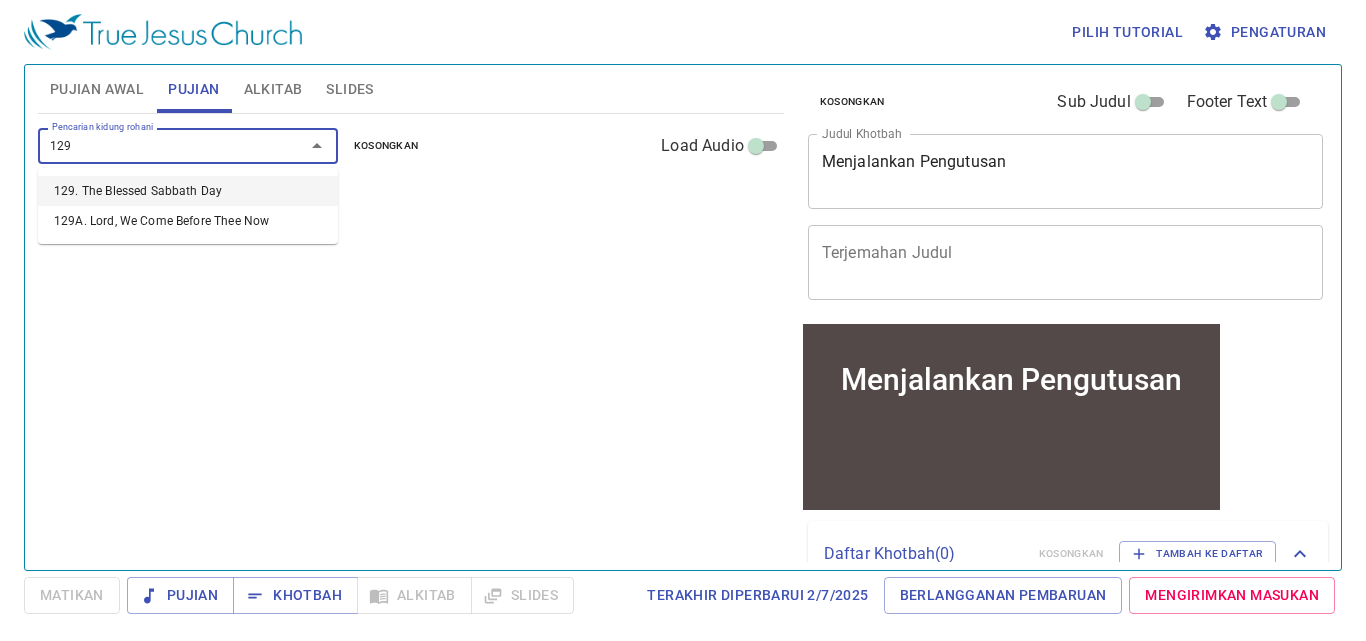 click on "129. The Blessed Sabbath Day" at bounding box center (188, 191) 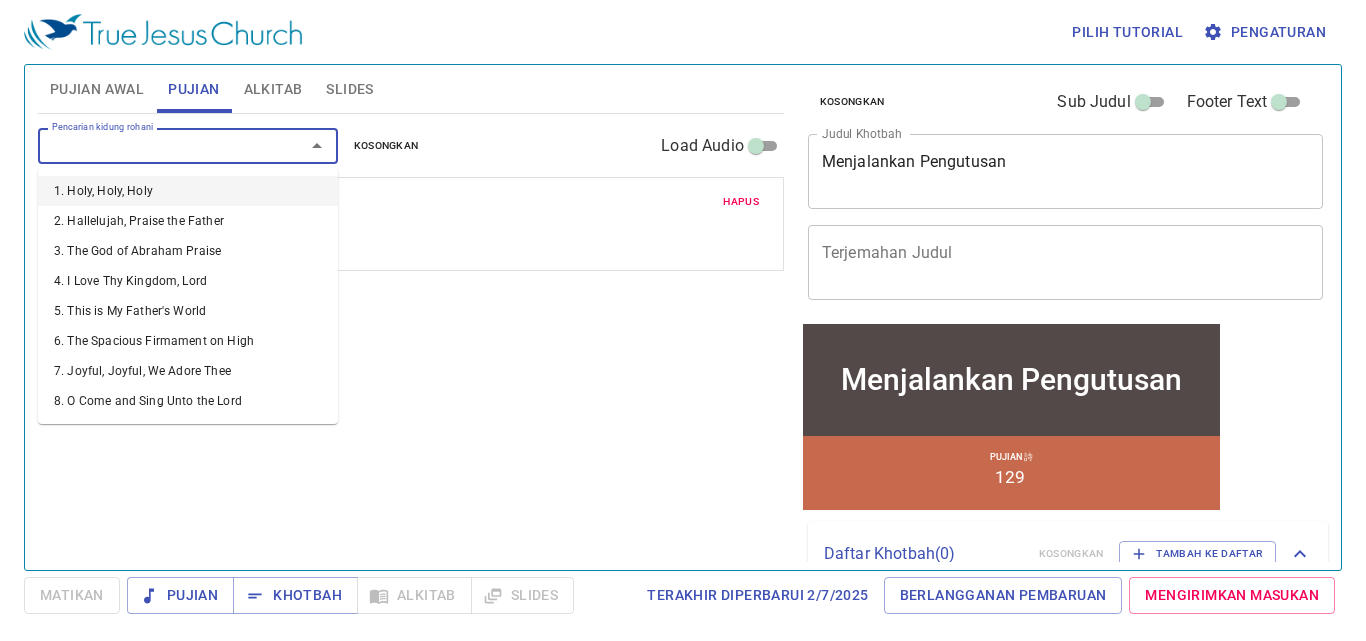 click on "Pencarian kidung rohani" at bounding box center (158, 145) 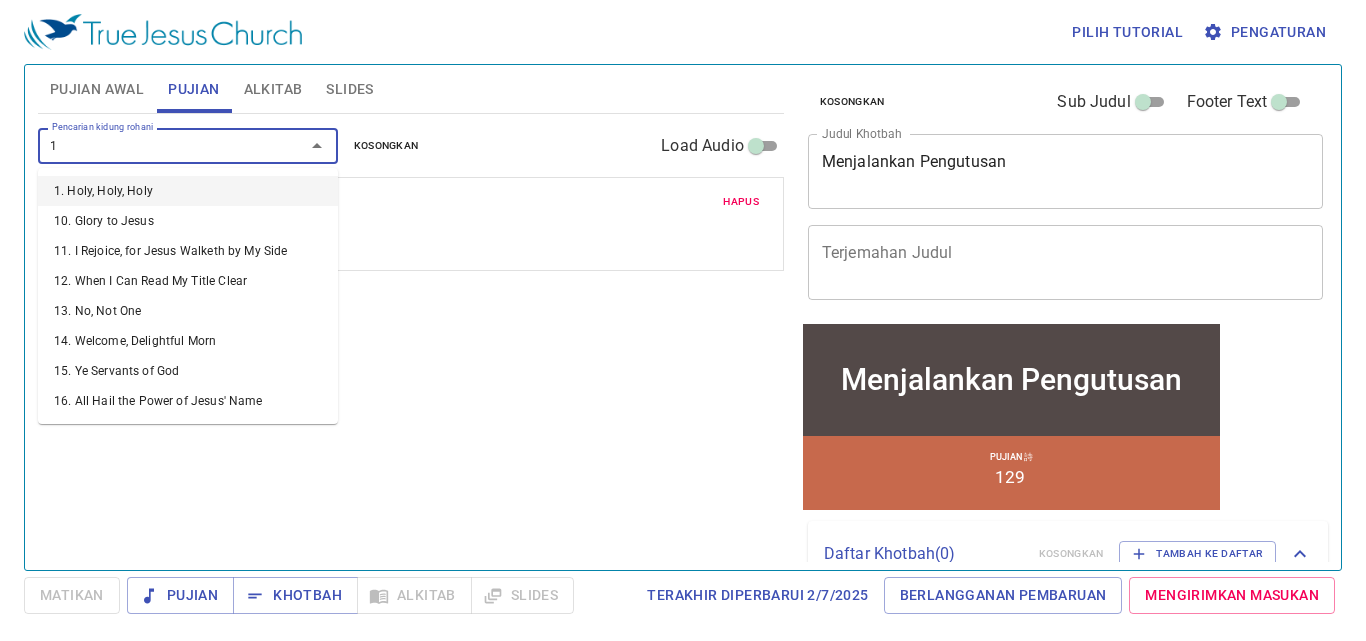 type on "17" 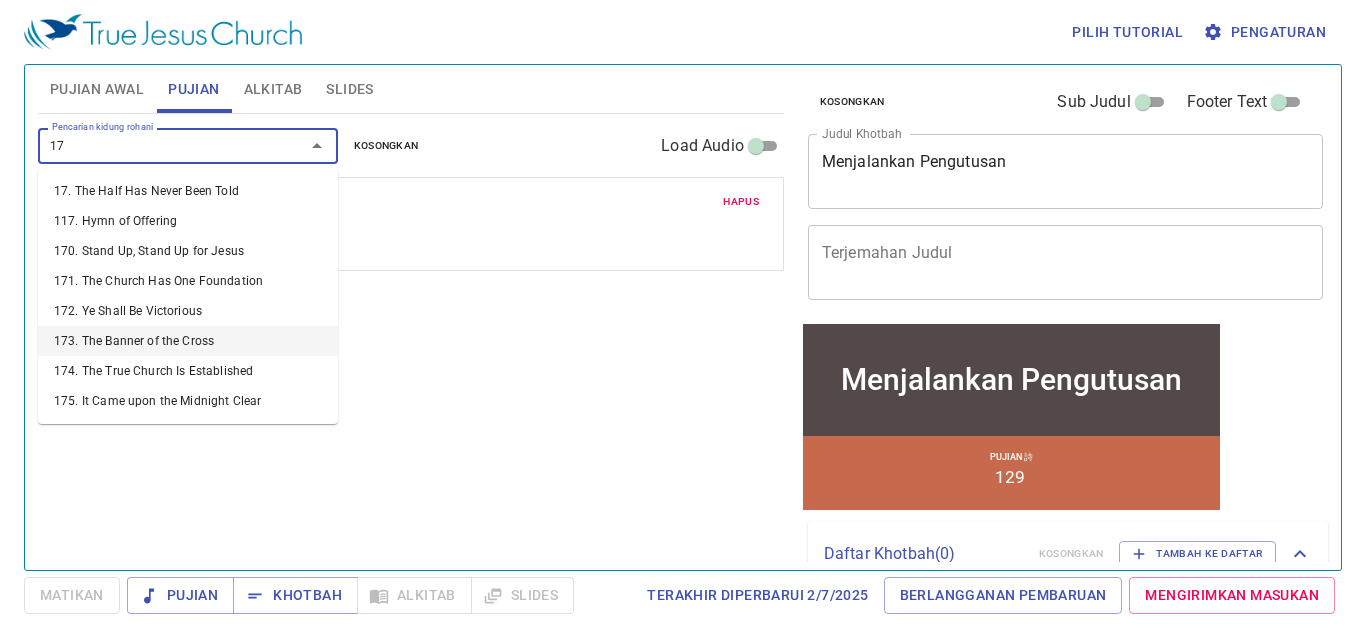 click on "173. The Banner of the Cross" at bounding box center (188, 341) 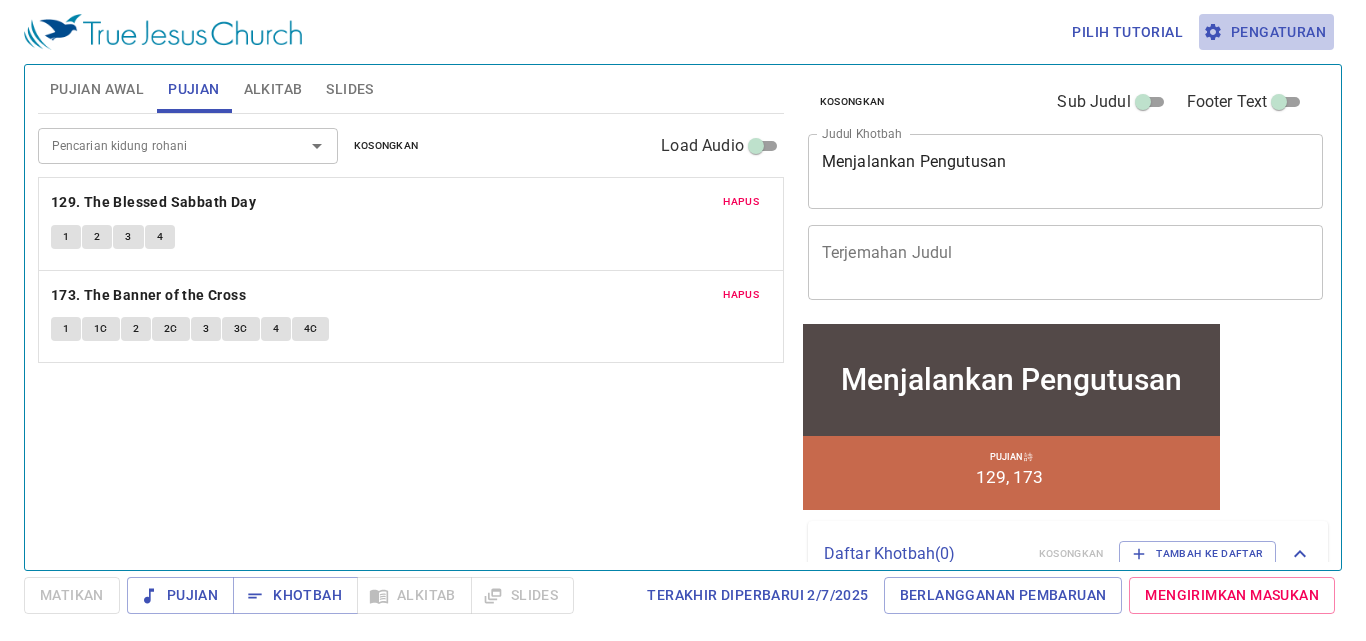 click on "Pengaturan" at bounding box center (1266, 32) 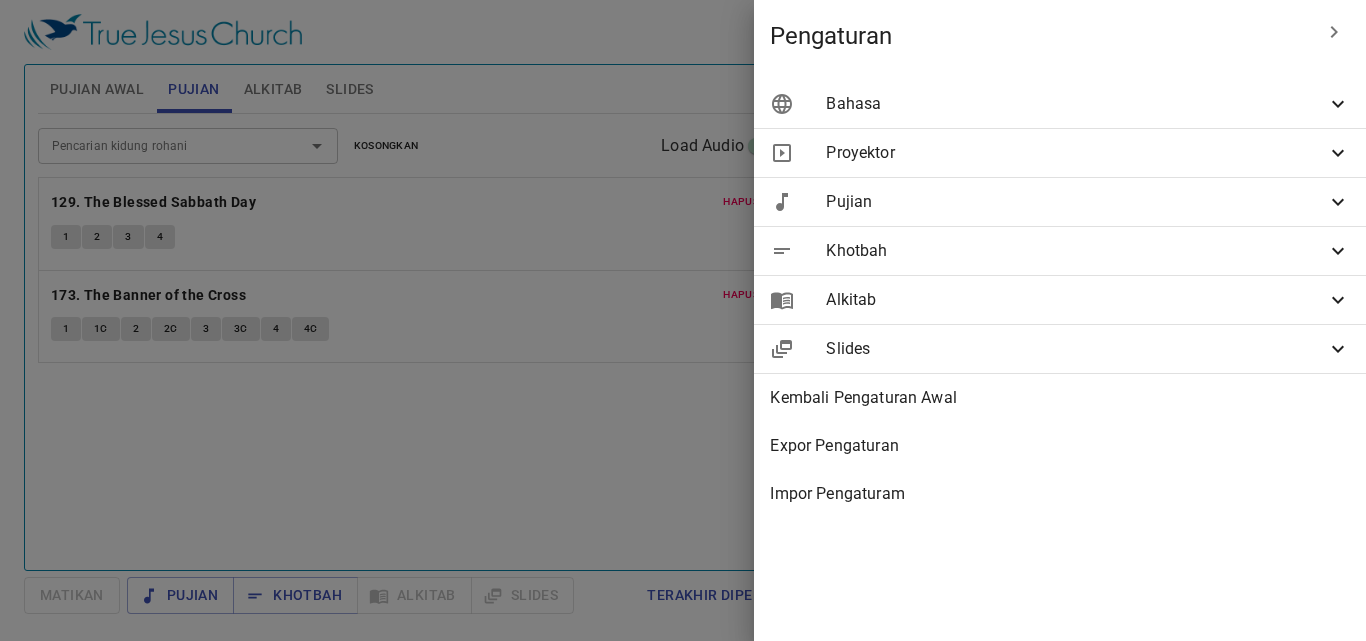click on "Bahasa" at bounding box center [1076, 104] 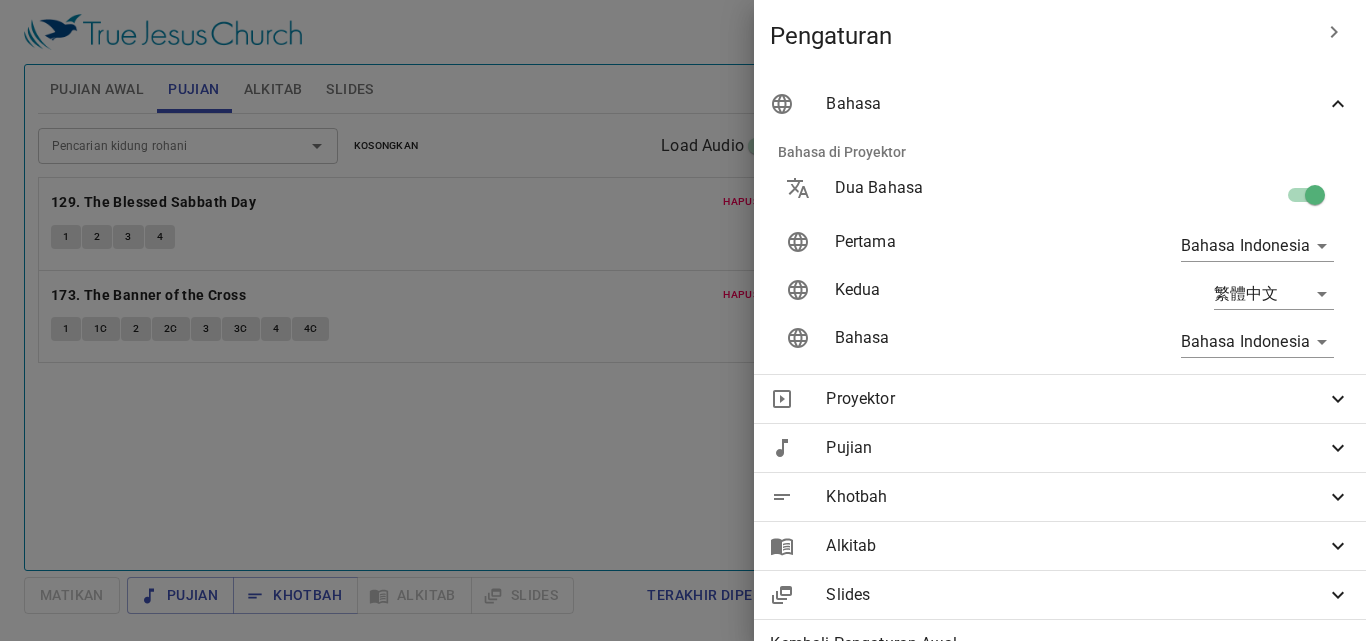 click at bounding box center [1315, 199] 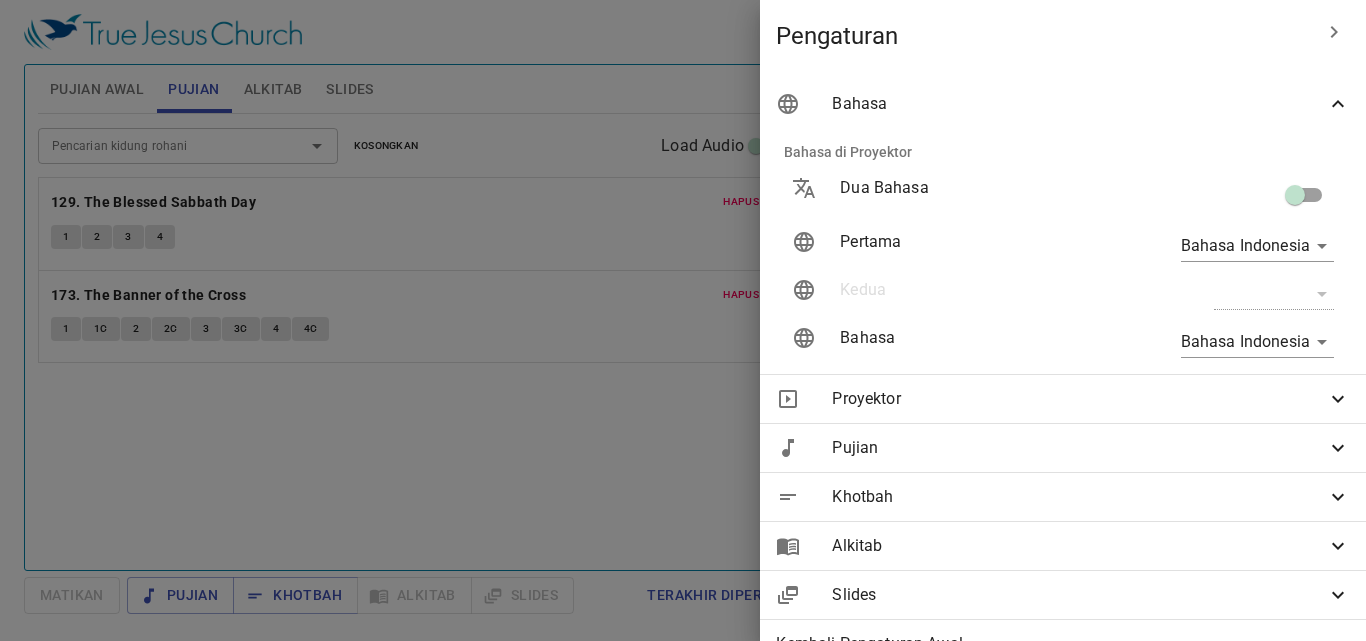 click at bounding box center (683, 320) 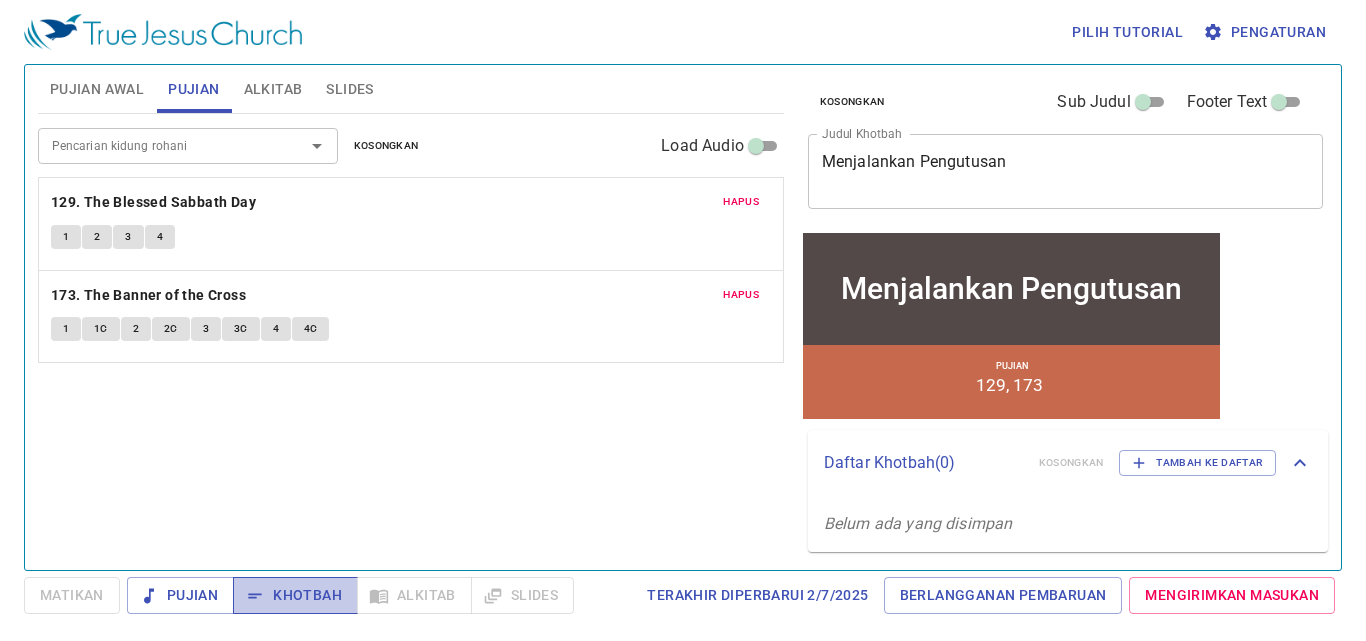 click on "Khotbah" at bounding box center (295, 595) 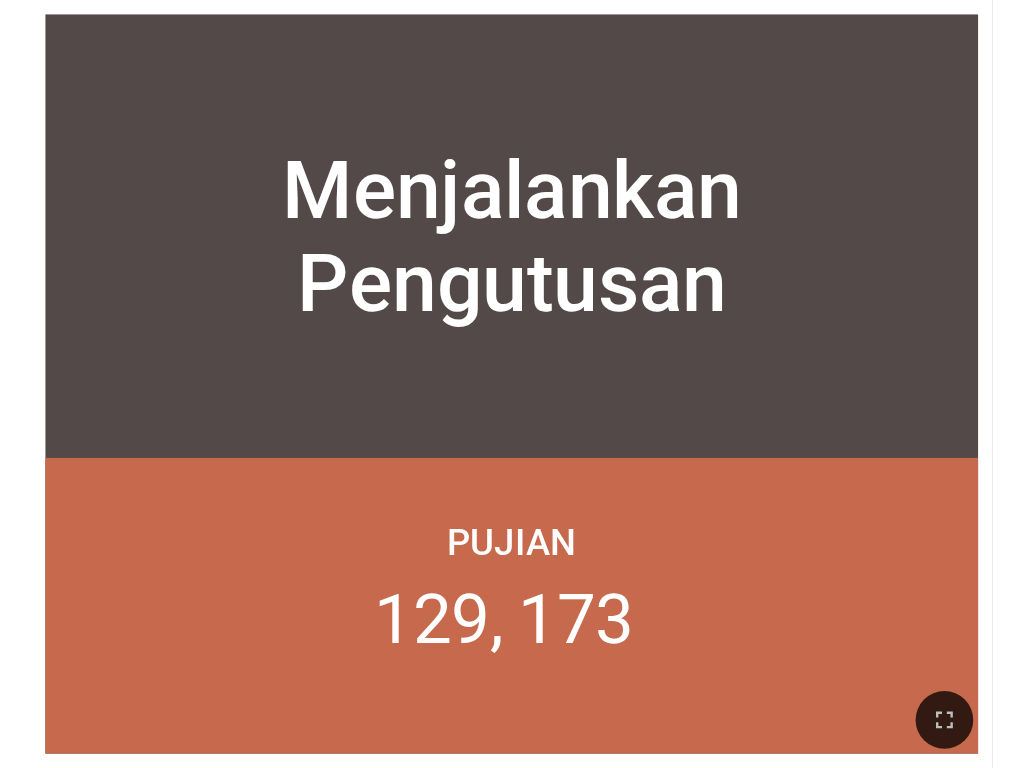 scroll, scrollTop: 0, scrollLeft: 0, axis: both 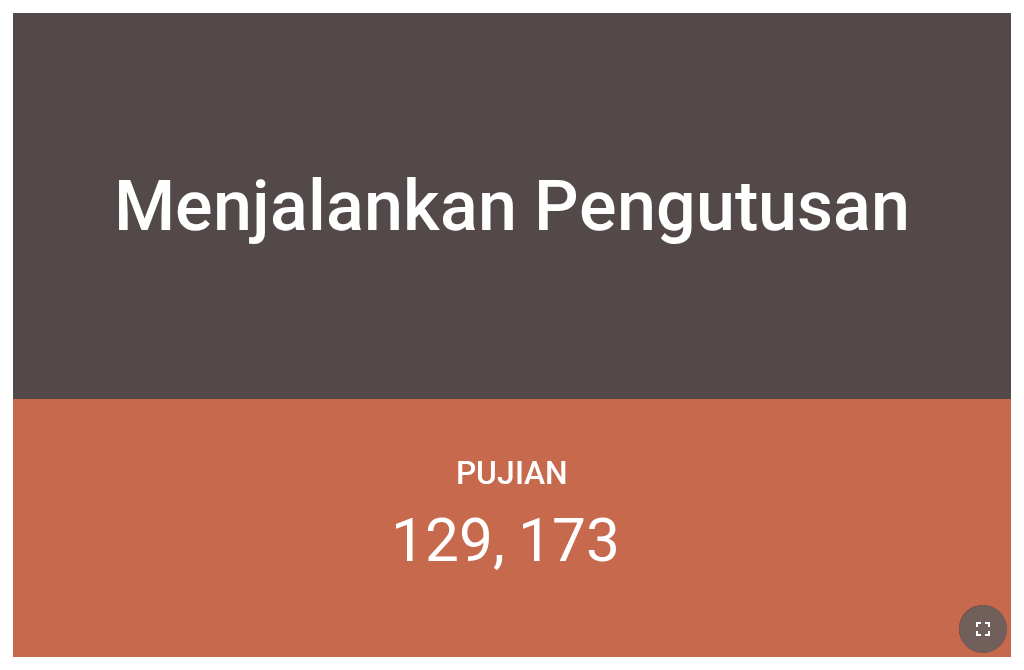 click at bounding box center (983, 629) 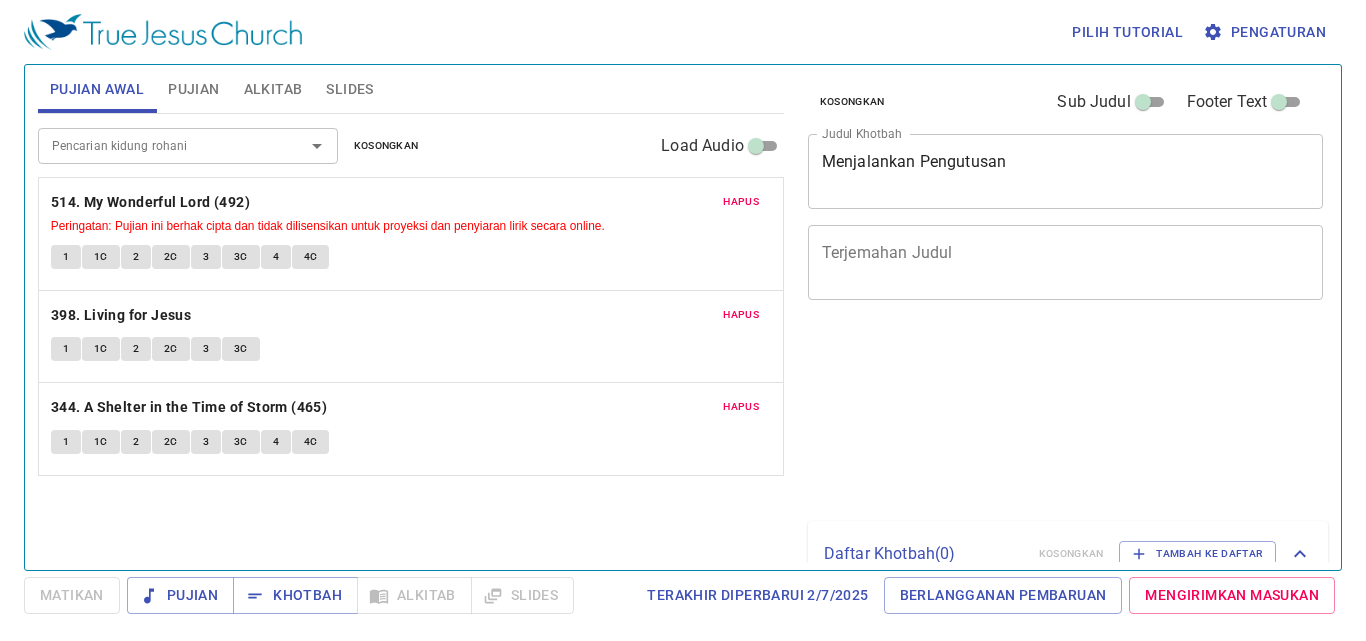 scroll, scrollTop: 0, scrollLeft: 0, axis: both 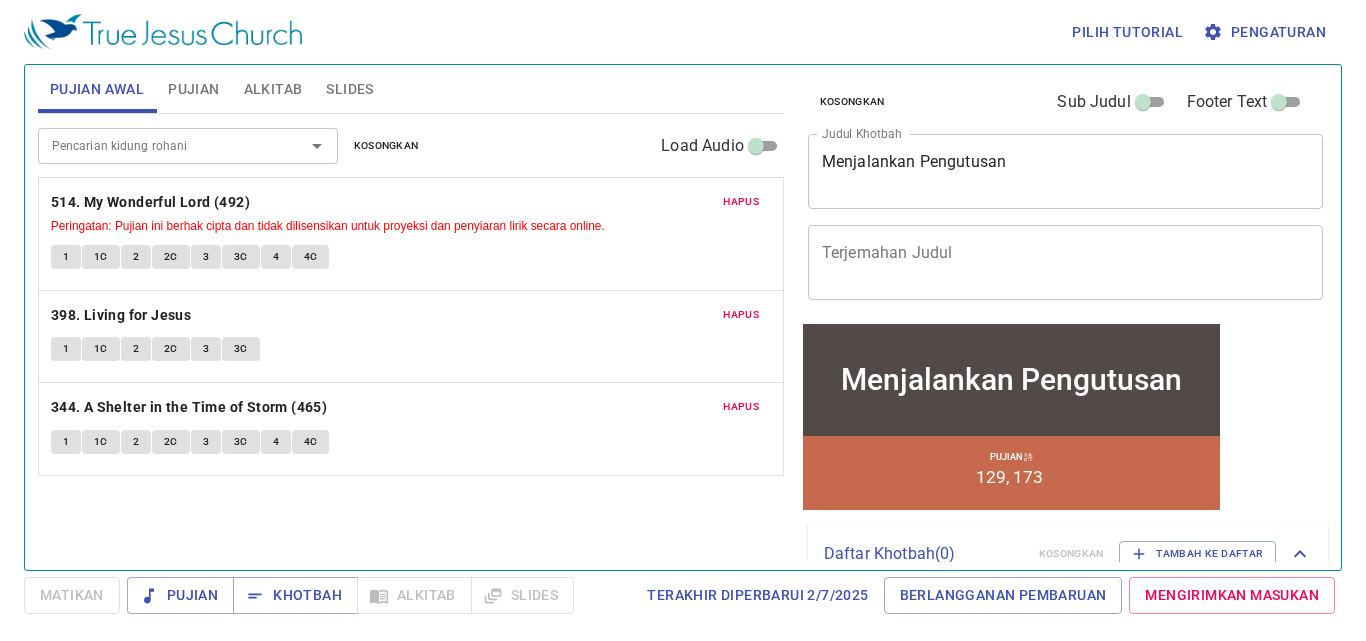 click on "Pengaturan" at bounding box center [1266, 32] 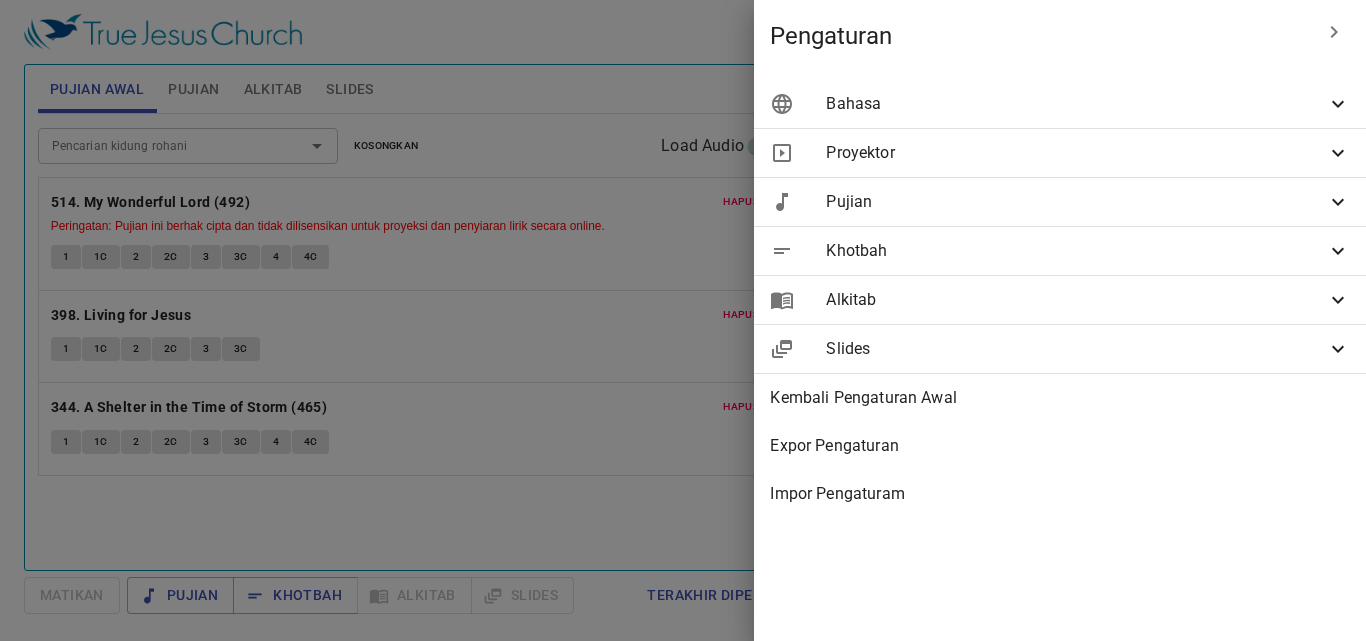 click on "Bahasa" at bounding box center [1076, 104] 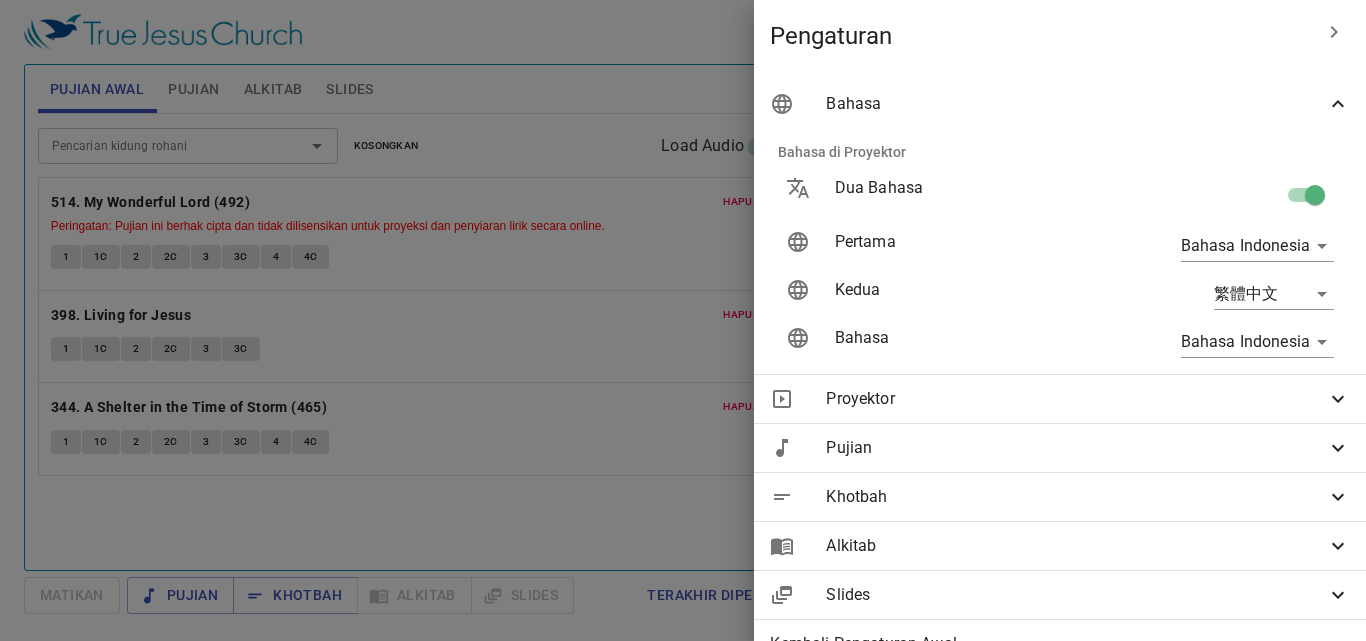 click at bounding box center [1315, 199] 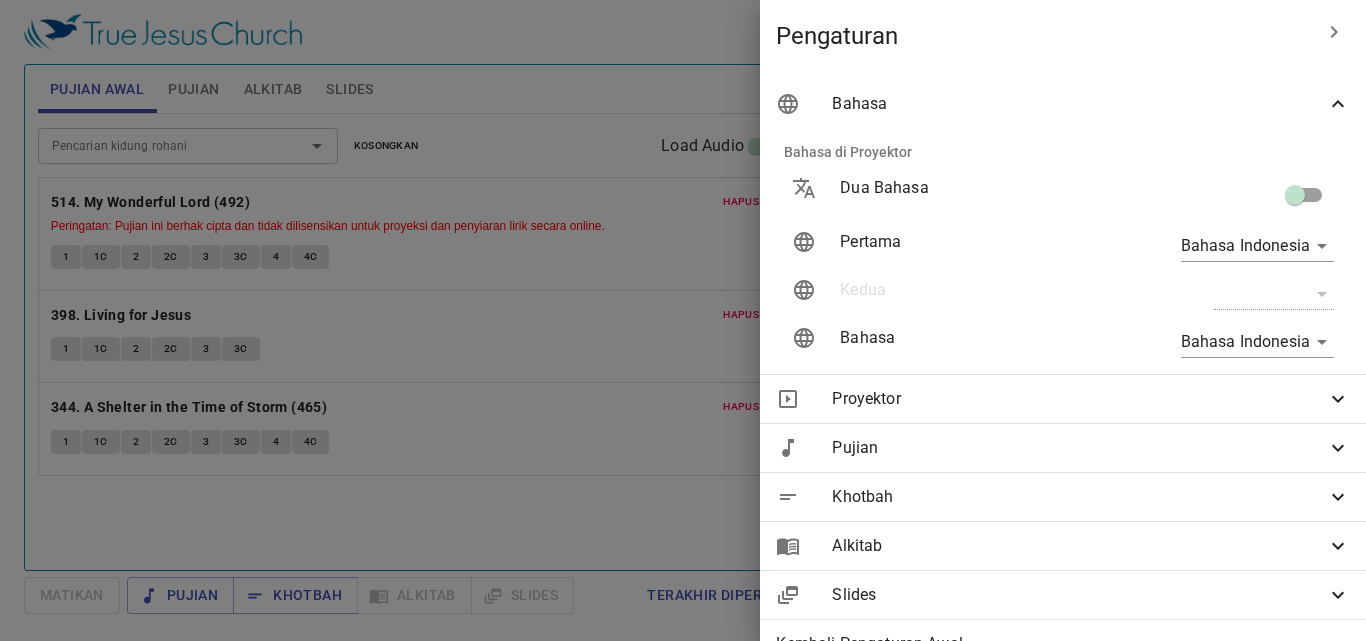 click at bounding box center [683, 320] 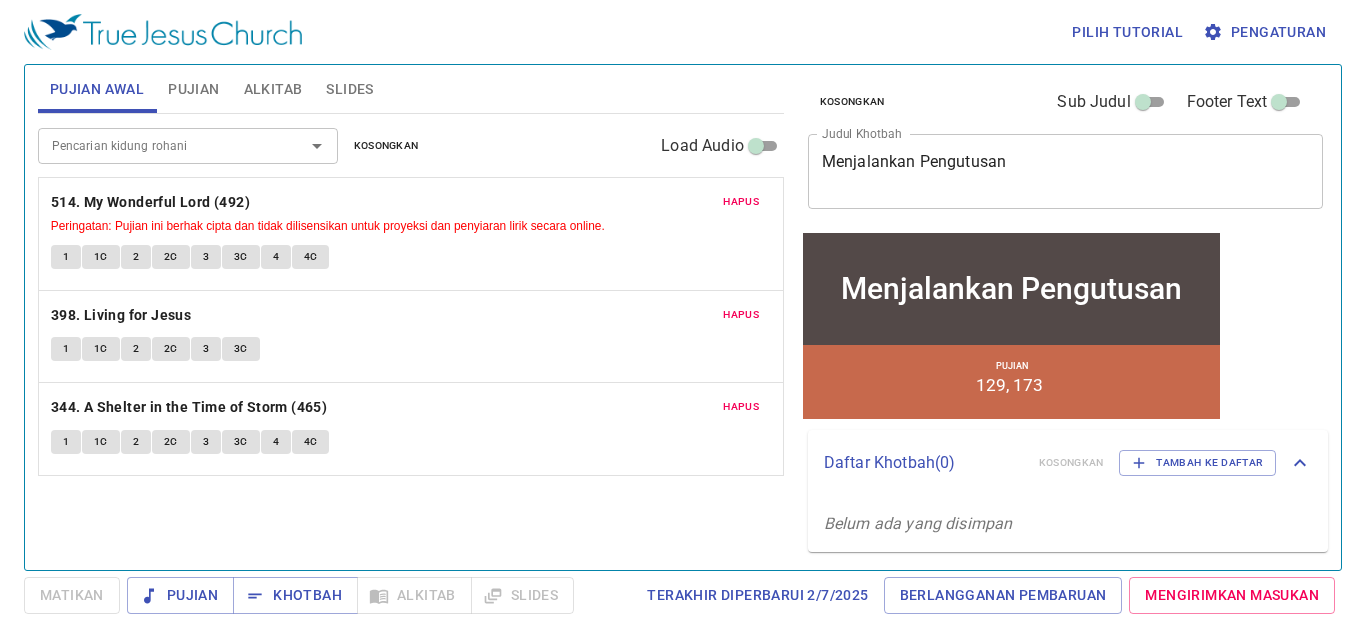 click on "Menjalankan Pengutusan" at bounding box center (1066, 171) 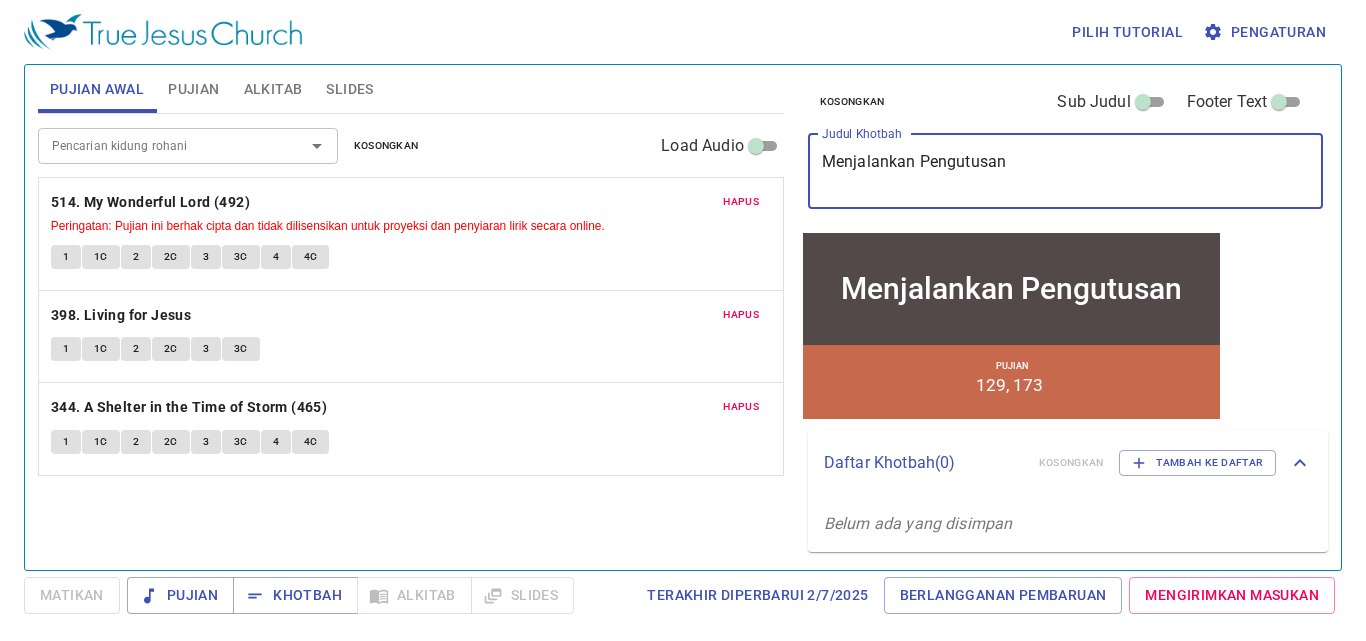 click on "Pujian" at bounding box center (193, 89) 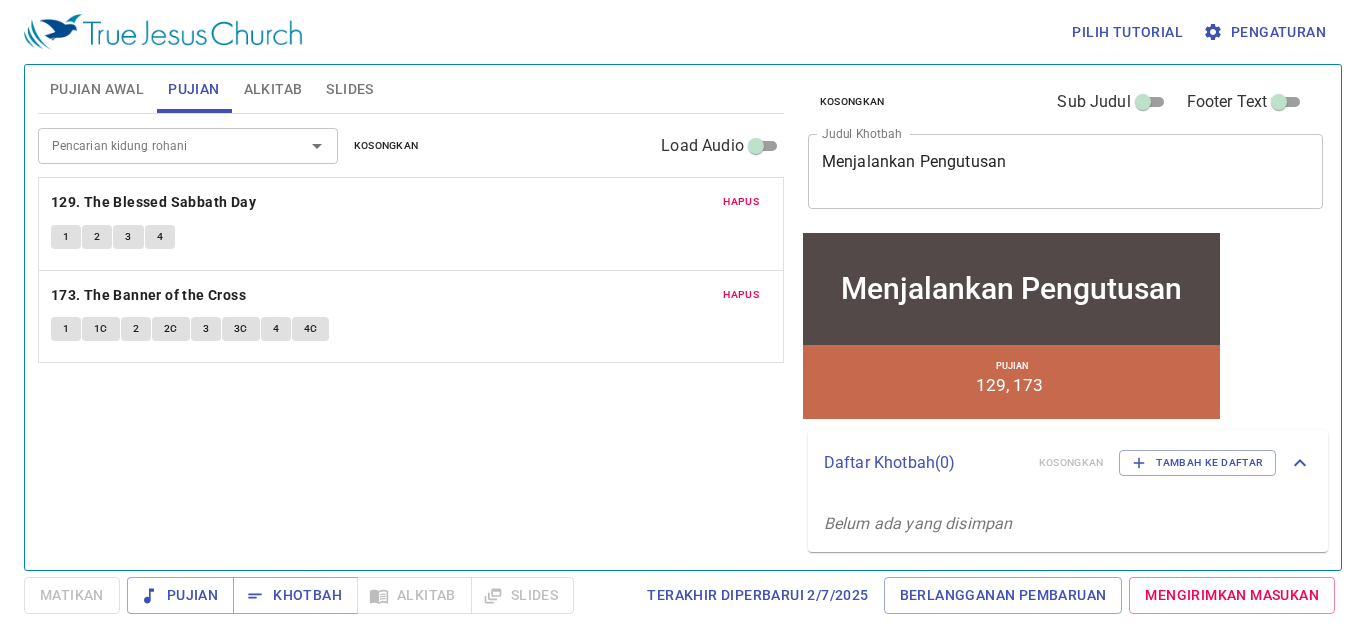 click on "Pencarian kidung rohani" at bounding box center (158, 145) 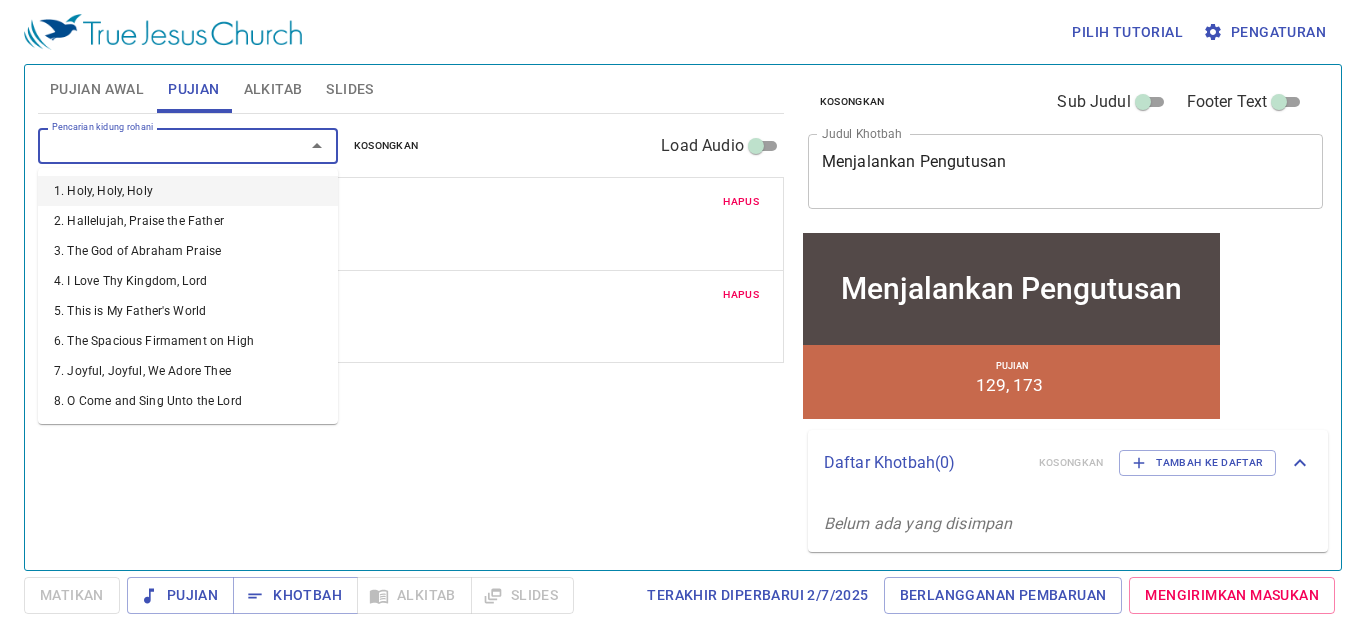 click on "Pencarian kidung rohani" at bounding box center (158, 145) 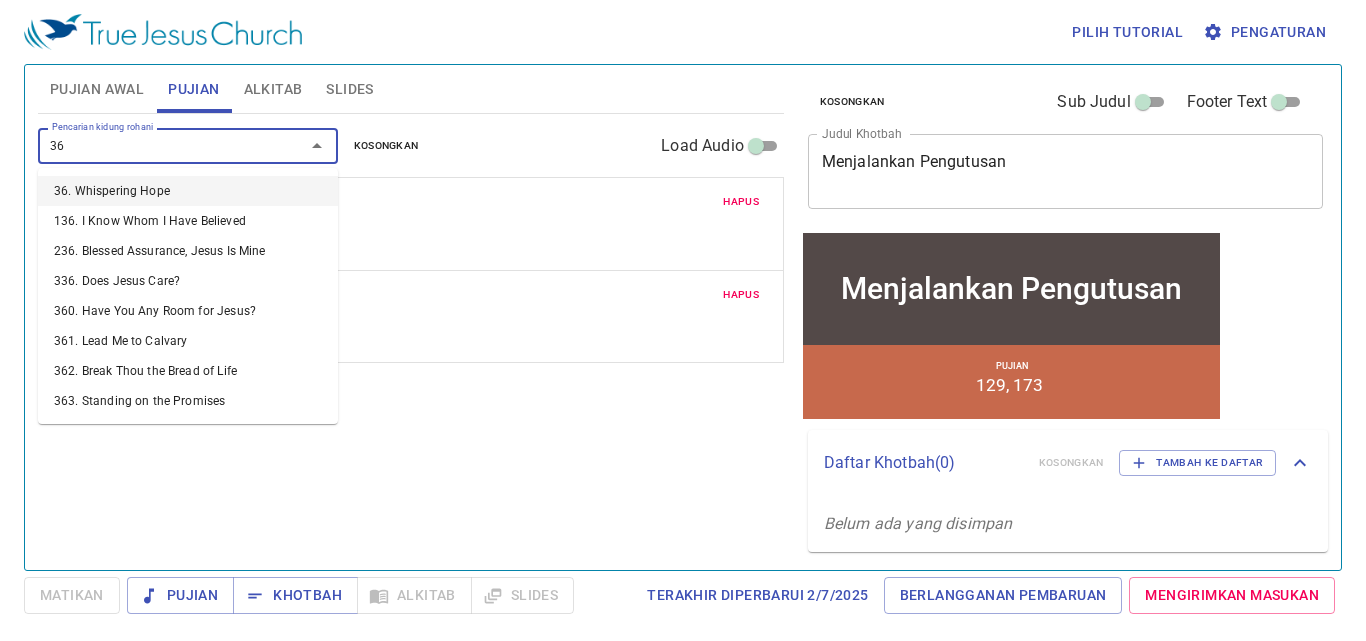 type on "366" 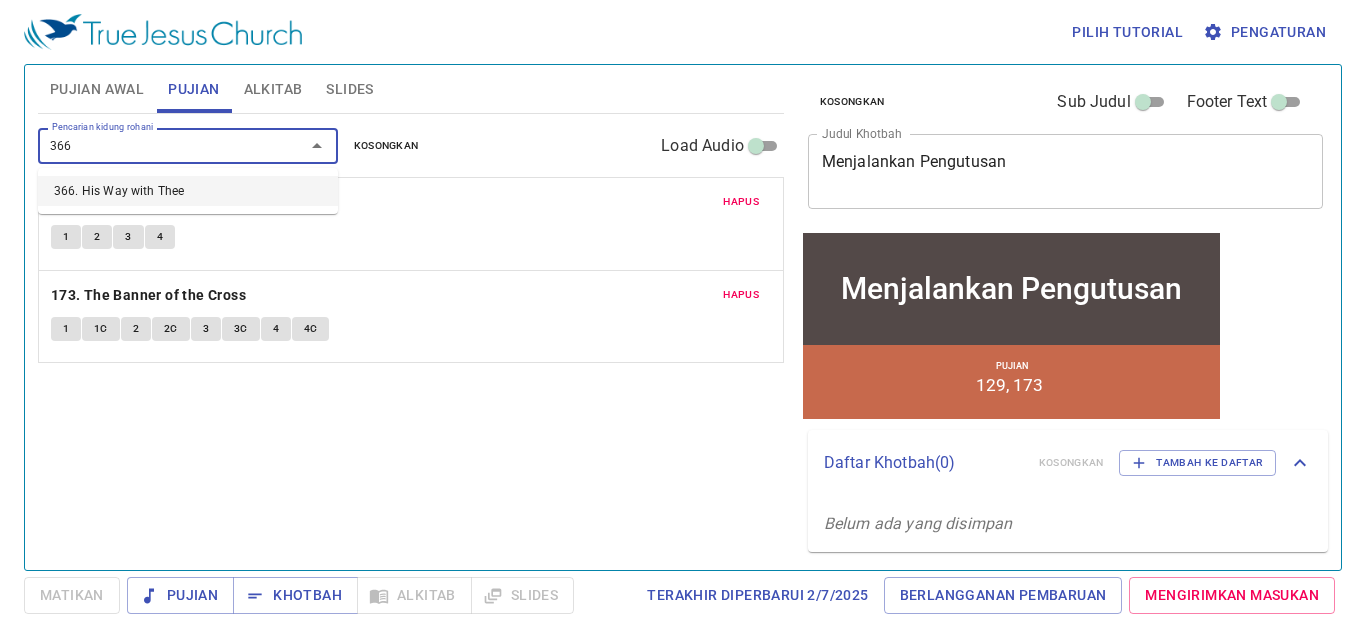 click on "366. His Way with Thee" at bounding box center [188, 191] 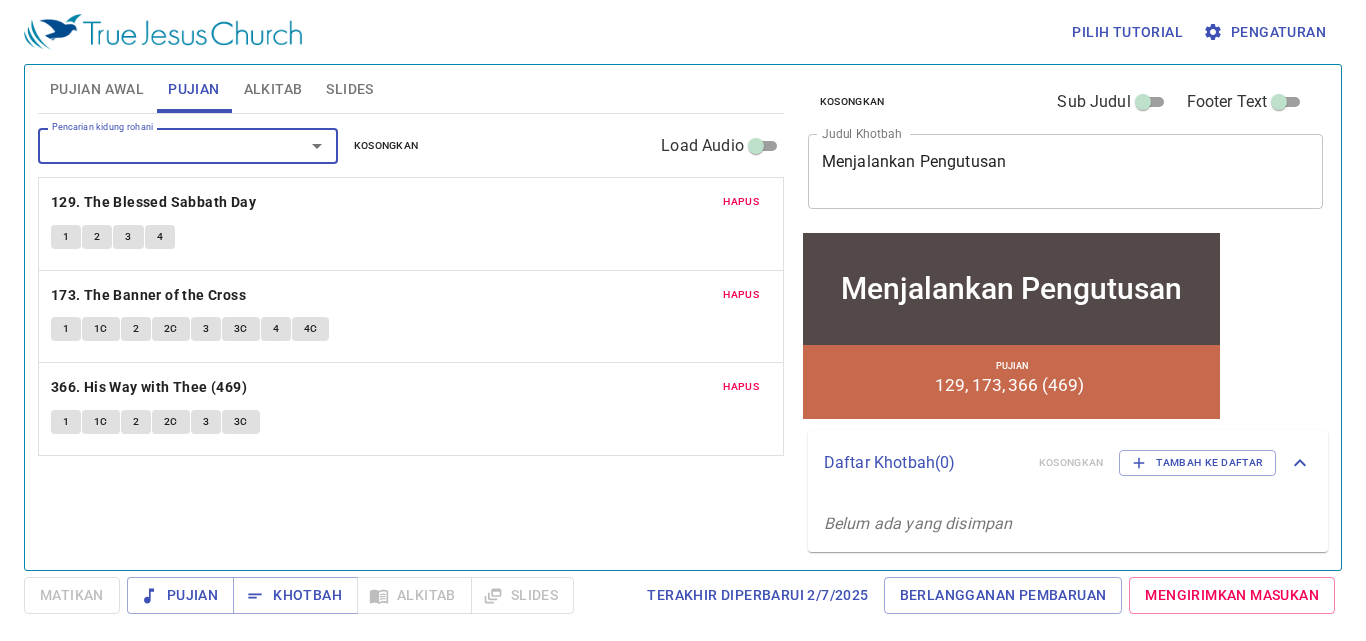 click on "Hapus" at bounding box center [741, 387] 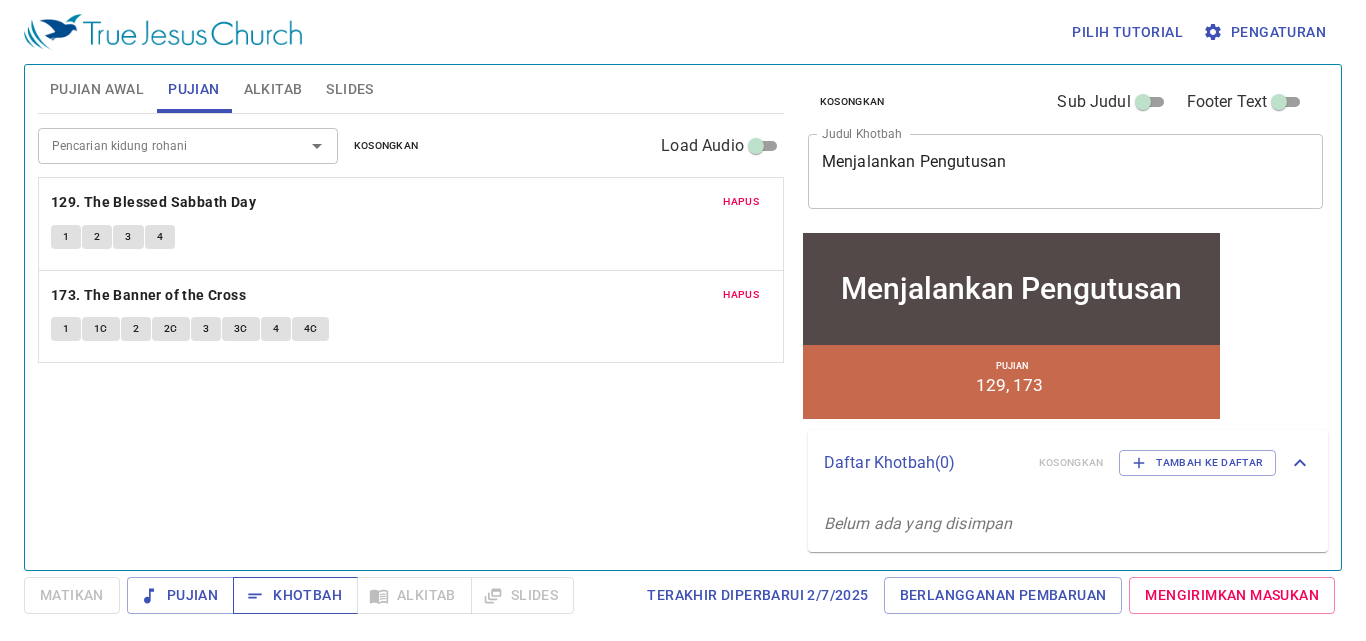 click on "Khotbah" at bounding box center (295, 595) 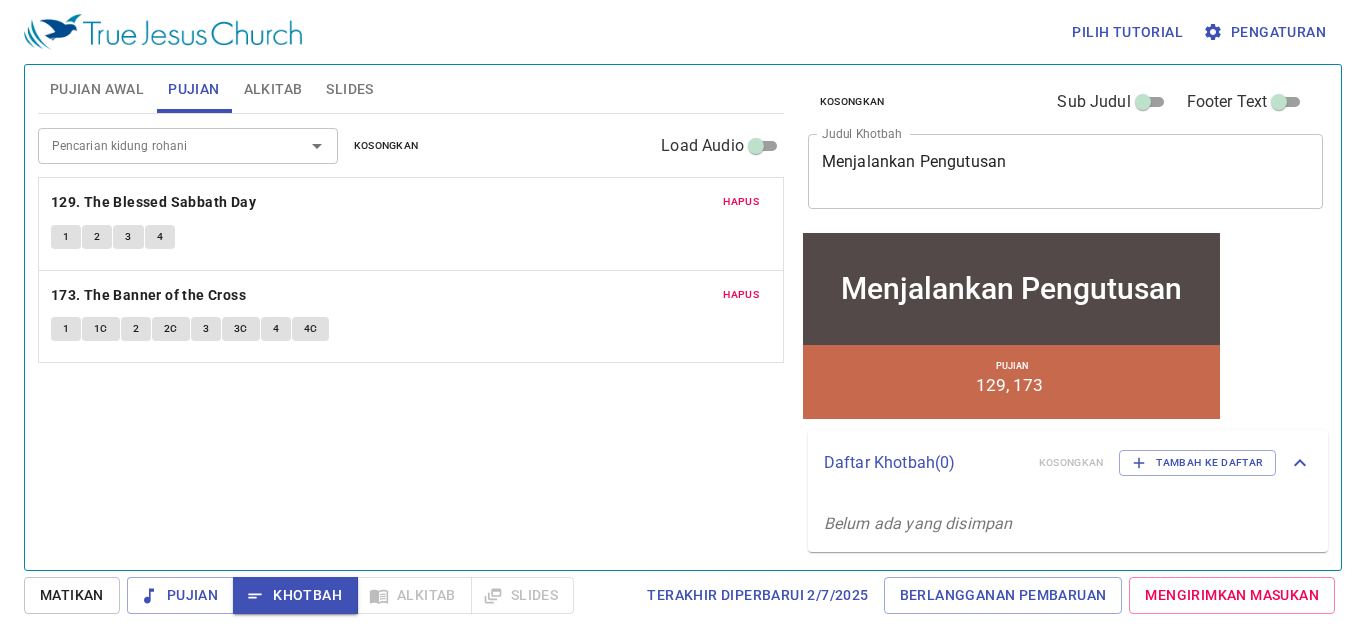 click on "Alkitab" at bounding box center [273, 89] 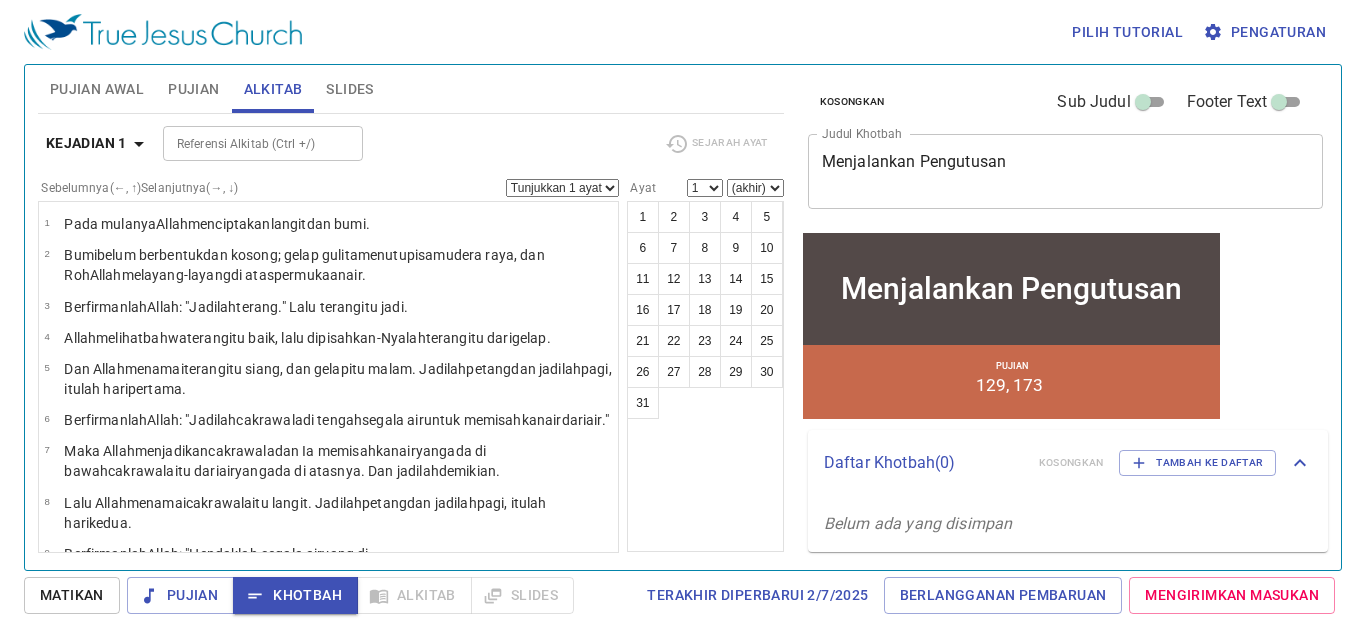 click on "Referensi Alkitab (Ctrl +/)" at bounding box center [246, 143] 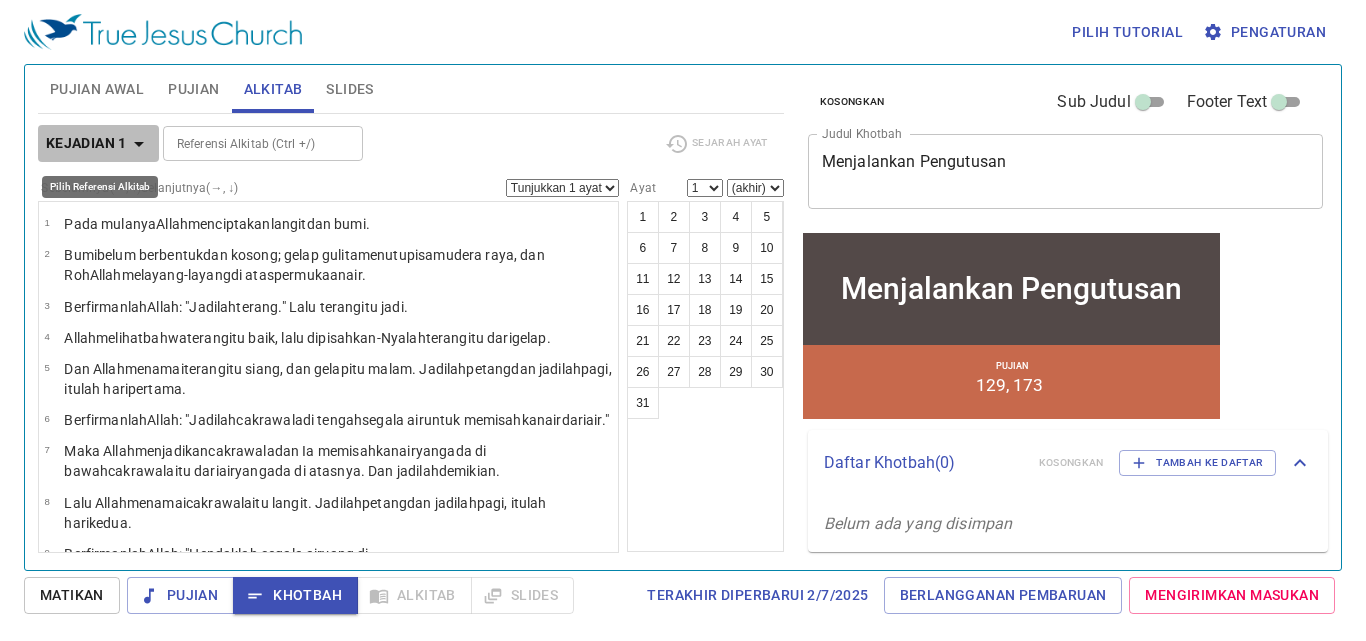 click 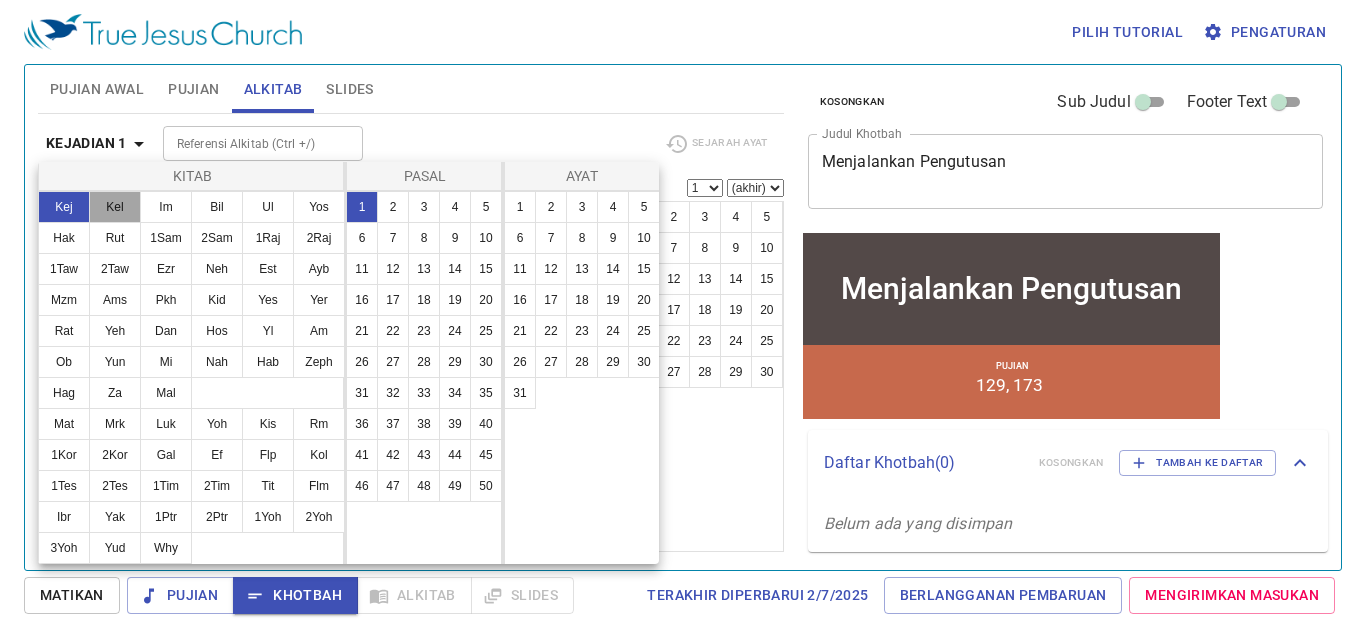click on "Kel" at bounding box center (115, 207) 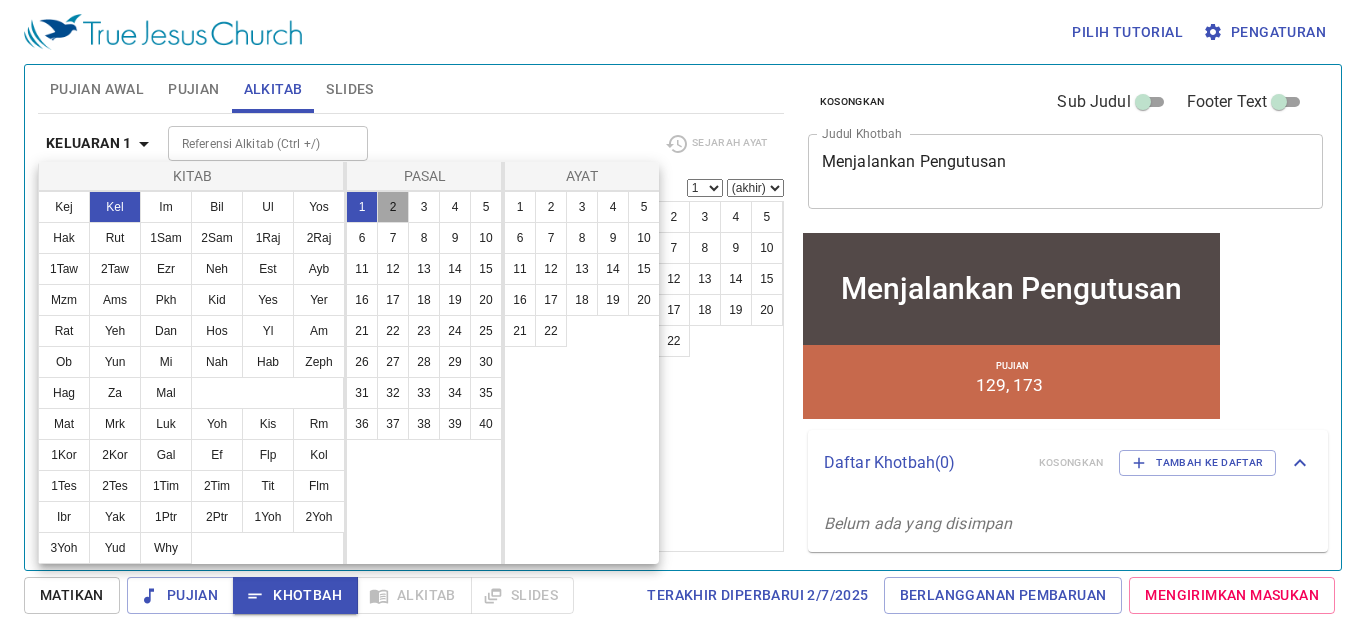 click on "2" at bounding box center [393, 207] 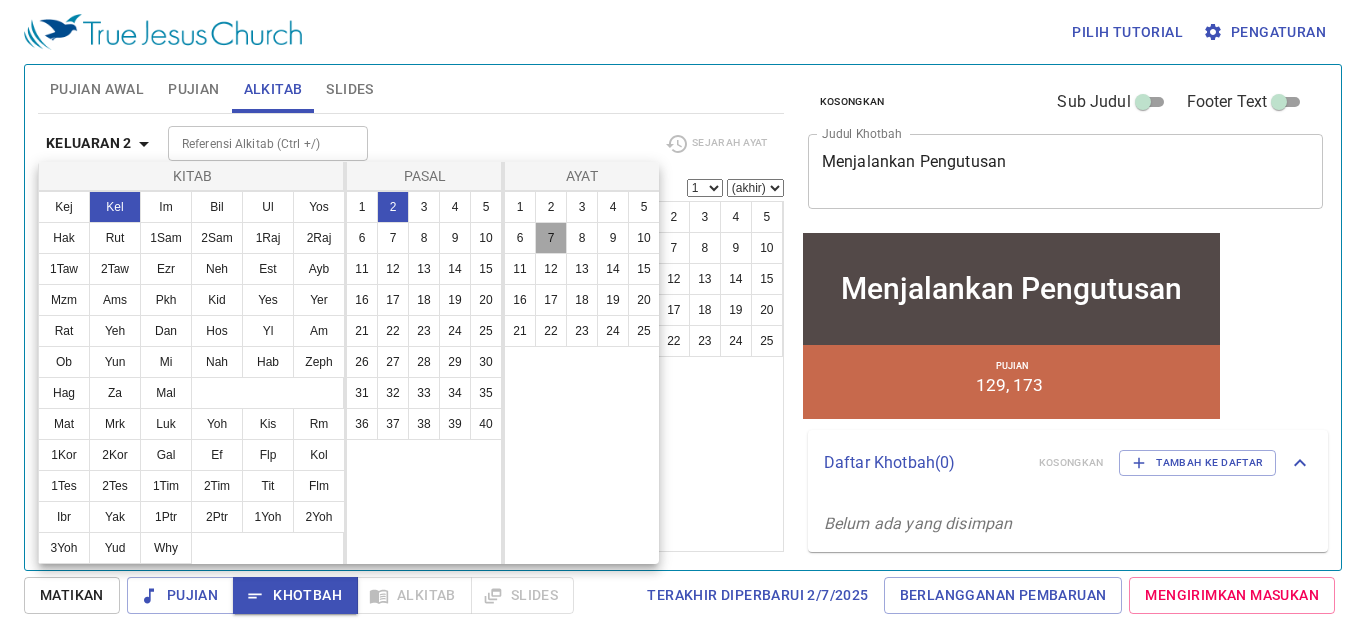 click on "7" at bounding box center (551, 238) 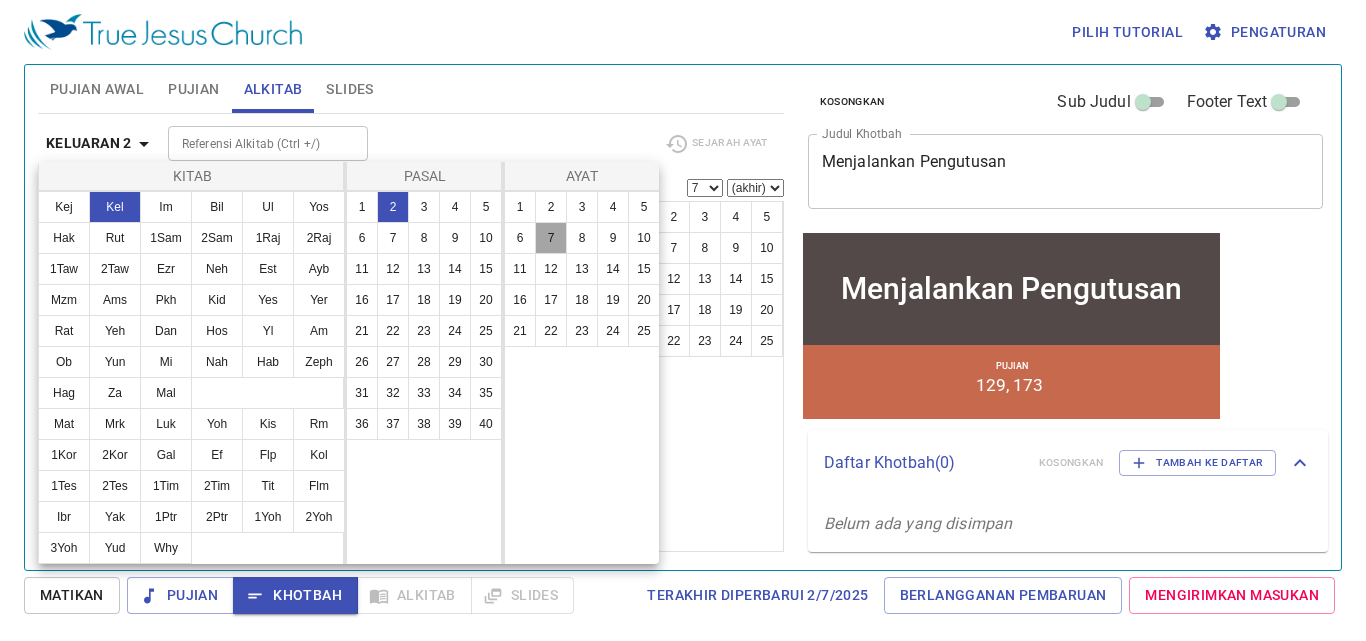 scroll, scrollTop: 196, scrollLeft: 0, axis: vertical 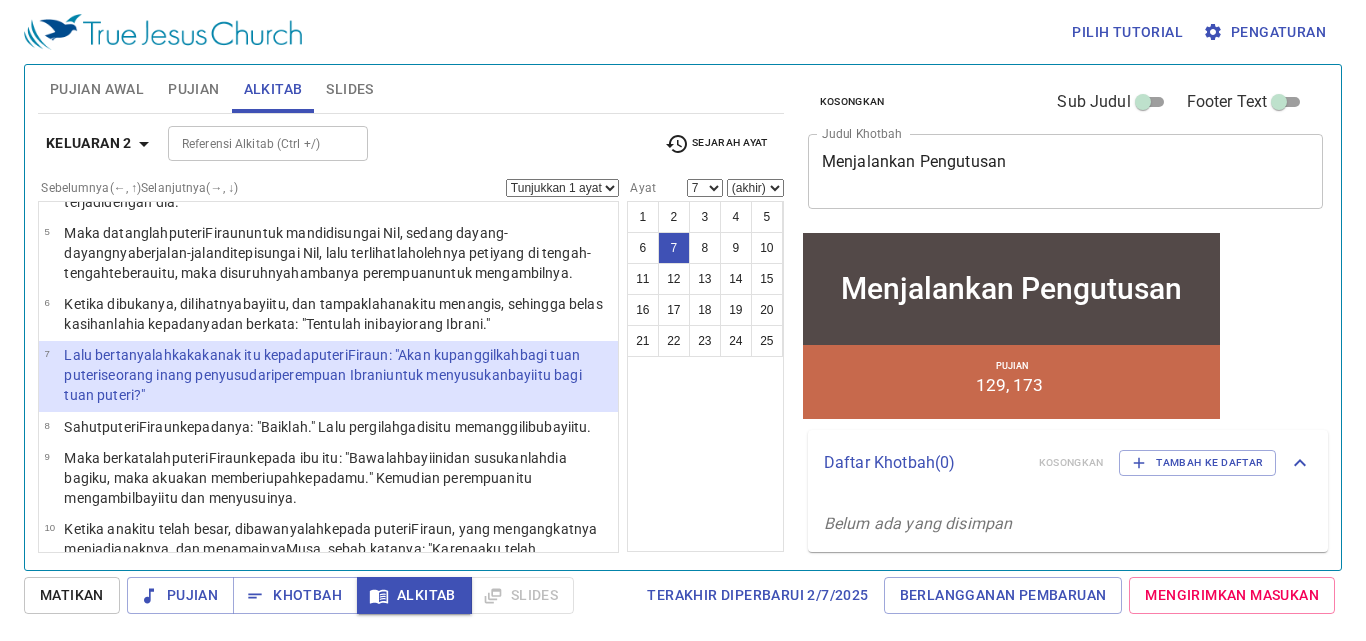 click on "Tunjukkan 1 ayat Tunjukkan 2 ayat Tunjukkan 3 ayat Tunjukkan 4 ayat Tunjukkan 5 ayat" at bounding box center (562, 188) 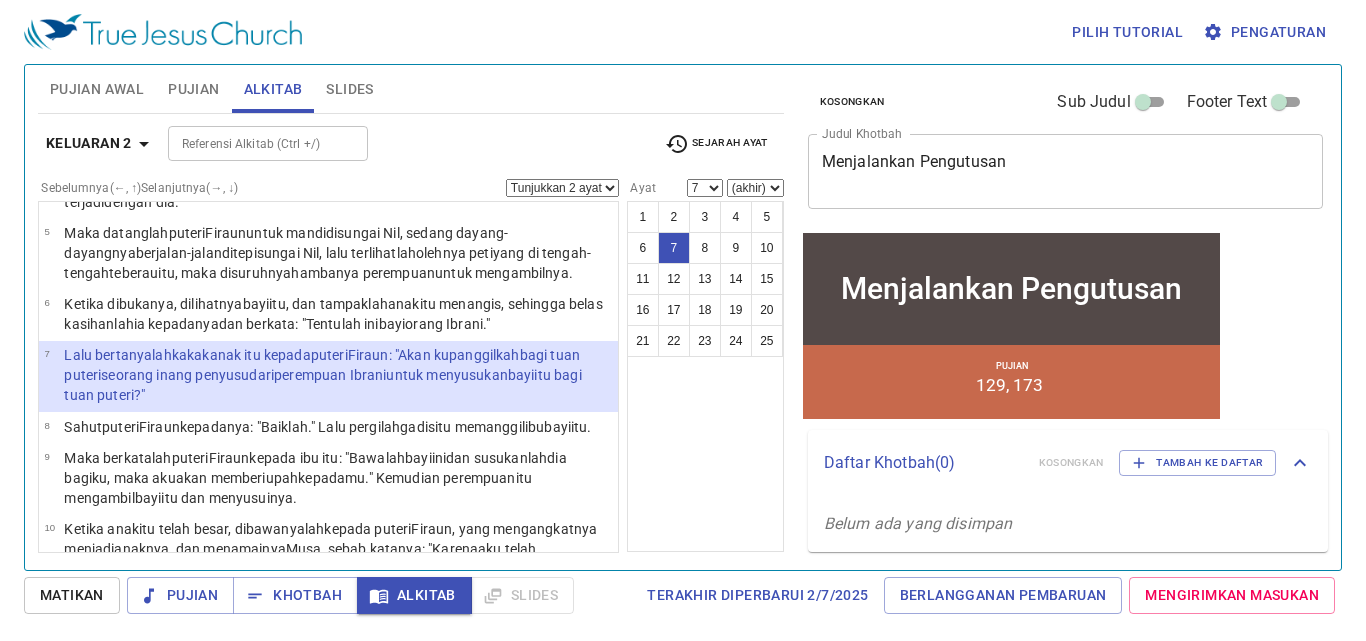 click on "Tunjukkan 1 ayat Tunjukkan 2 ayat Tunjukkan 3 ayat Tunjukkan 4 ayat Tunjukkan 5 ayat" at bounding box center [562, 188] 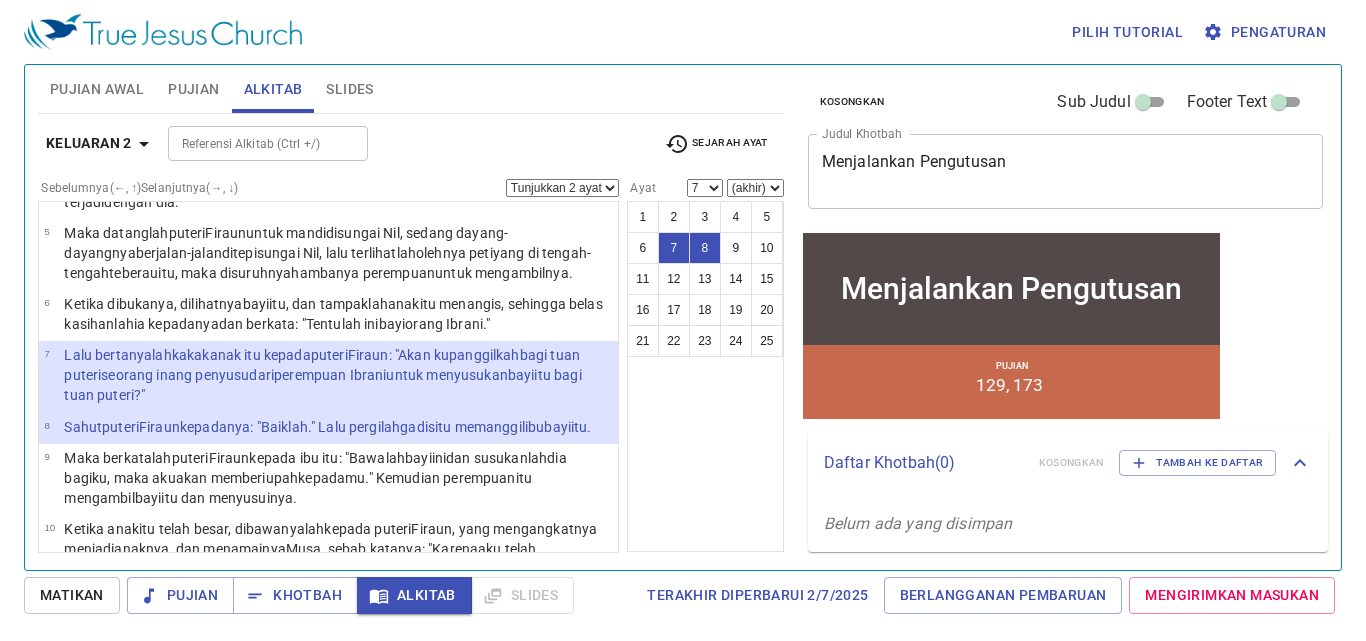 click on "Tunjukkan 1 ayat Tunjukkan 2 ayat Tunjukkan 3 ayat Tunjukkan 4 ayat Tunjukkan 5 ayat" at bounding box center (562, 188) 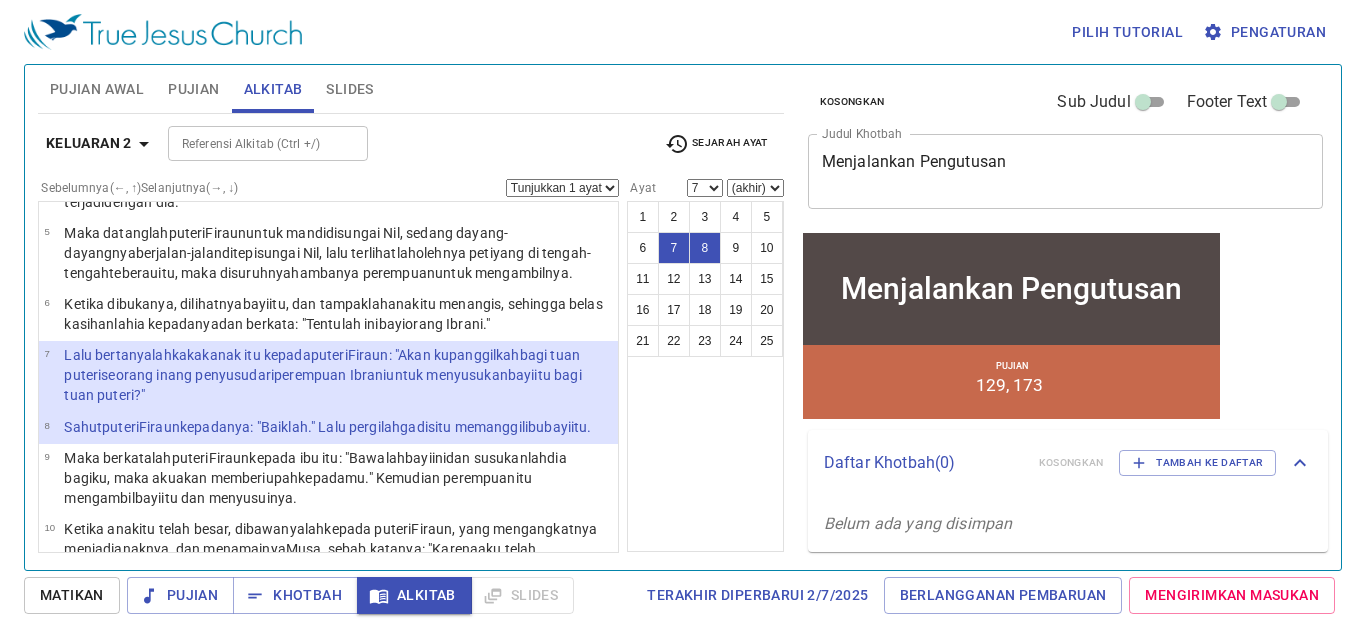 click on "Tunjukkan 1 ayat Tunjukkan 2 ayat Tunjukkan 3 ayat Tunjukkan 4 ayat Tunjukkan 5 ayat" at bounding box center [562, 188] 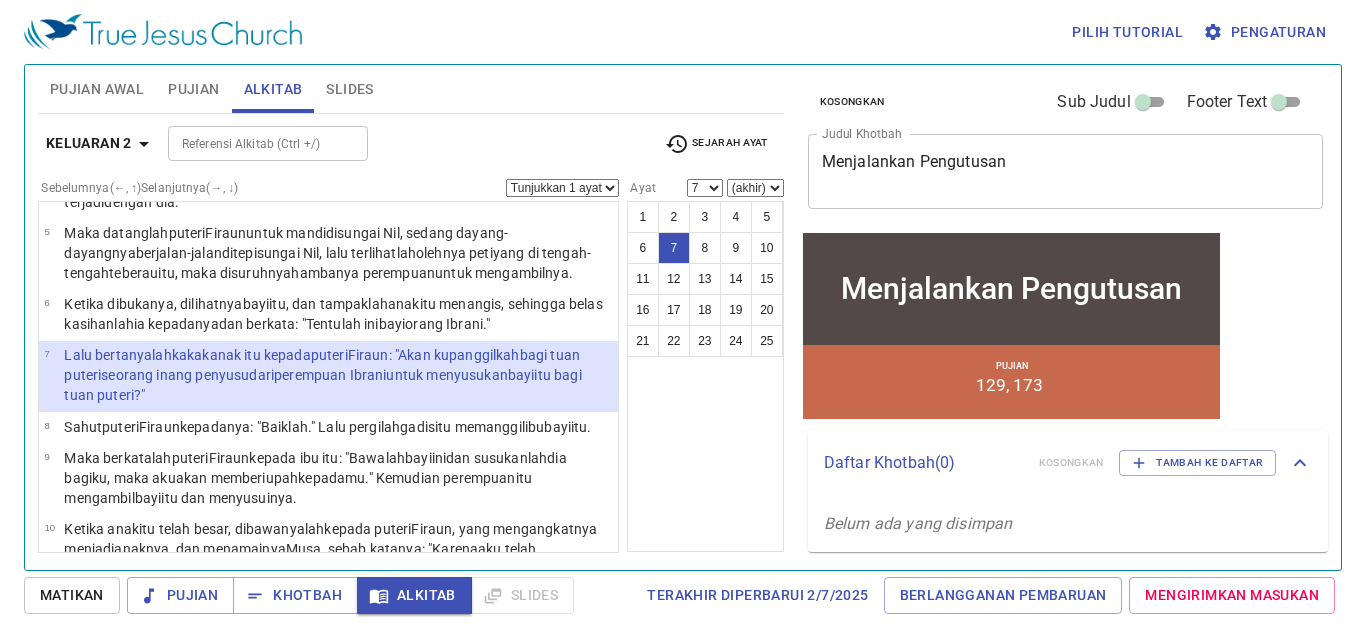 click on "Tunjukkan 1 ayat Tunjukkan 2 ayat Tunjukkan 3 ayat Tunjukkan 4 ayat Tunjukkan 5 ayat" at bounding box center (562, 188) 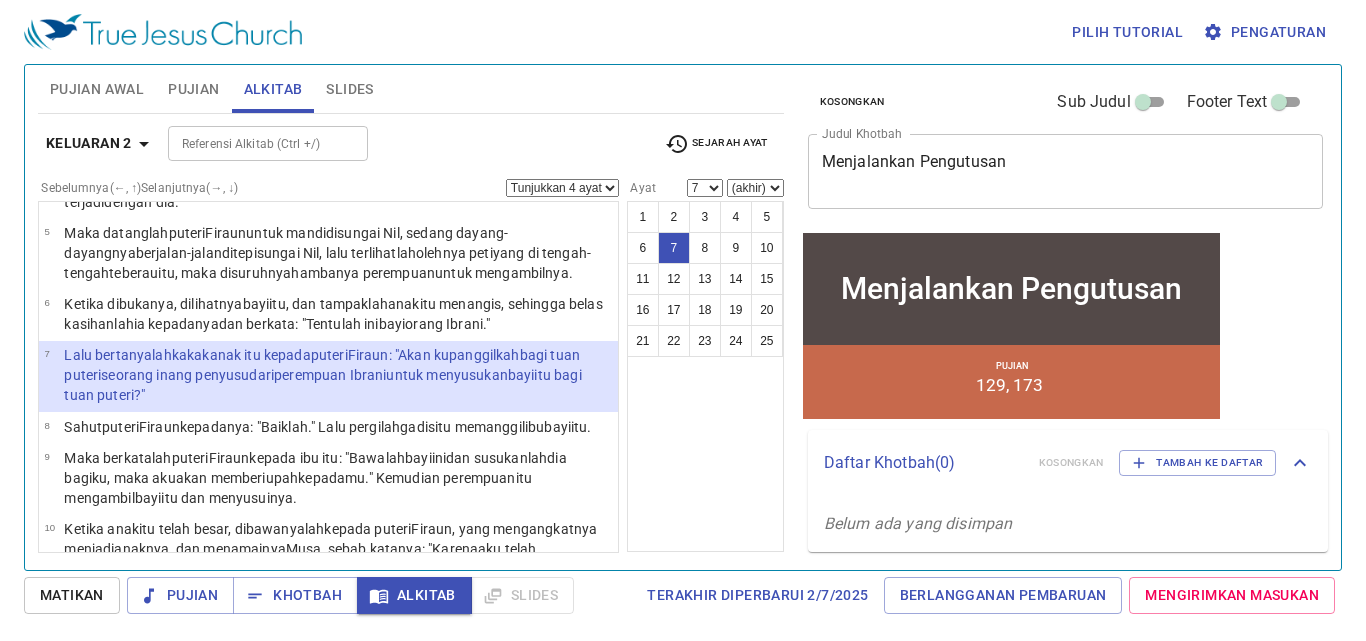 click on "Tunjukkan 1 ayat Tunjukkan 2 ayat Tunjukkan 3 ayat Tunjukkan 4 ayat Tunjukkan 5 ayat" at bounding box center (562, 188) 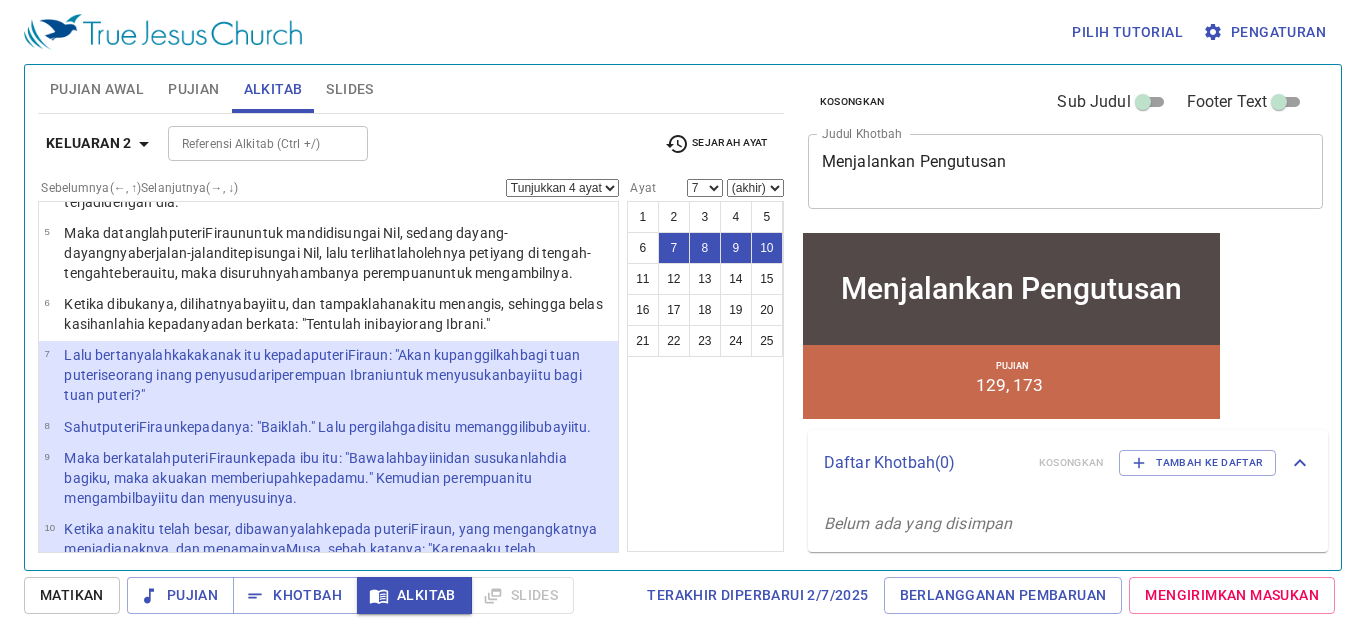 click on "Tunjukkan 1 ayat Tunjukkan 2 ayat Tunjukkan 3 ayat Tunjukkan 4 ayat Tunjukkan 5 ayat" at bounding box center (562, 188) 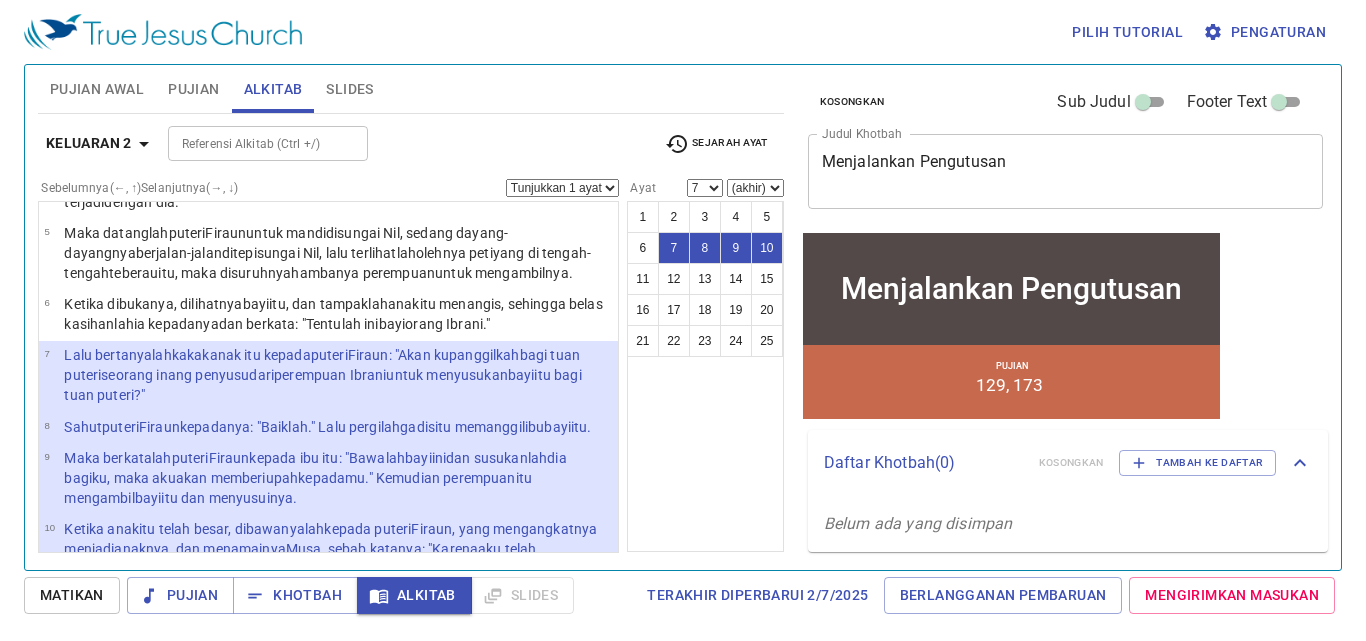 click on "Tunjukkan 1 ayat Tunjukkan 2 ayat Tunjukkan 3 ayat Tunjukkan 4 ayat Tunjukkan 5 ayat" at bounding box center [562, 188] 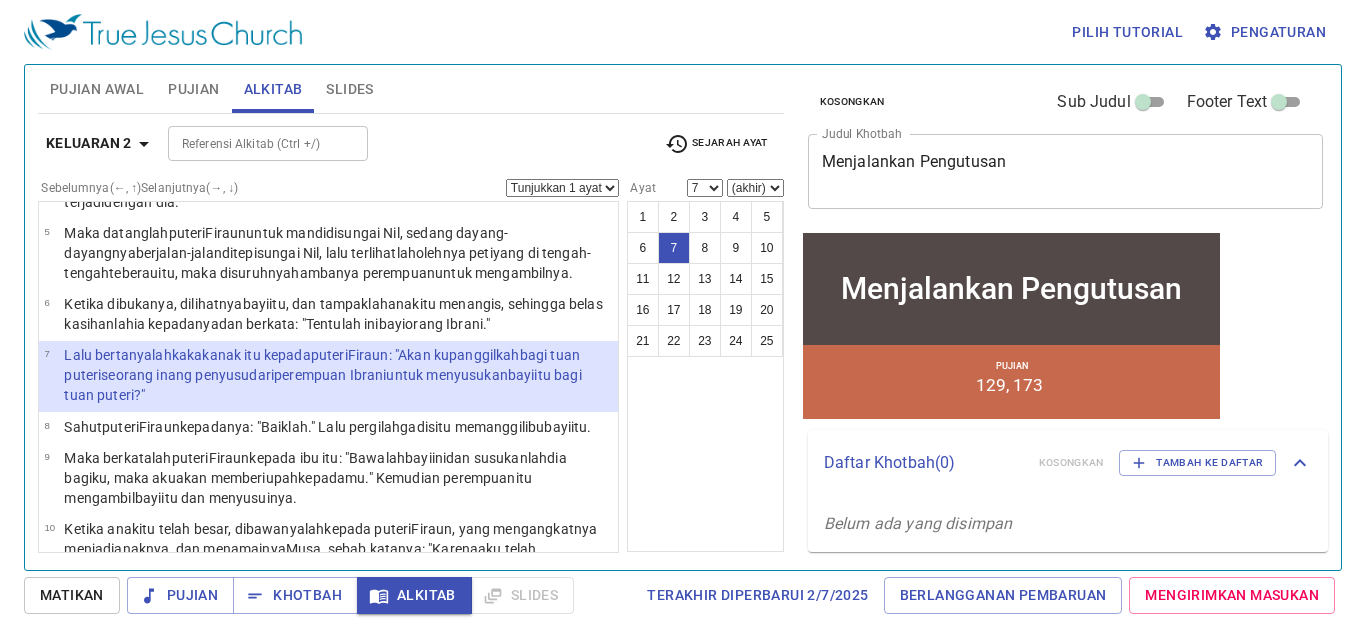 click on "(akhir) 8 9 10 11 12 13 14 15 16 17 18 19 20 21 22 23 24 25" at bounding box center [755, 188] 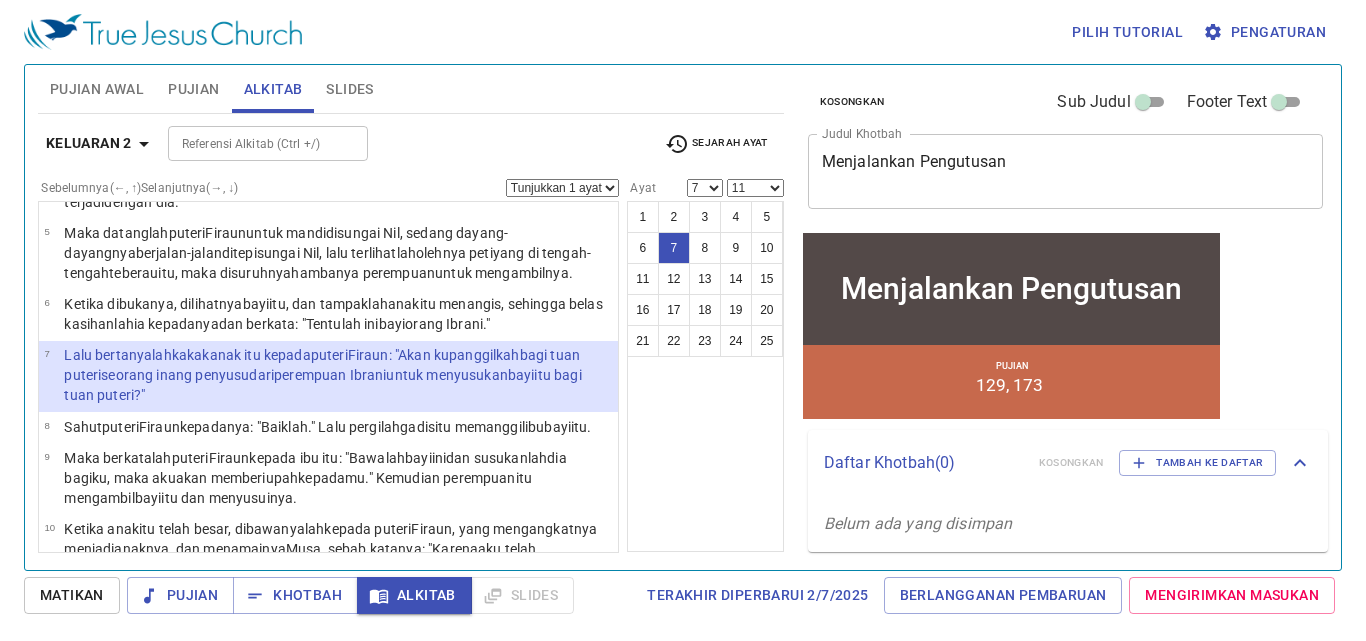 click on "(akhir) 8 9 10 11 12 13 14 15 16 17 18 19 20 21 22 23 24 25" at bounding box center [755, 188] 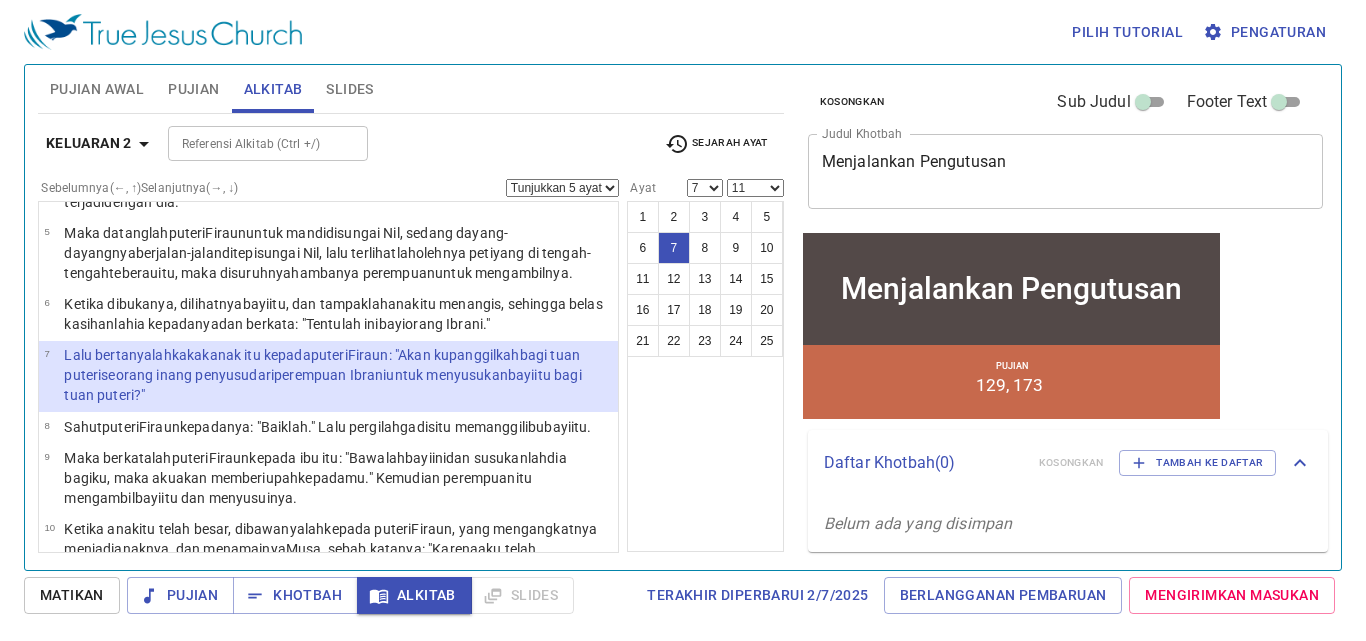 click on "Tunjukkan 1 ayat Tunjukkan 2 ayat Tunjukkan 3 ayat Tunjukkan 4 ayat Tunjukkan 5 ayat" at bounding box center [562, 188] 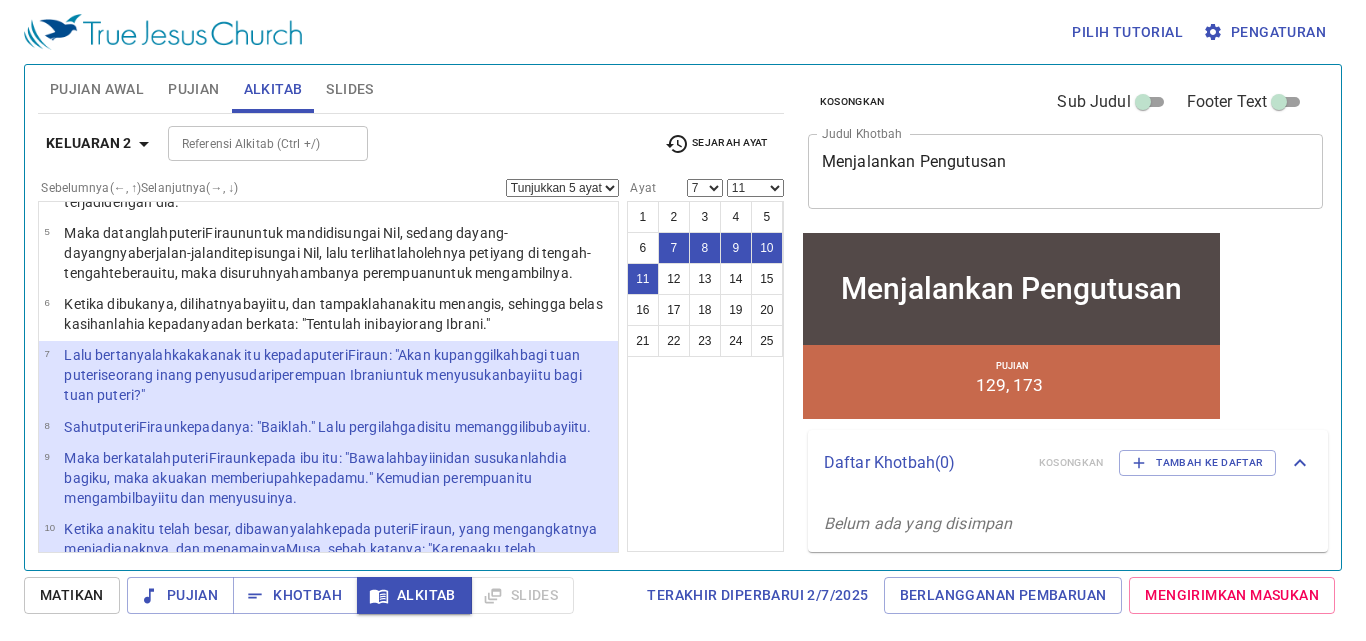 click on "Tunjukkan 1 ayat Tunjukkan 2 ayat Tunjukkan 3 ayat Tunjukkan 4 ayat Tunjukkan 5 ayat" at bounding box center (562, 188) 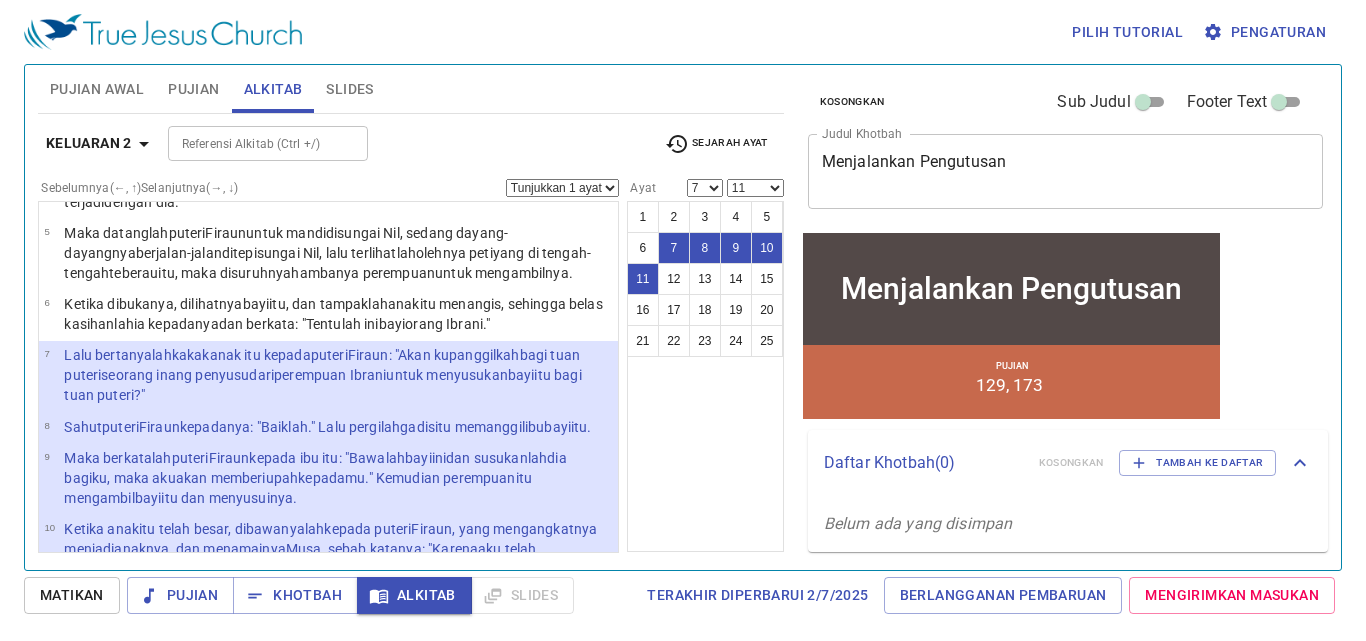 click on "Tunjukkan 1 ayat Tunjukkan 2 ayat Tunjukkan 3 ayat Tunjukkan 4 ayat Tunjukkan 5 ayat" at bounding box center (562, 188) 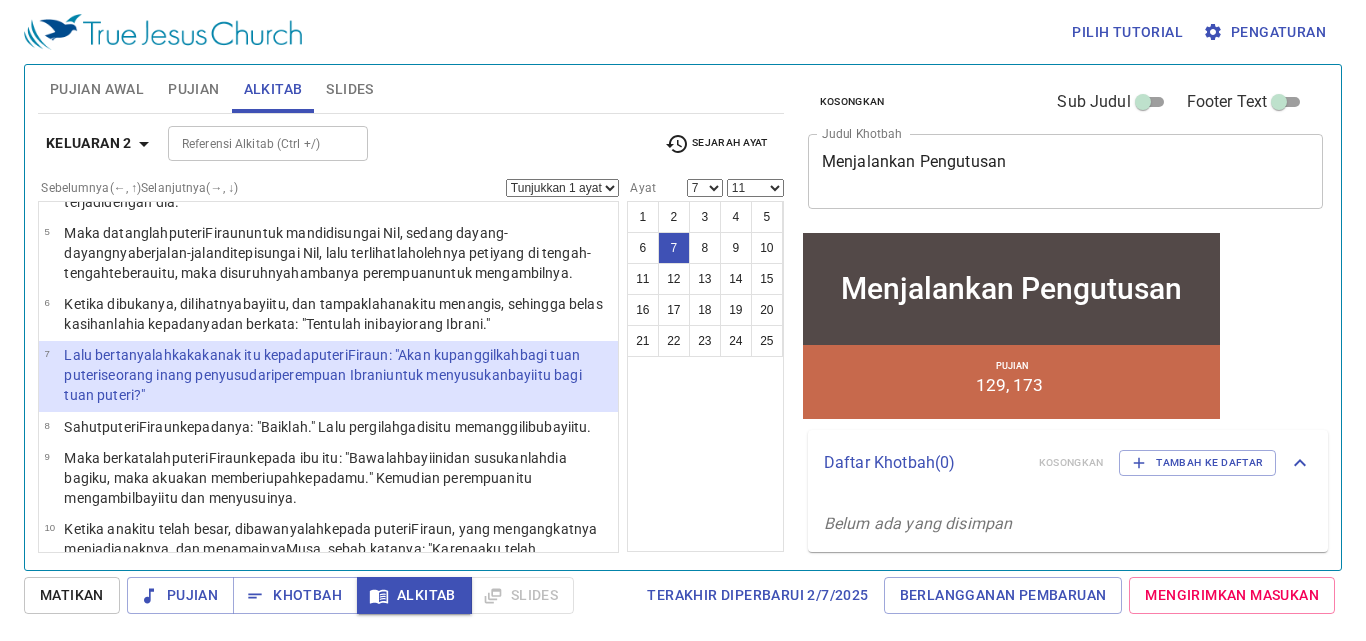 click on "Pujian" at bounding box center (193, 89) 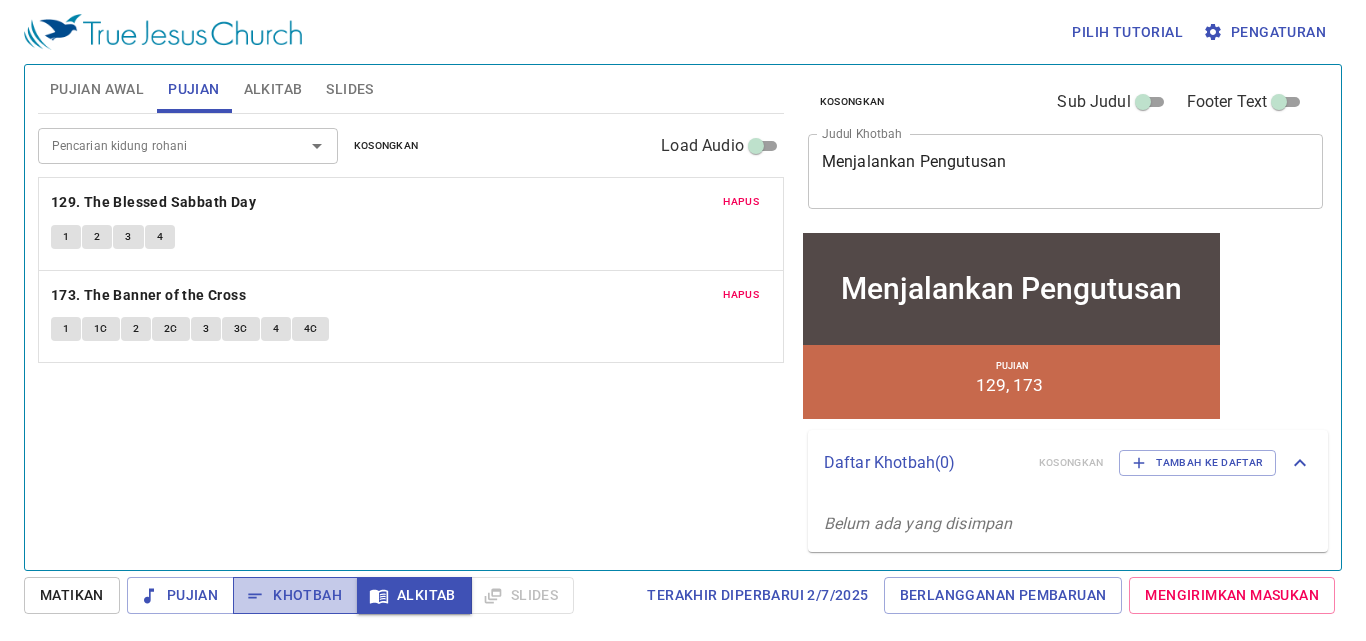 click on "Khotbah" at bounding box center [295, 595] 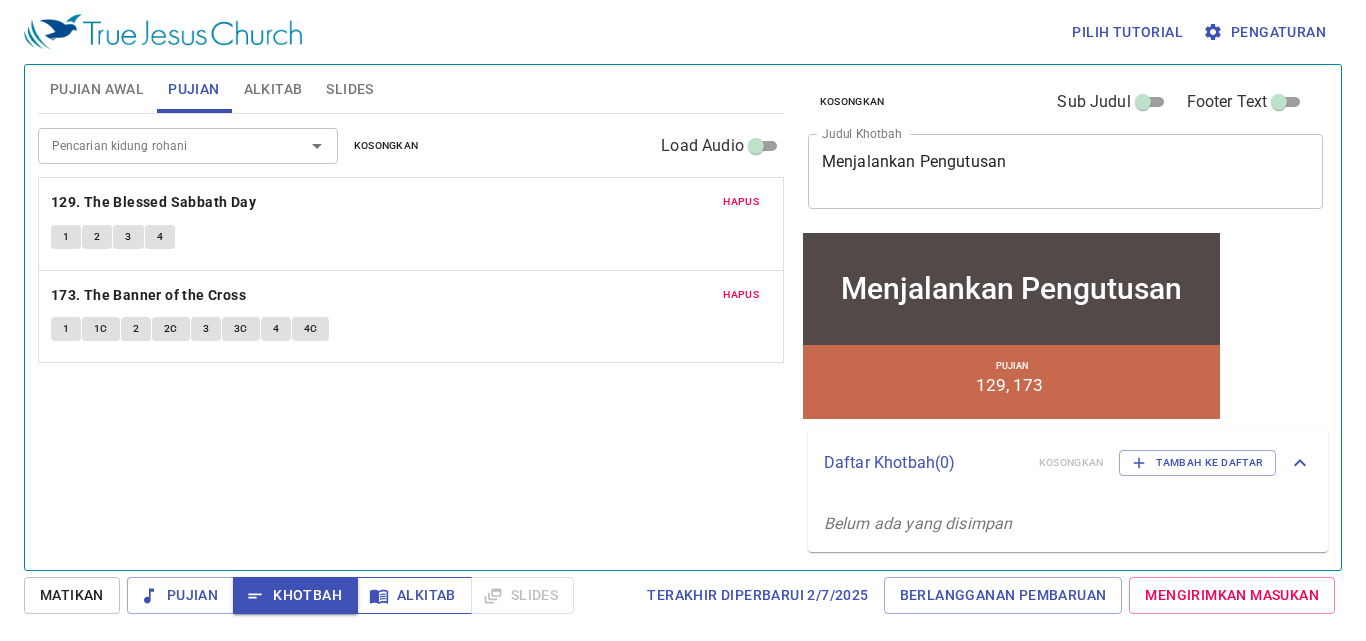 click on "Alkitab" at bounding box center [414, 595] 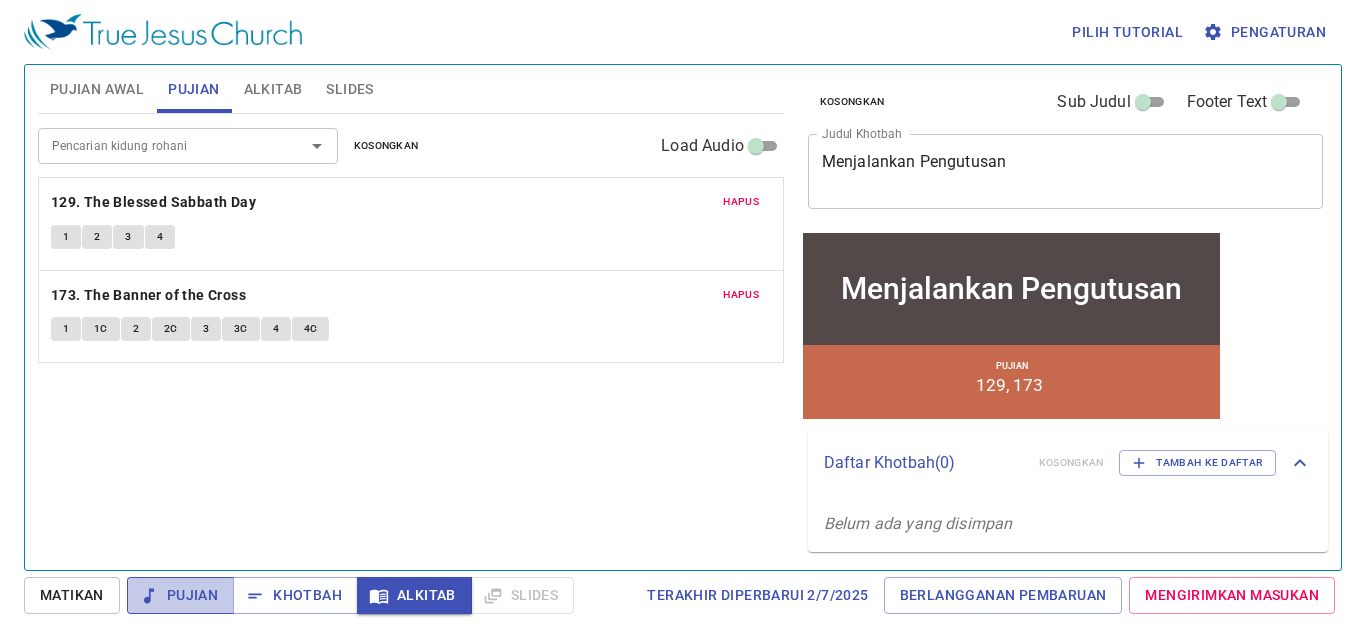 click on "Pujian" at bounding box center (180, 595) 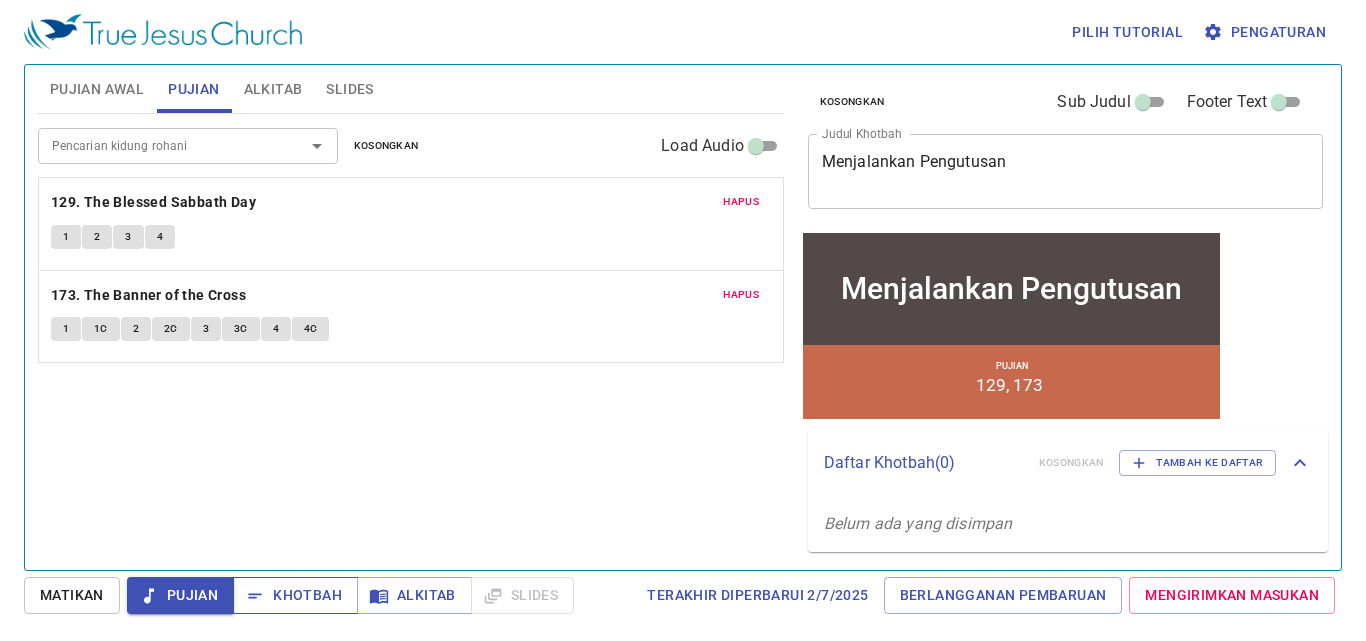 click on "Khotbah" at bounding box center (295, 595) 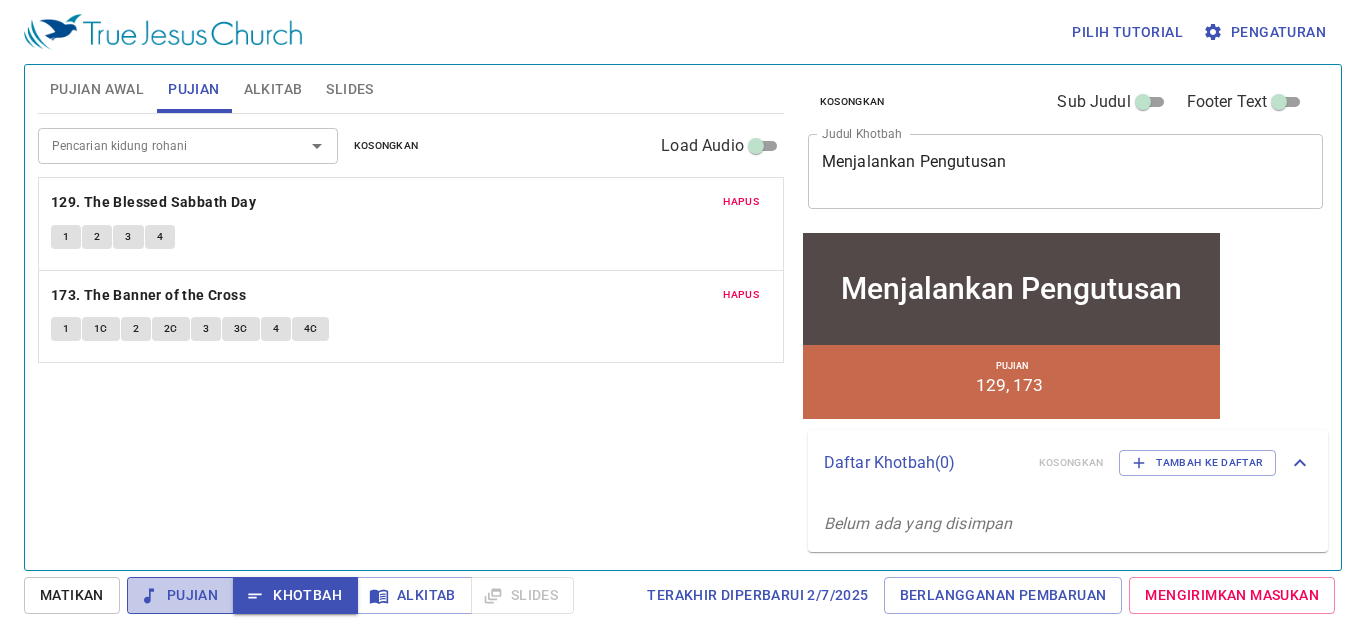 click on "Pujian" at bounding box center [180, 595] 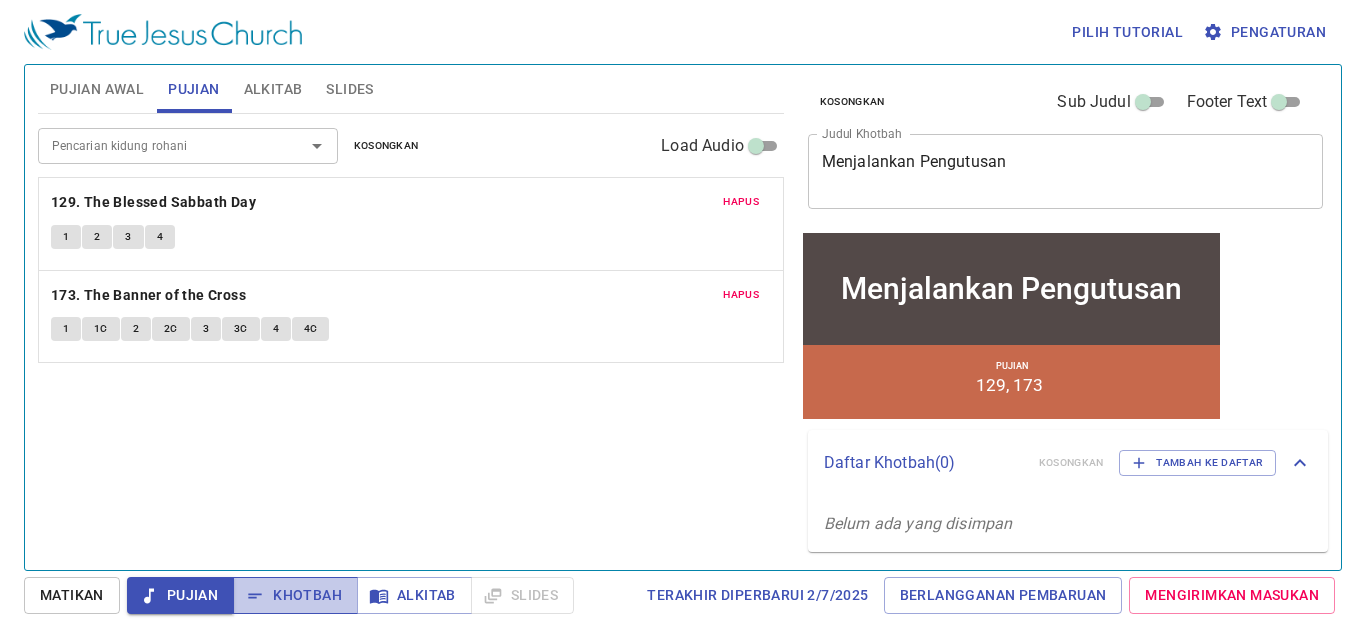 click on "Khotbah" at bounding box center [295, 595] 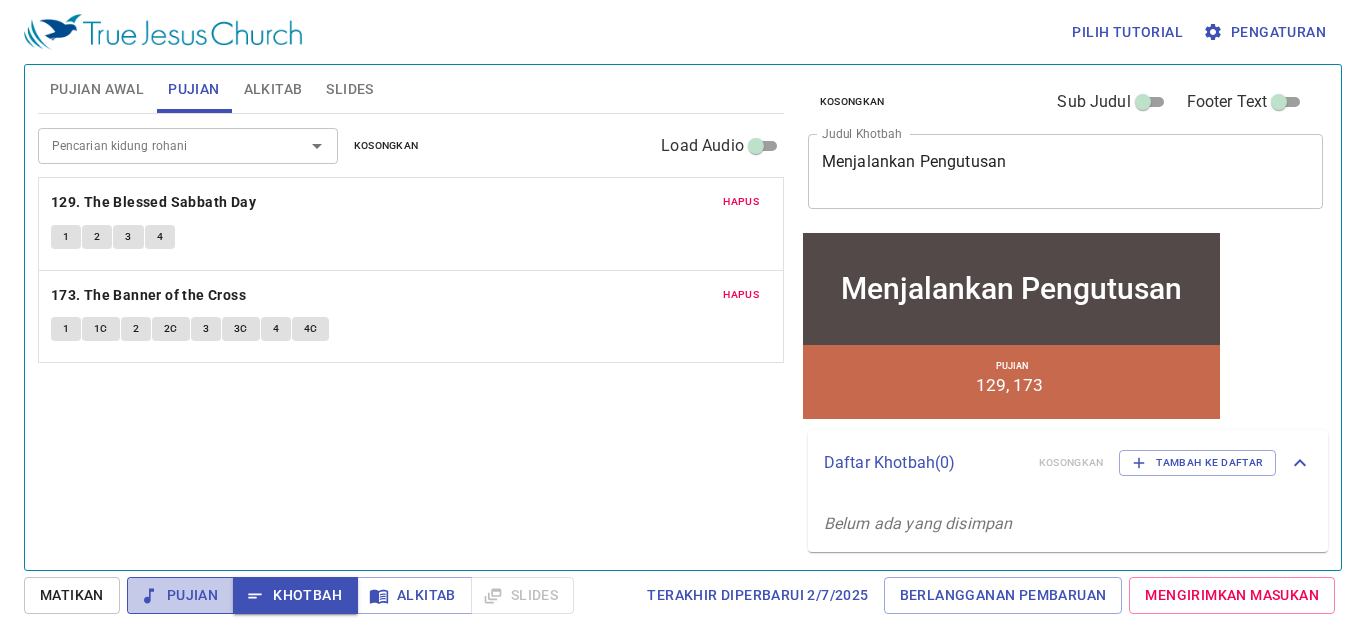 click on "Pujian" at bounding box center [180, 595] 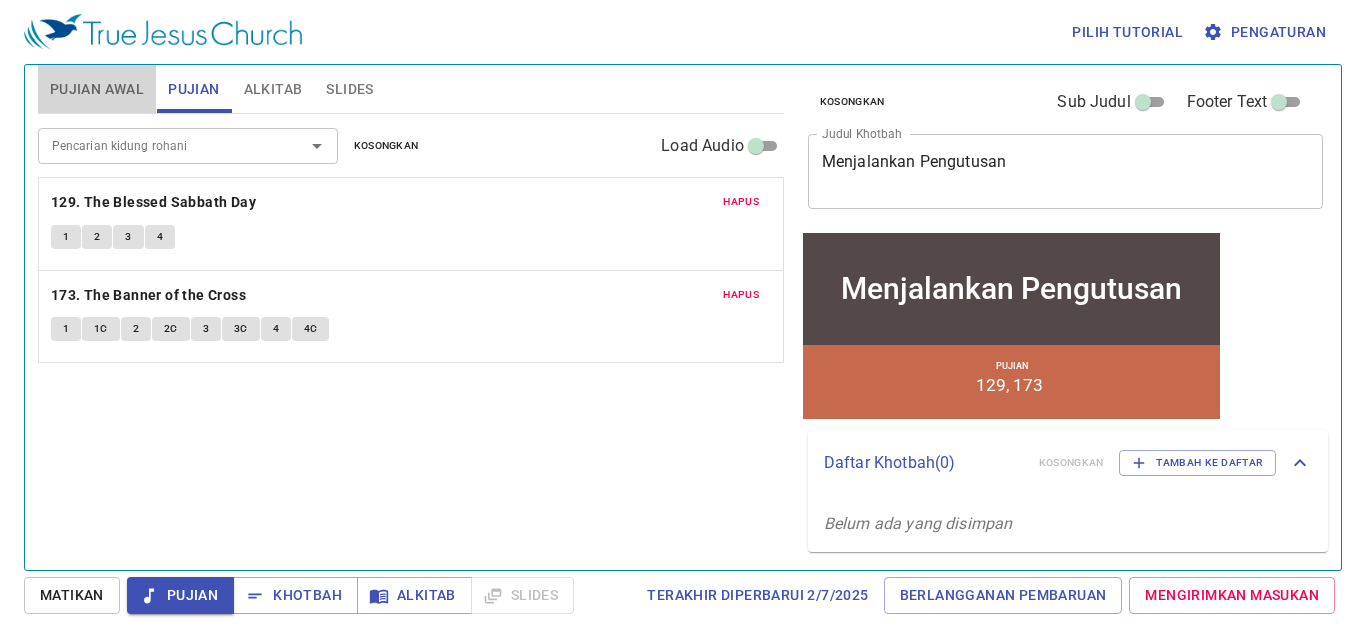 click on "Pujian Awal" at bounding box center (97, 89) 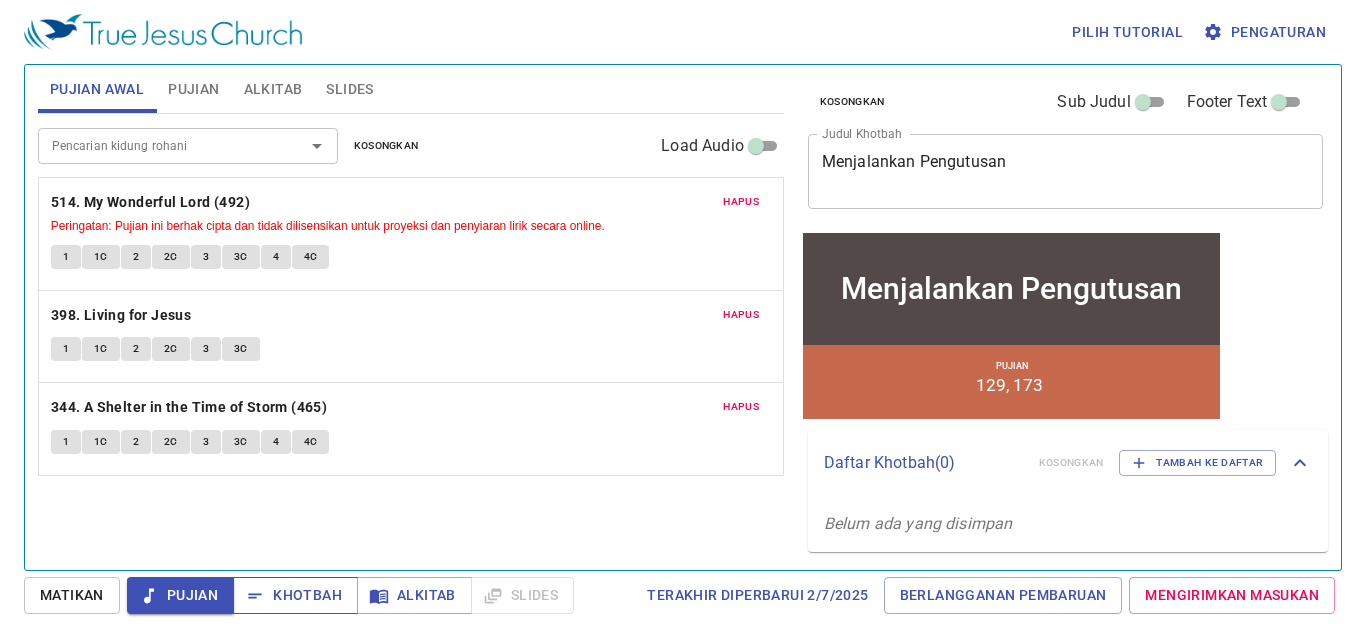 click on "Khotbah" at bounding box center [295, 595] 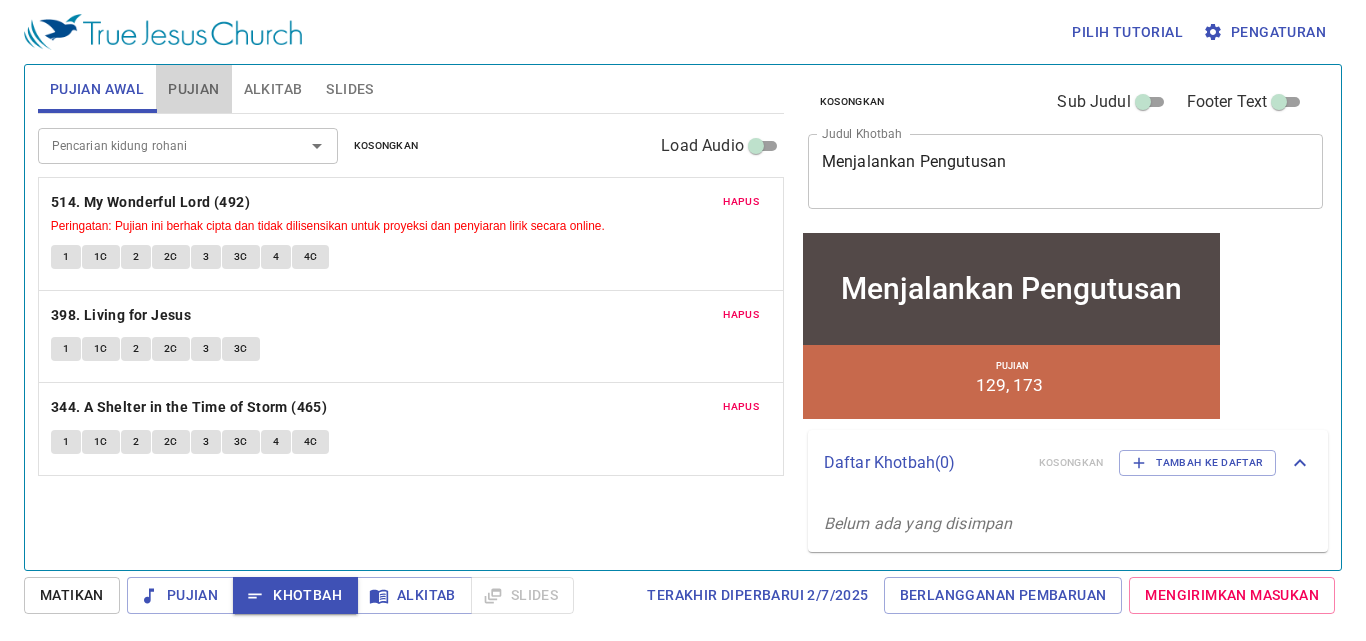 click on "Pujian" at bounding box center [193, 89] 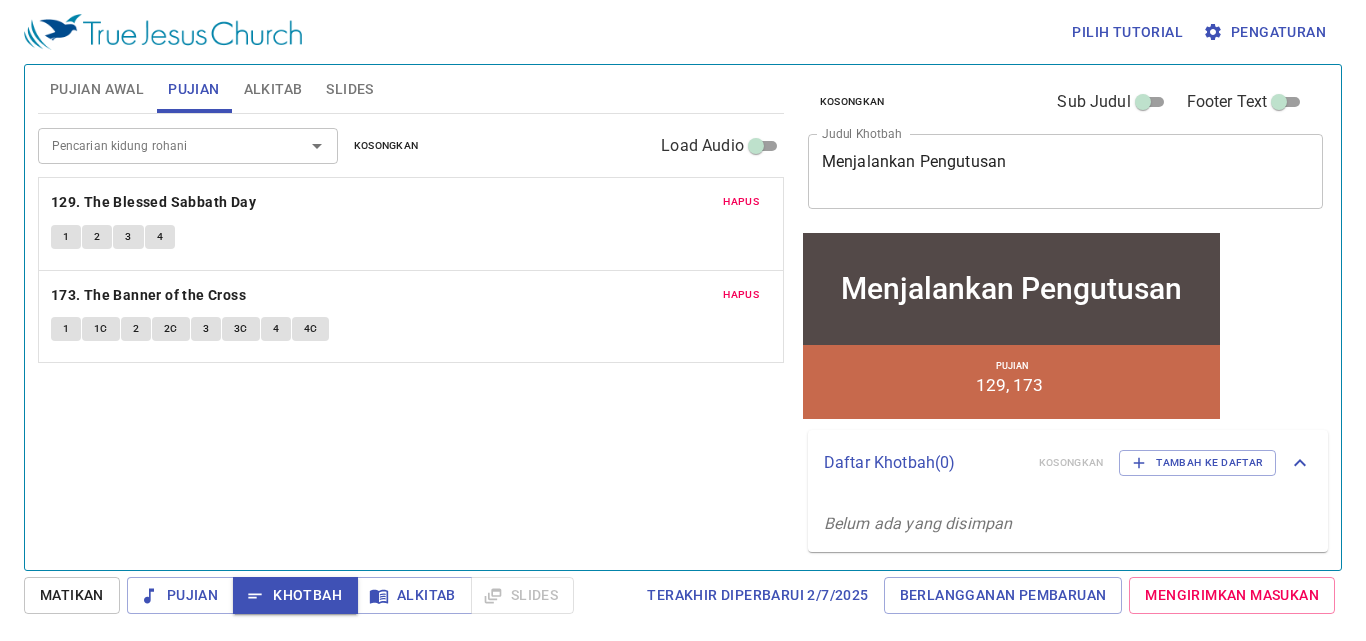click on "Pencarian kidung rohani Pencarian kidung rohani   Kosongkan Load Audio" at bounding box center [411, 146] 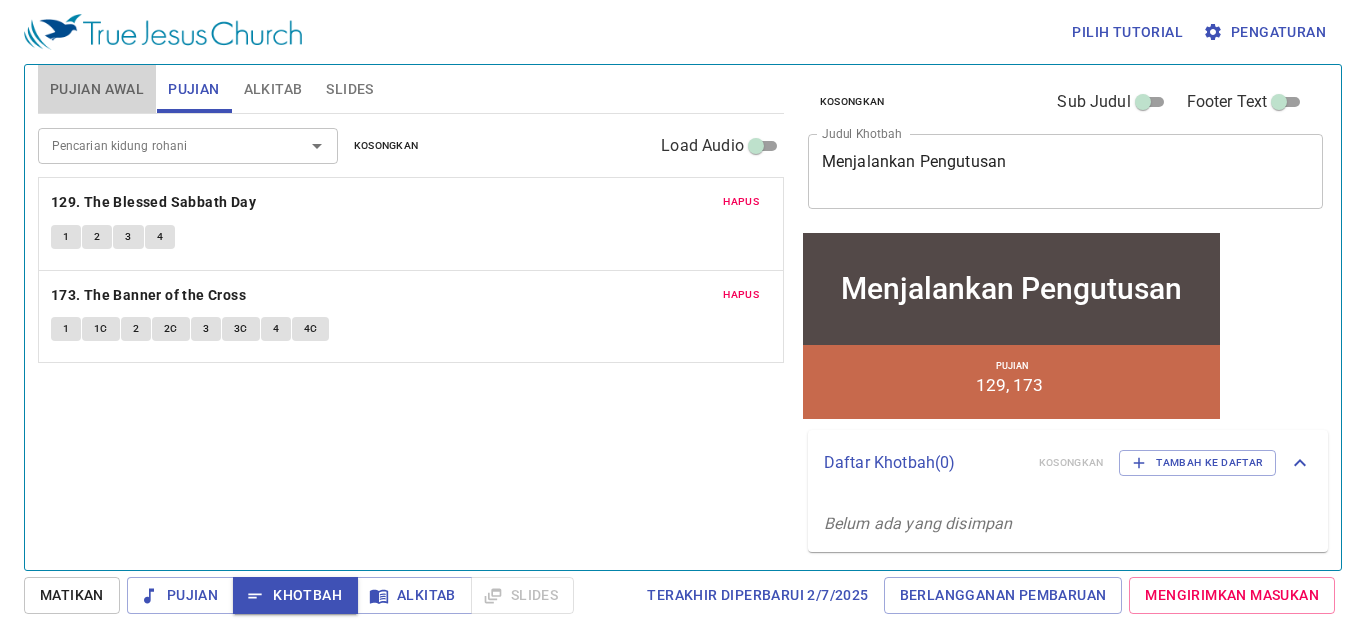 click on "Pujian Awal" at bounding box center (97, 89) 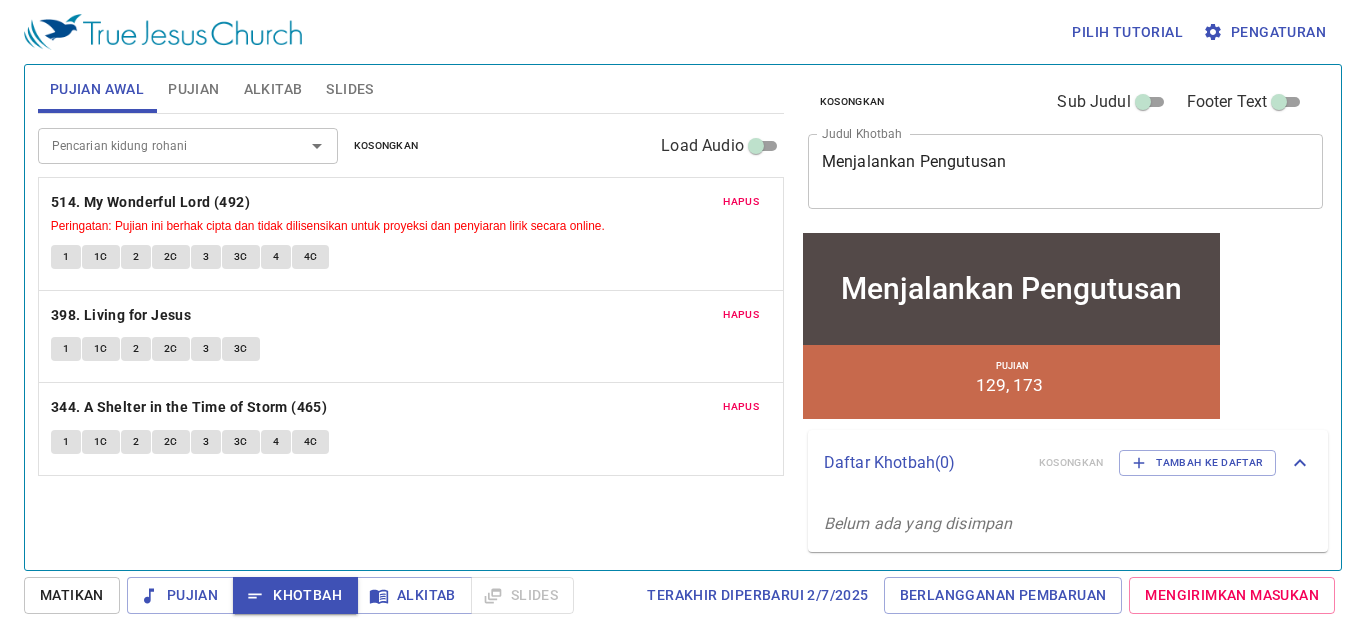 click on "Hapus 514. My Wonderful Lord (492)   Peringatan: Pujian ini berhak cipta dan tidak dilisensikan untuk proyeksi dan penyiaran lirik secara online. 1 1C 2 2C 3 3C 4 4C" at bounding box center [411, 234] 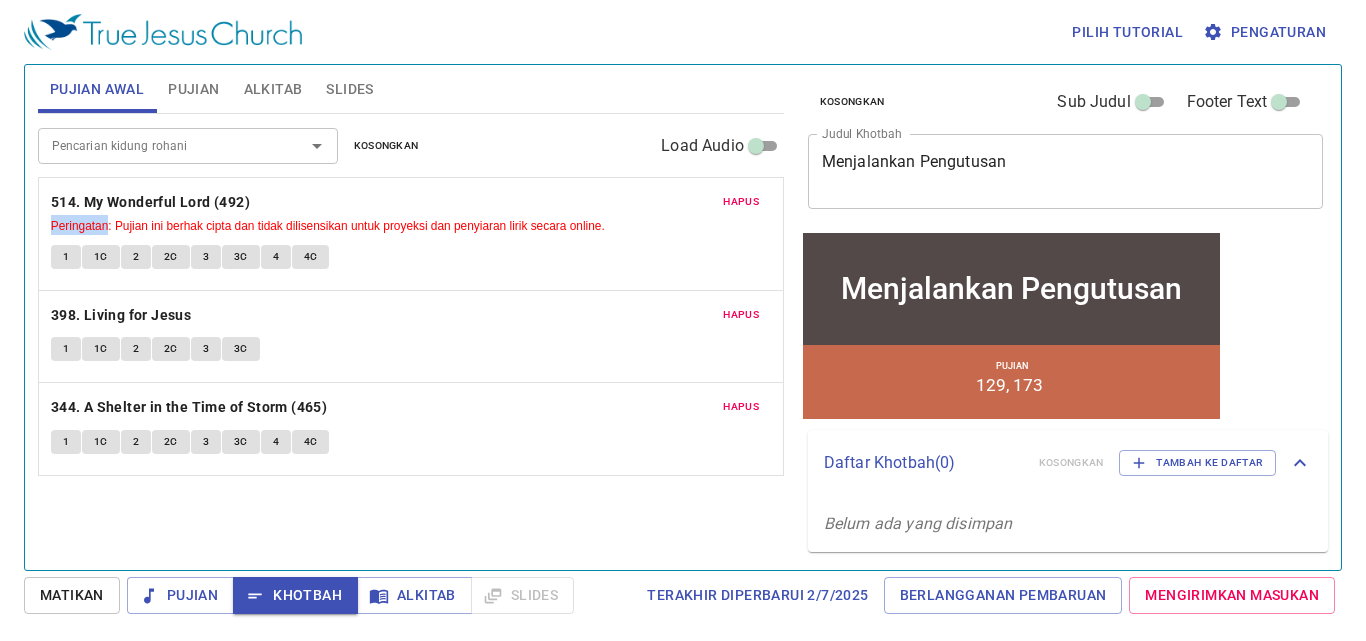 click on "Hapus 514. My Wonderful Lord (492)   Peringatan: Pujian ini berhak cipta dan tidak dilisensikan untuk proyeksi dan penyiaran lirik secara online. 1 1C 2 2C 3 3C 4 4C" at bounding box center (411, 234) 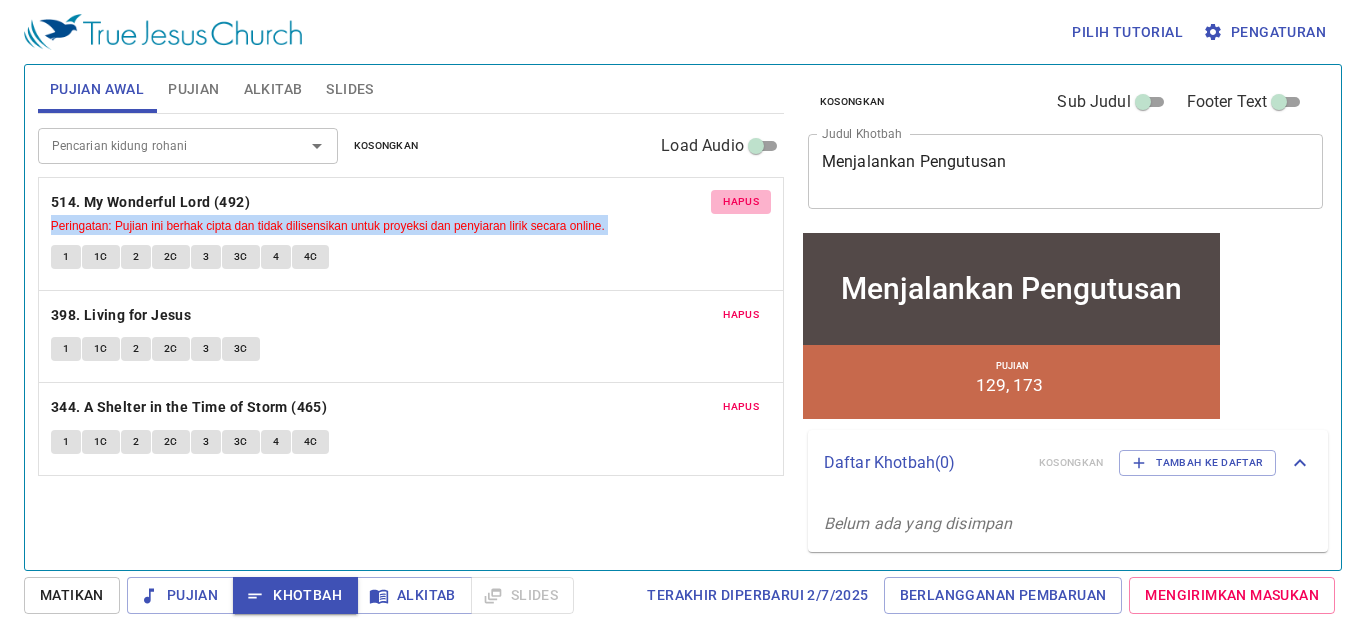 click on "Hapus" at bounding box center (741, 202) 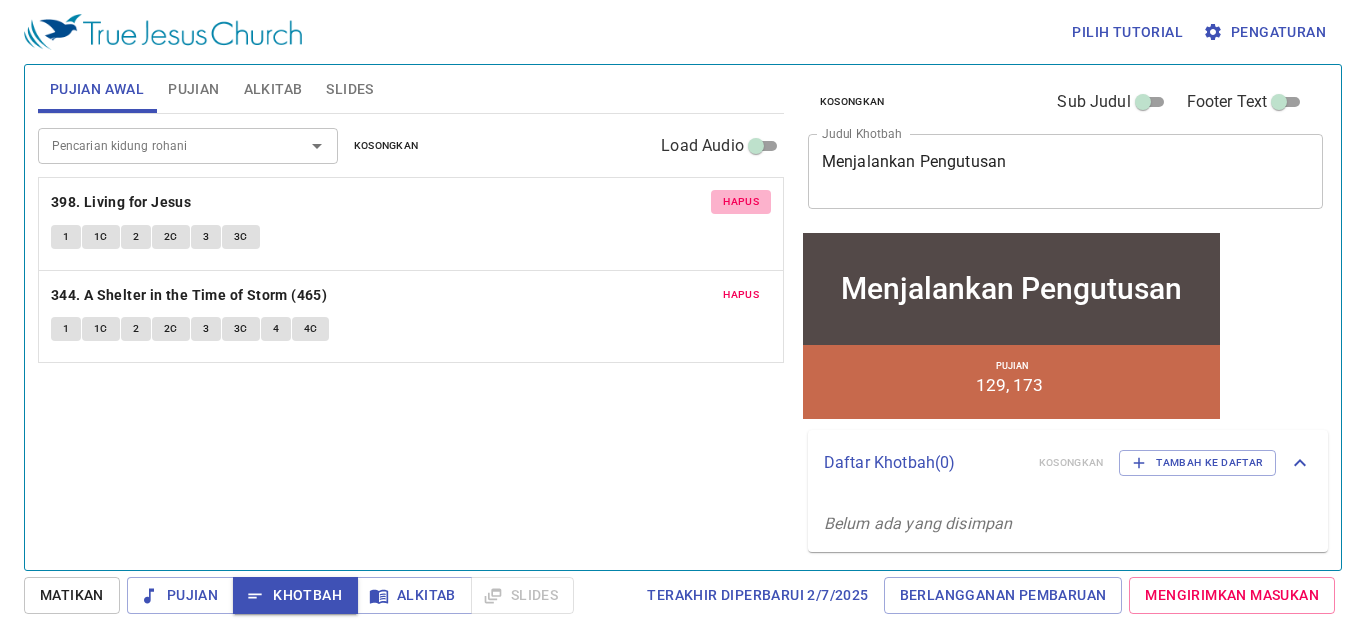 click on "Hapus" at bounding box center [741, 202] 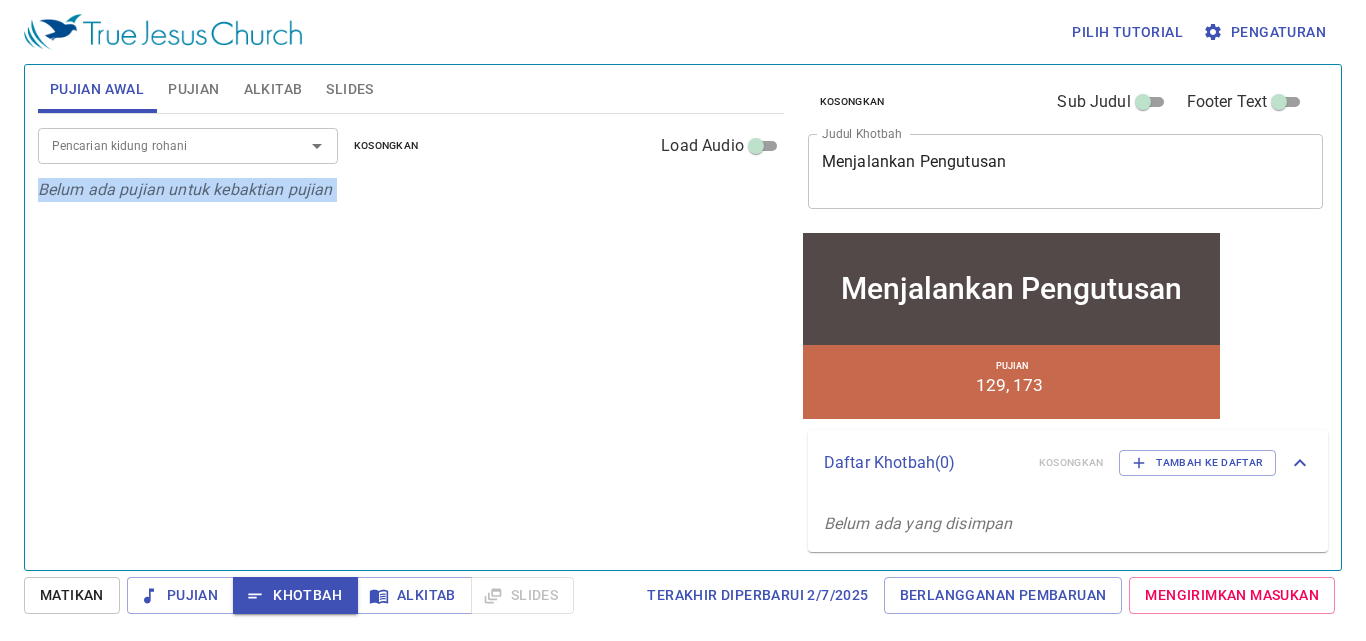 click on "Pencarian kidung rohani Pencarian kidung rohani   Kosongkan Load Audio Belum ada pujian untuk kebaktian pujian" at bounding box center [411, 333] 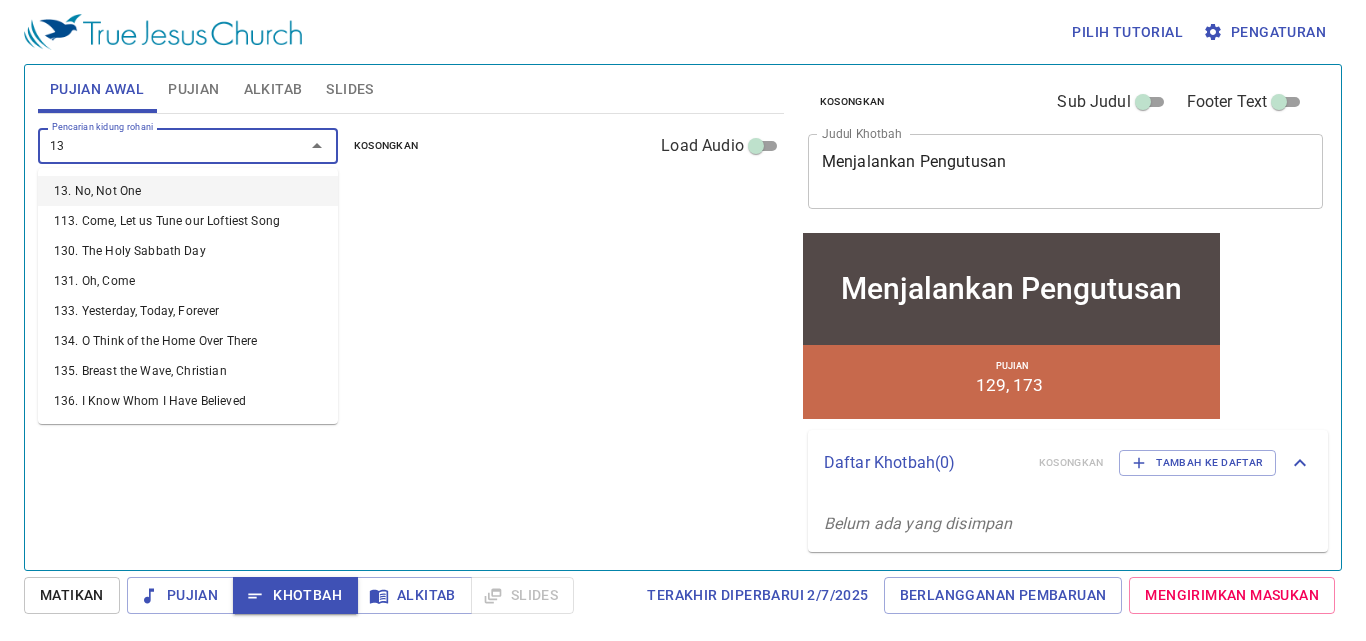 type on "131" 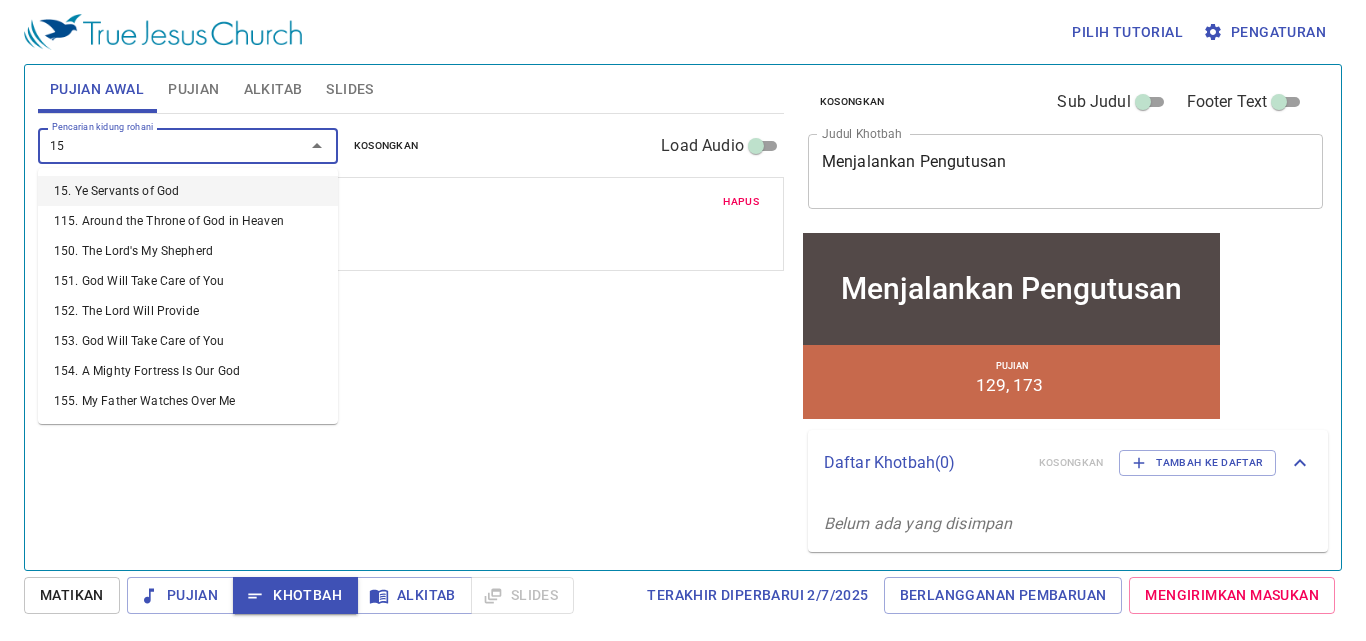 type on "151" 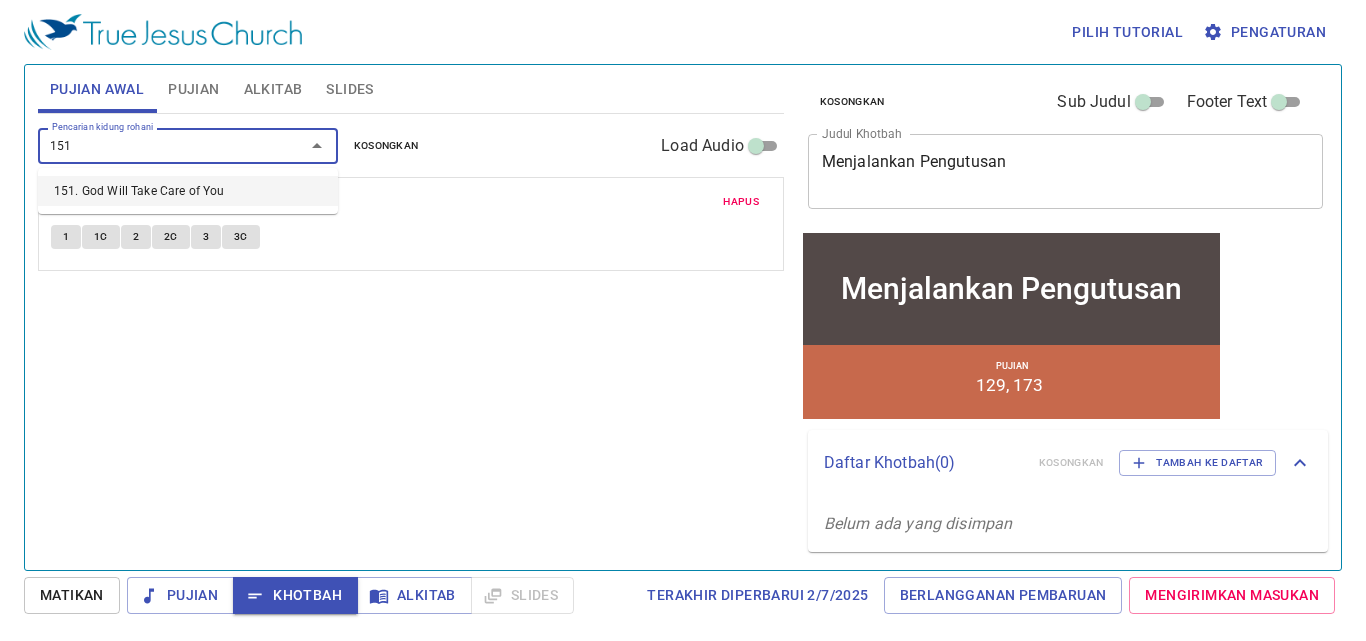 type 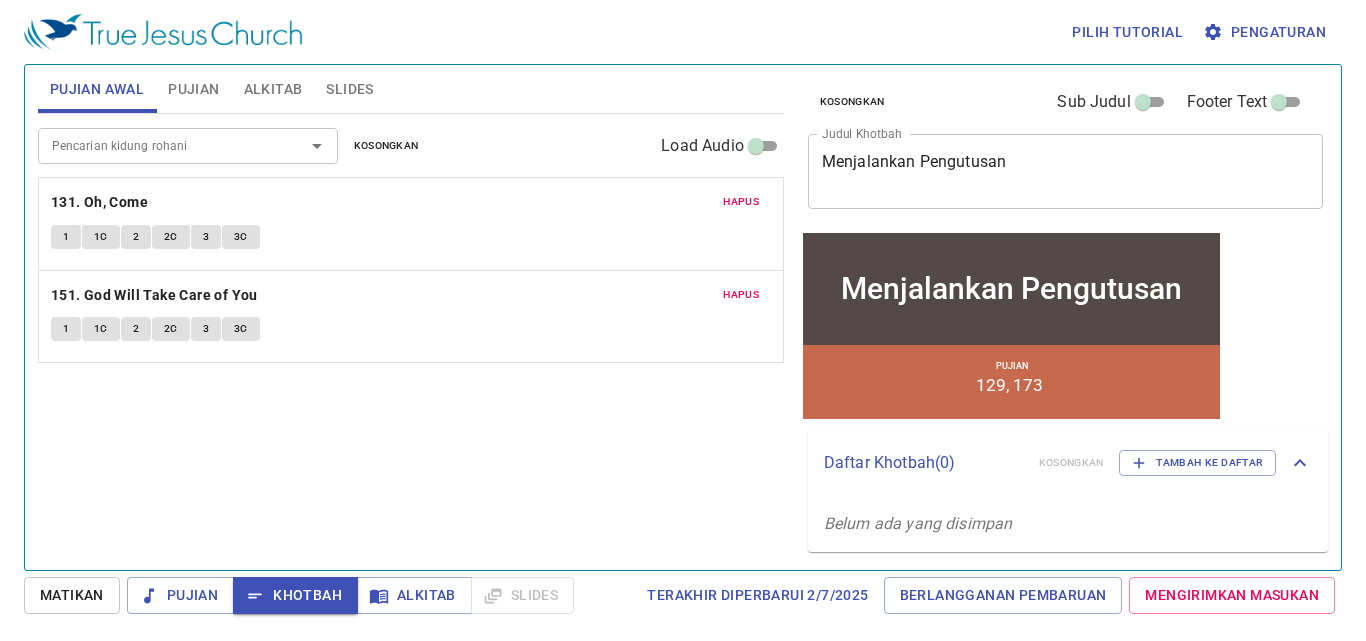 drag, startPoint x: 184, startPoint y: 57, endPoint x: 204, endPoint y: 95, distance: 42.941822 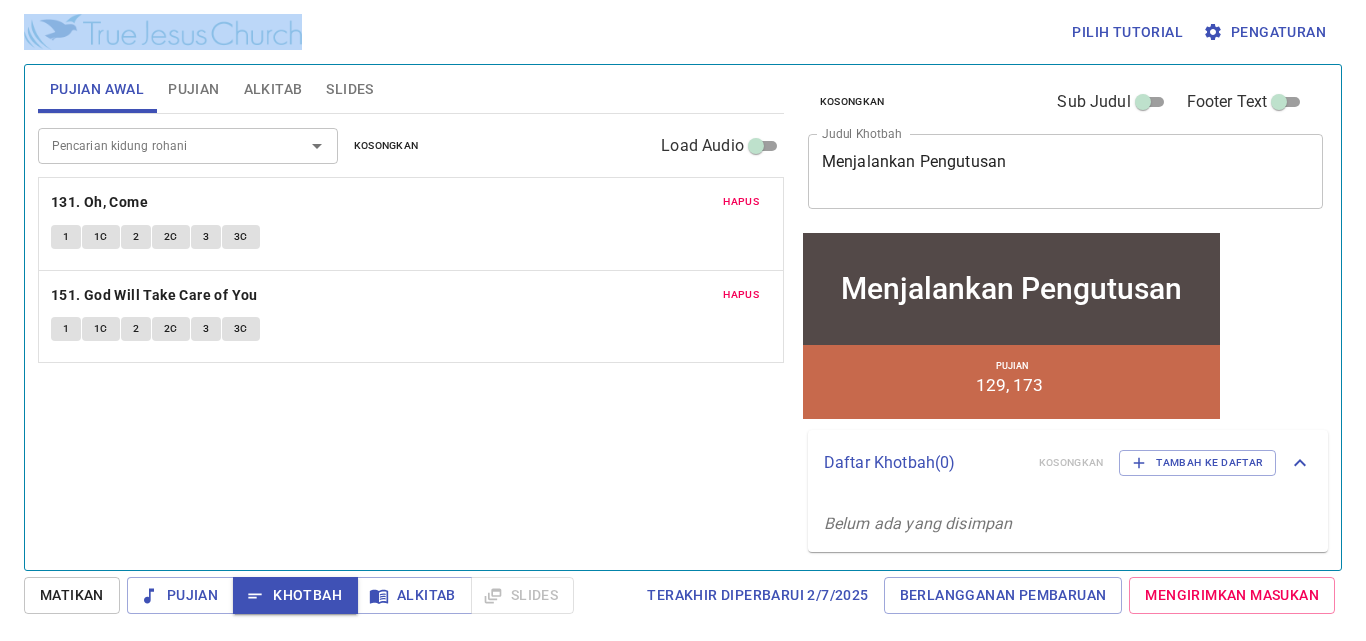 click on "Pujian" at bounding box center [193, 89] 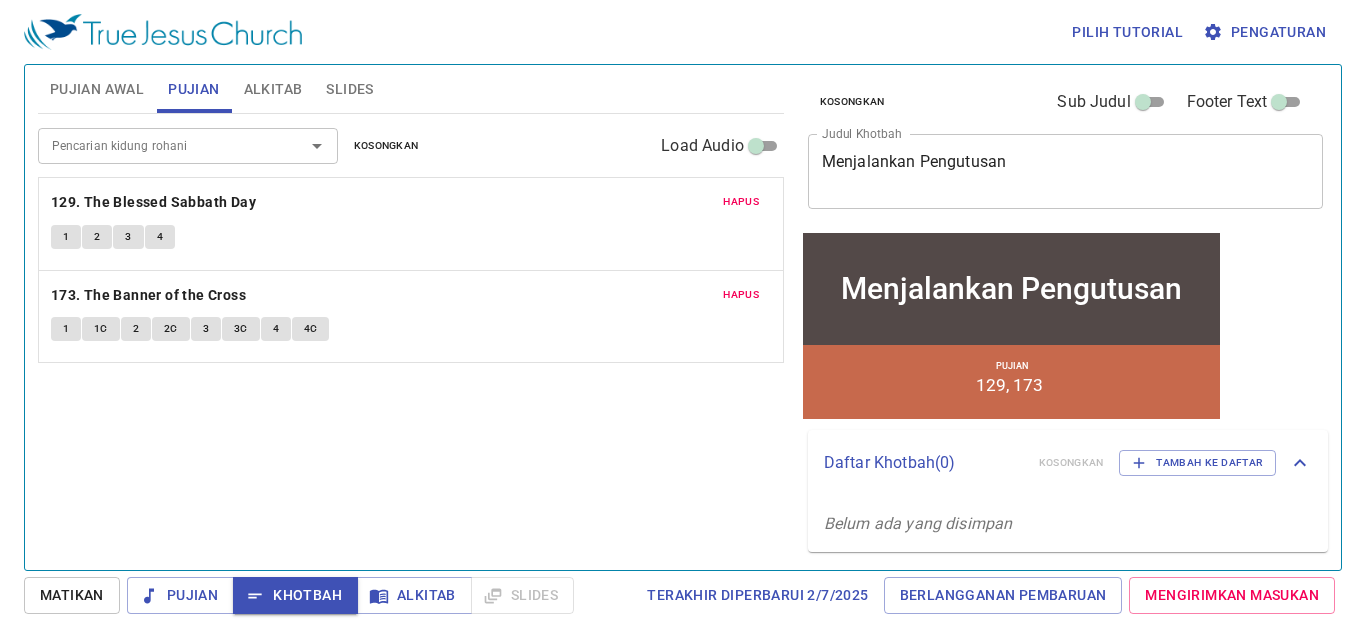 click on "Pencarian kidung rohani Pencarian kidung rohani   Kosongkan Load Audio Hapus 129. The Blessed Sabbath Day   1 2 3 4 Hapus 173. The Banner of the Cross   1 1C 2 2C 3 3C 4 4C" at bounding box center (411, 333) 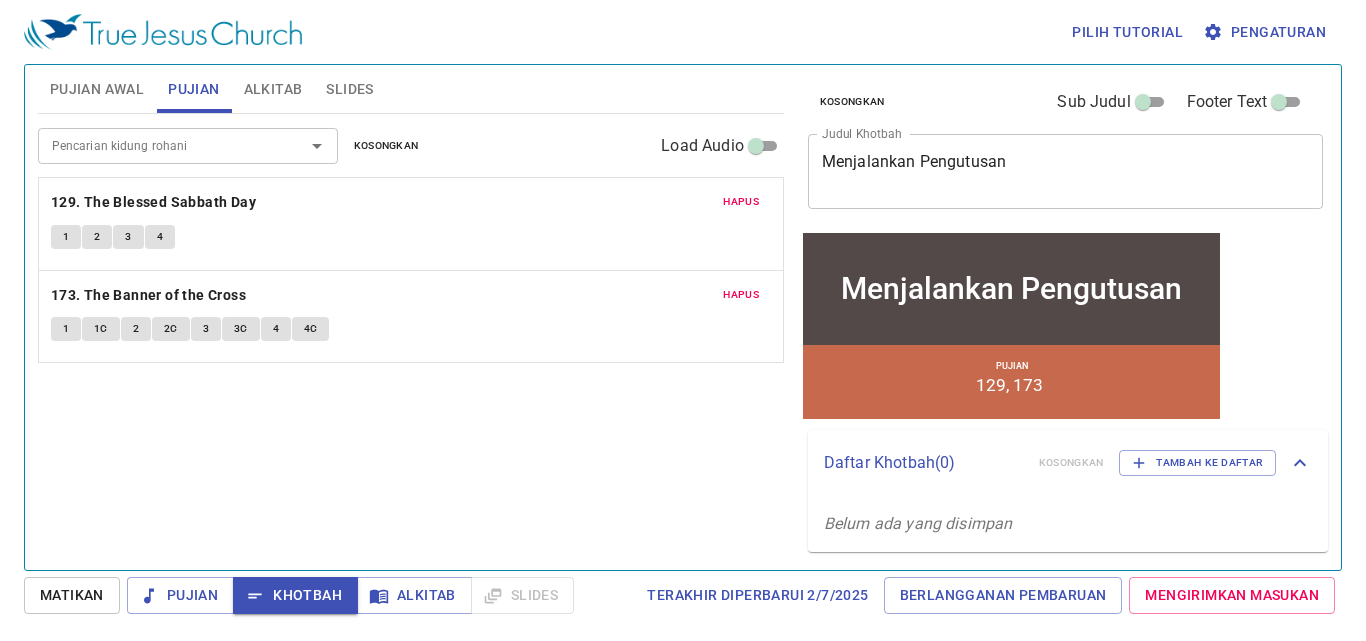 click on "Pencarian kidung rohani Pencarian kidung rohani   Kosongkan Load Audio Hapus 129. The Blessed Sabbath Day   1 2 3 4 Hapus 173. The Banner of the Cross   1 1C 2 2C 3 3C 4 4C" at bounding box center (411, 333) 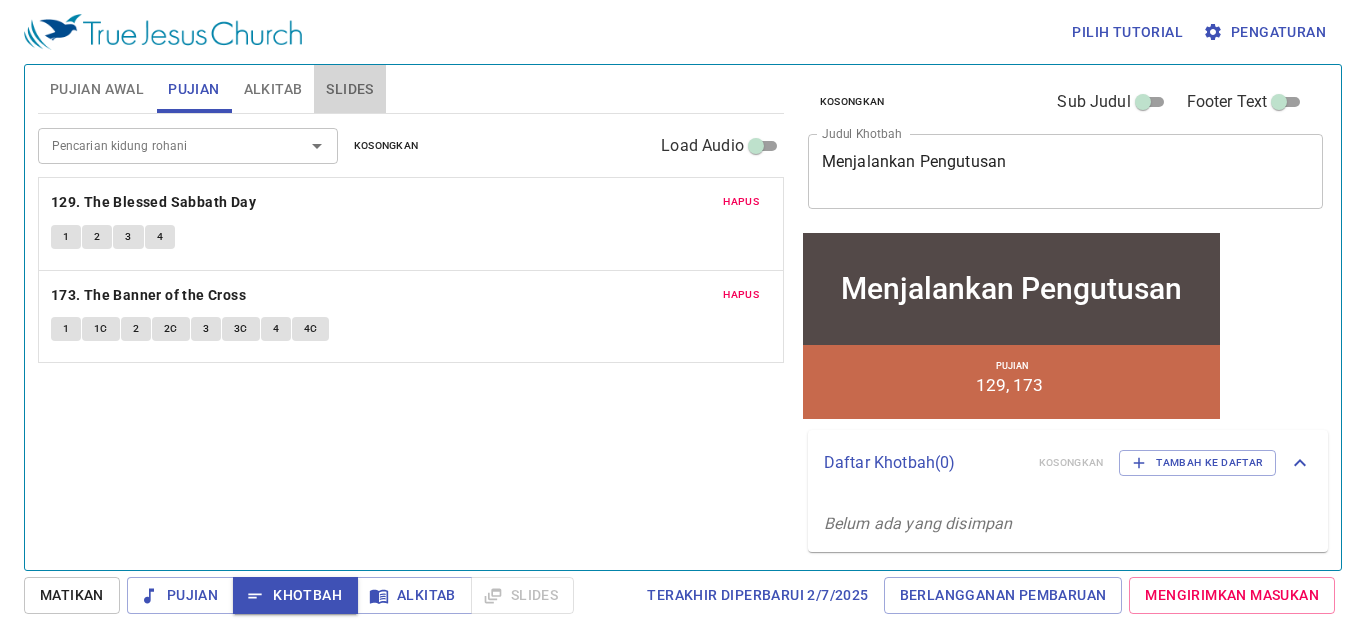 click on "Slides" at bounding box center [349, 89] 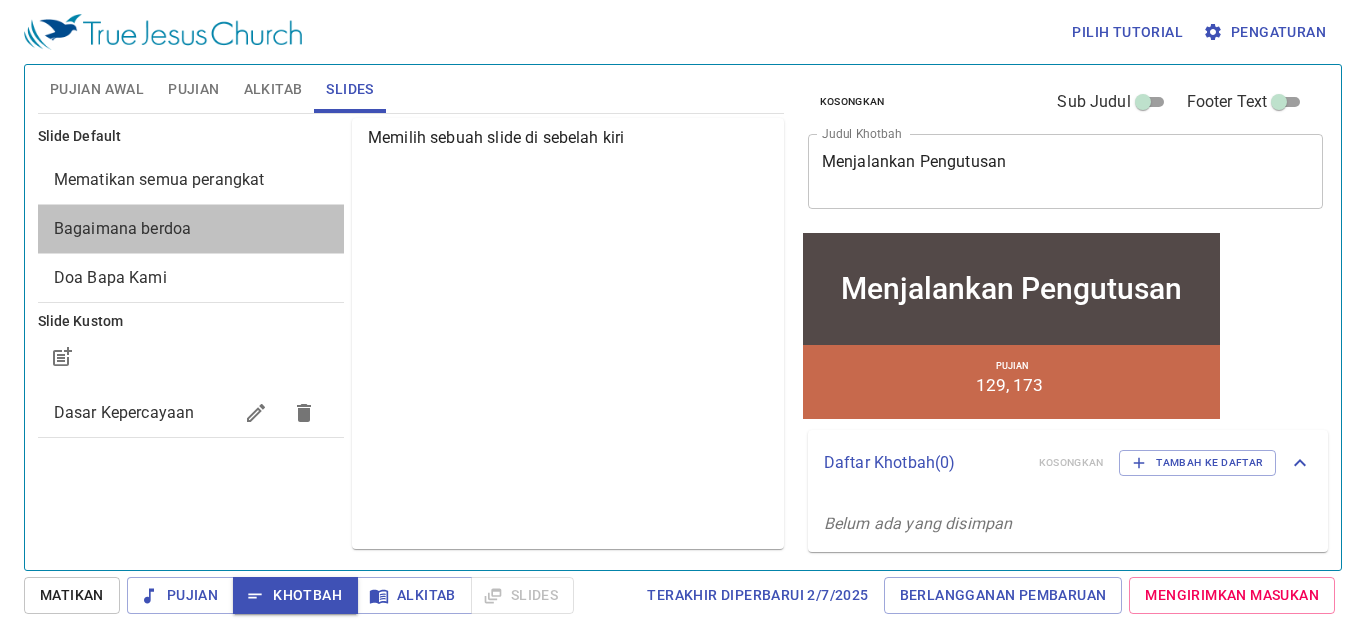 click on "Bagaimana berdoa" at bounding box center [191, 229] 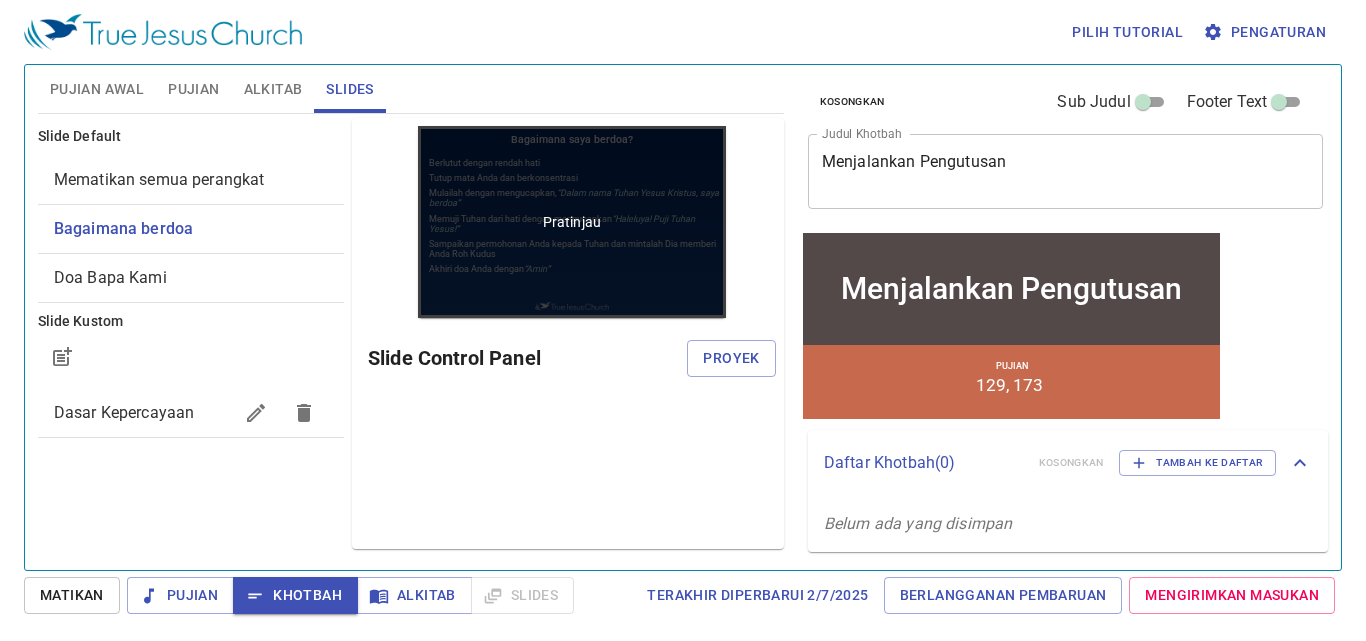 scroll, scrollTop: 0, scrollLeft: 0, axis: both 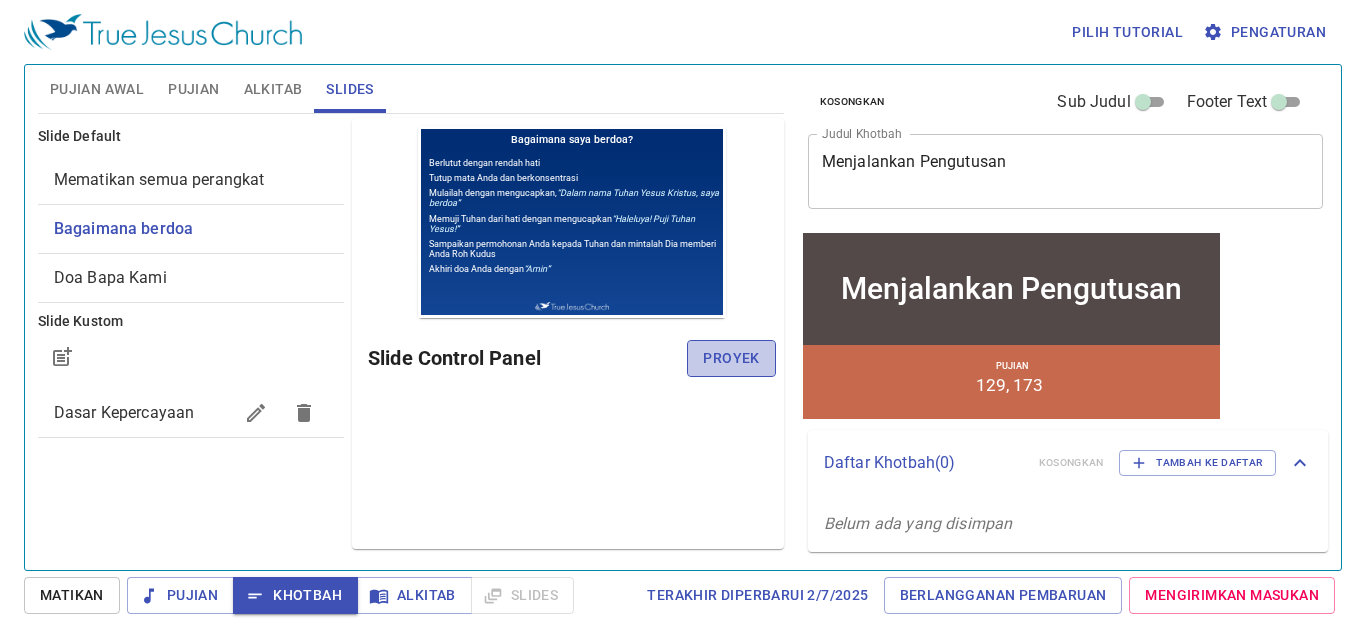 click on "Proyek" at bounding box center [731, 358] 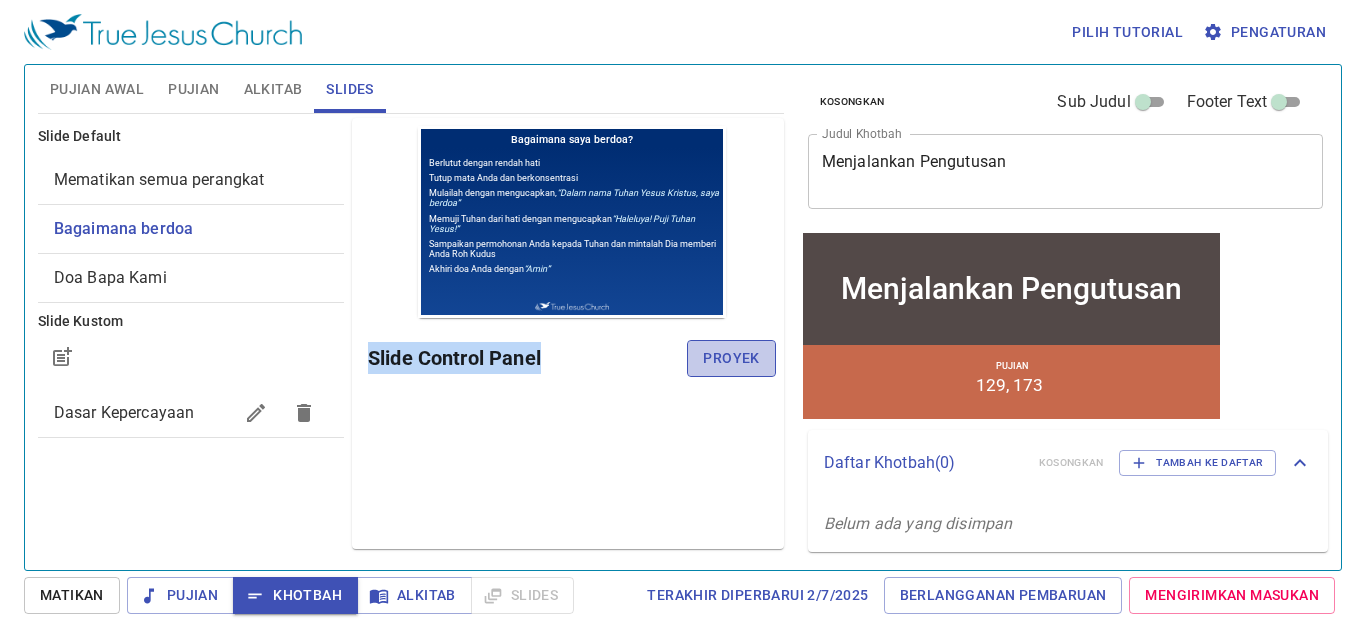 click on "Slide Control Panel" at bounding box center (527, 358) 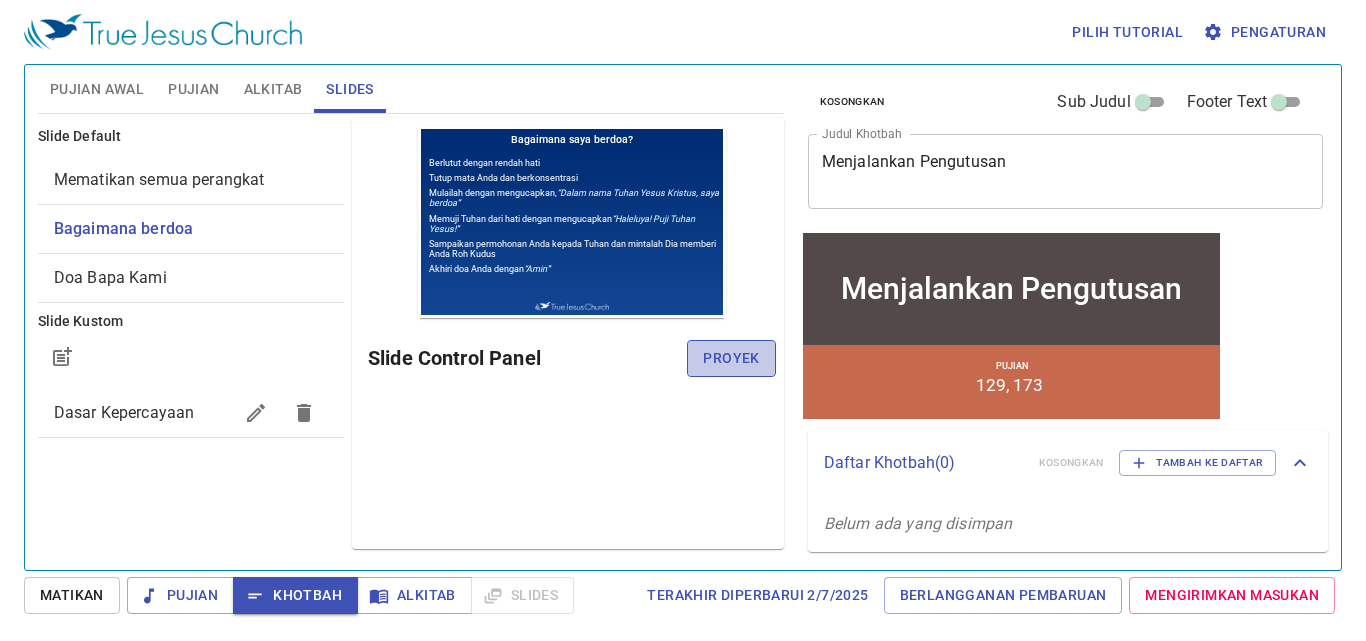 click on "Slide Control Panel" at bounding box center [527, 358] 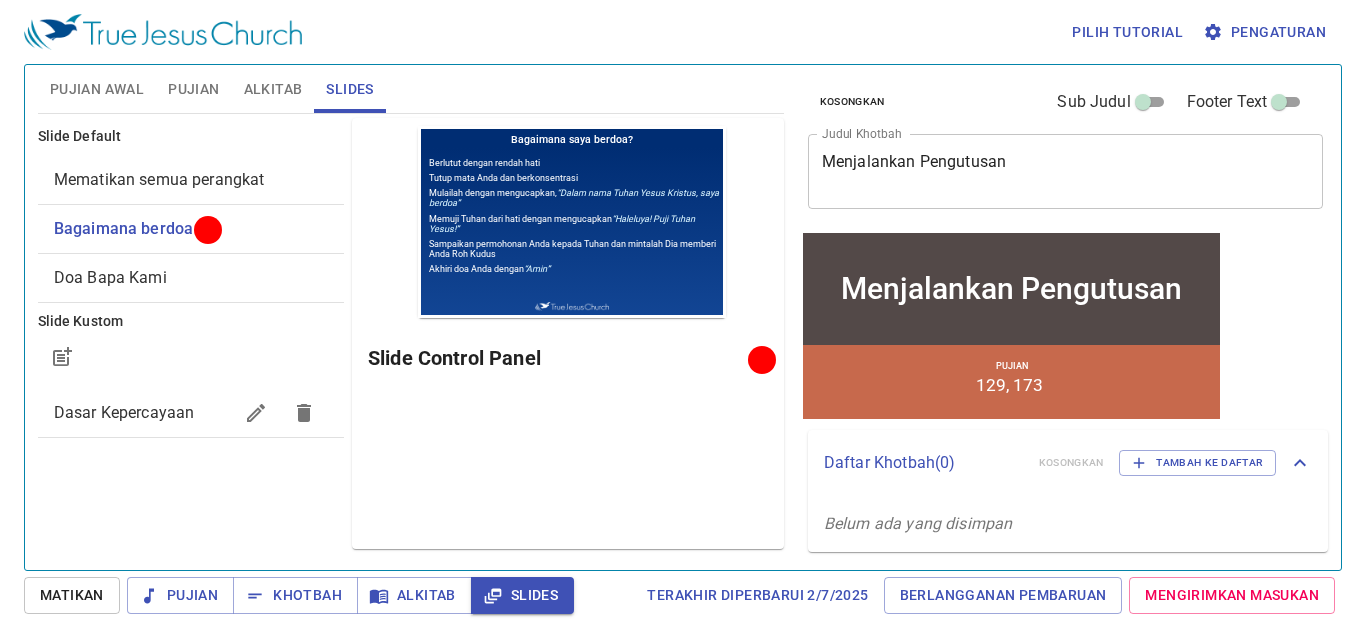 click on "Slide Control Panel" at bounding box center (561, 358) 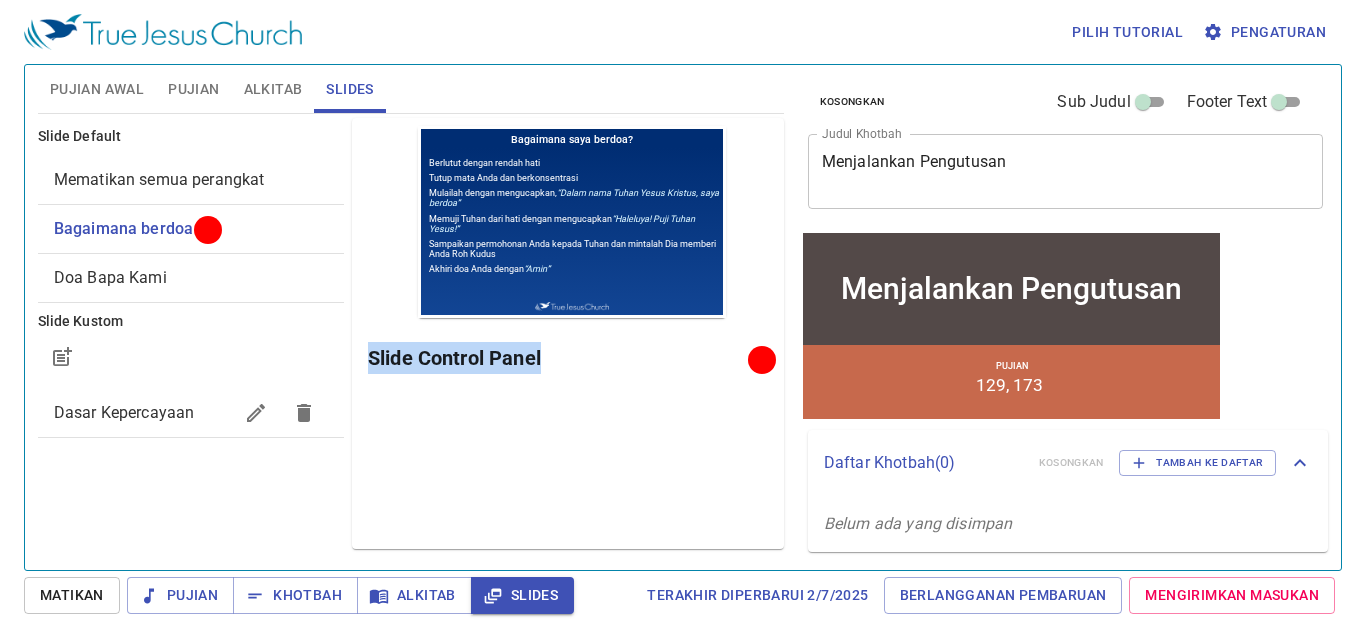 click on "Slide Control Panel" at bounding box center [561, 358] 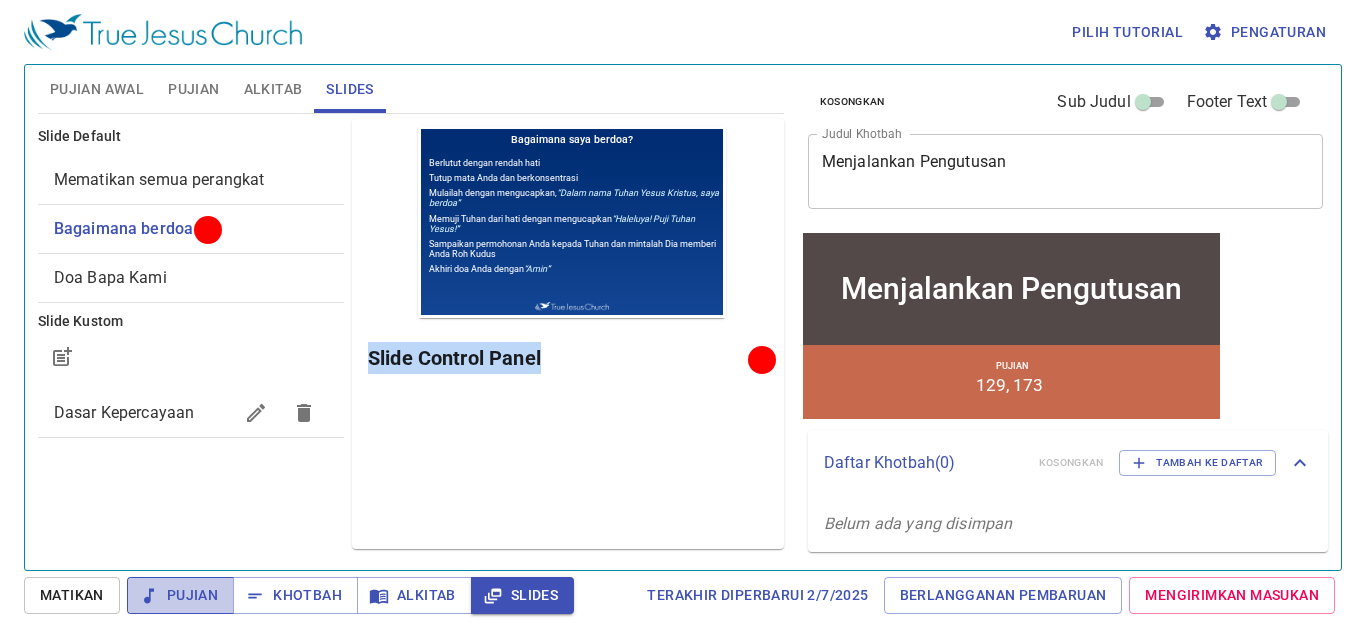 click on "Pujian" at bounding box center [180, 595] 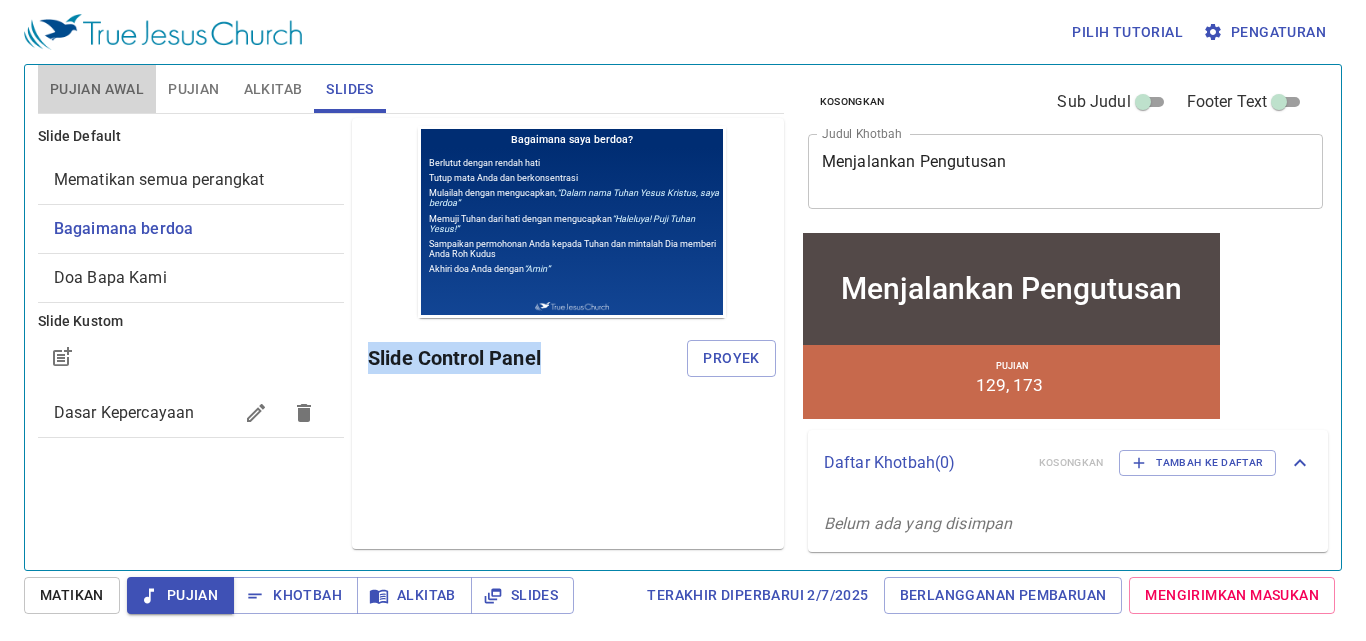 click on "Pujian Awal" at bounding box center [97, 89] 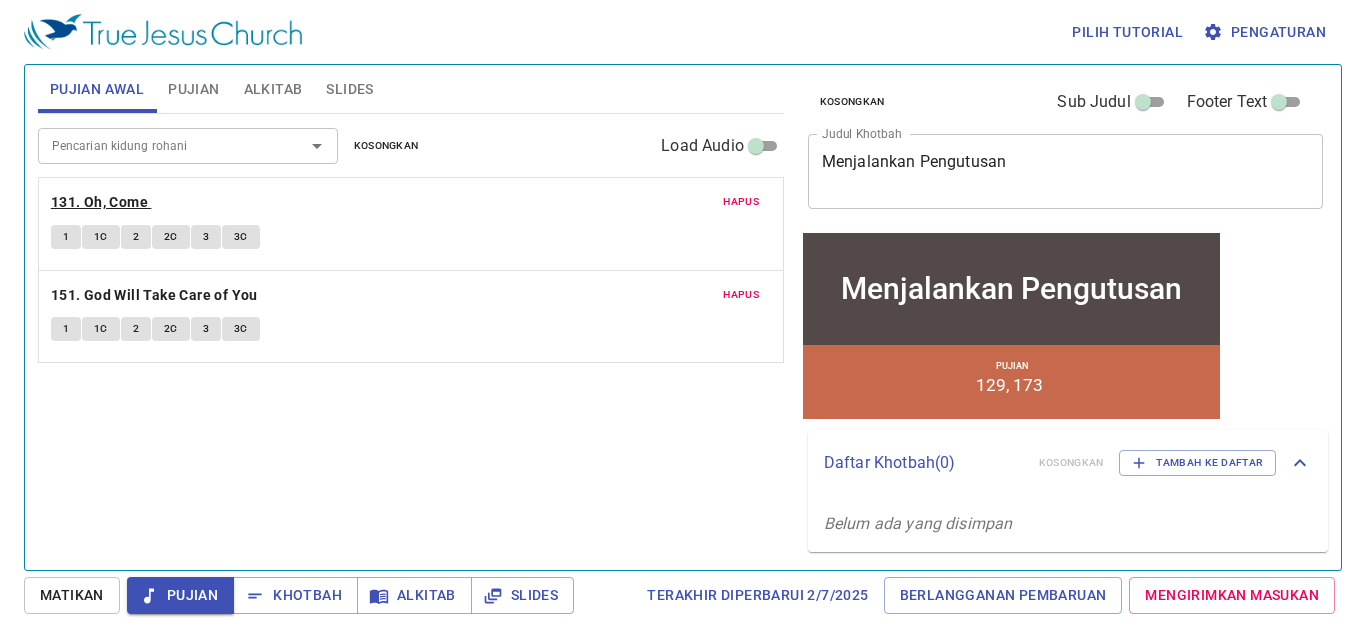 click on "131. Oh, Come" at bounding box center [99, 202] 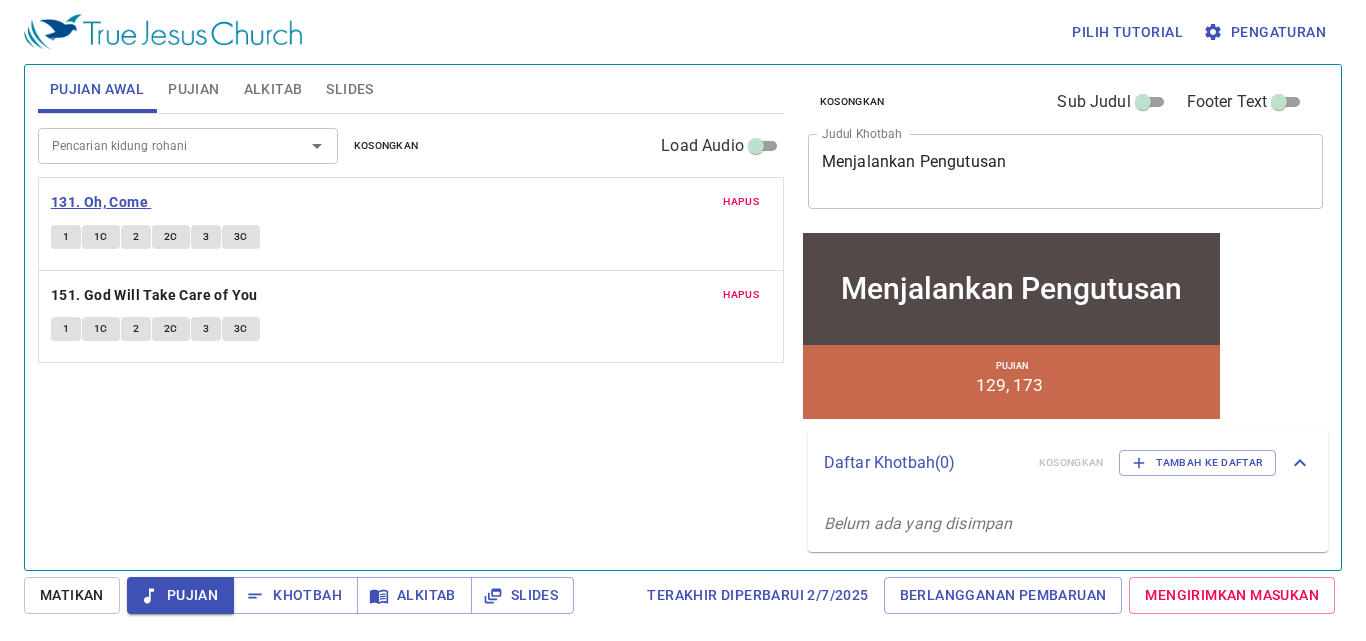 click on "131. Oh, Come" at bounding box center (99, 202) 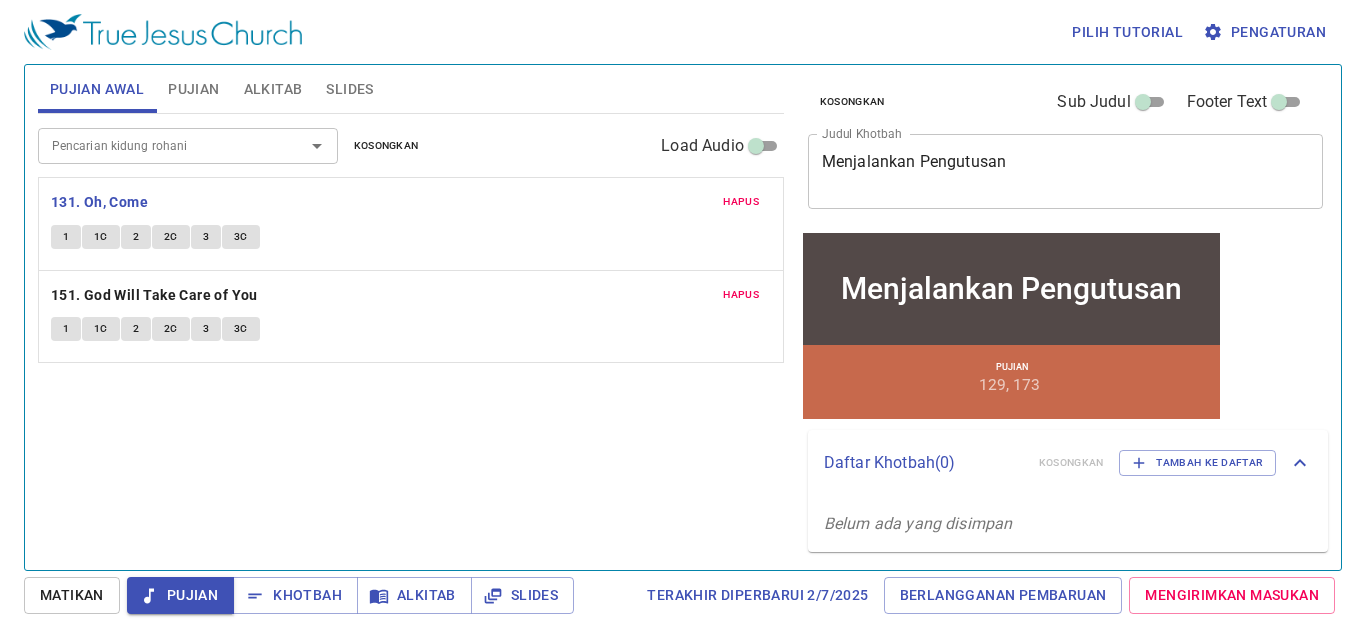 click on "1" at bounding box center (66, 237) 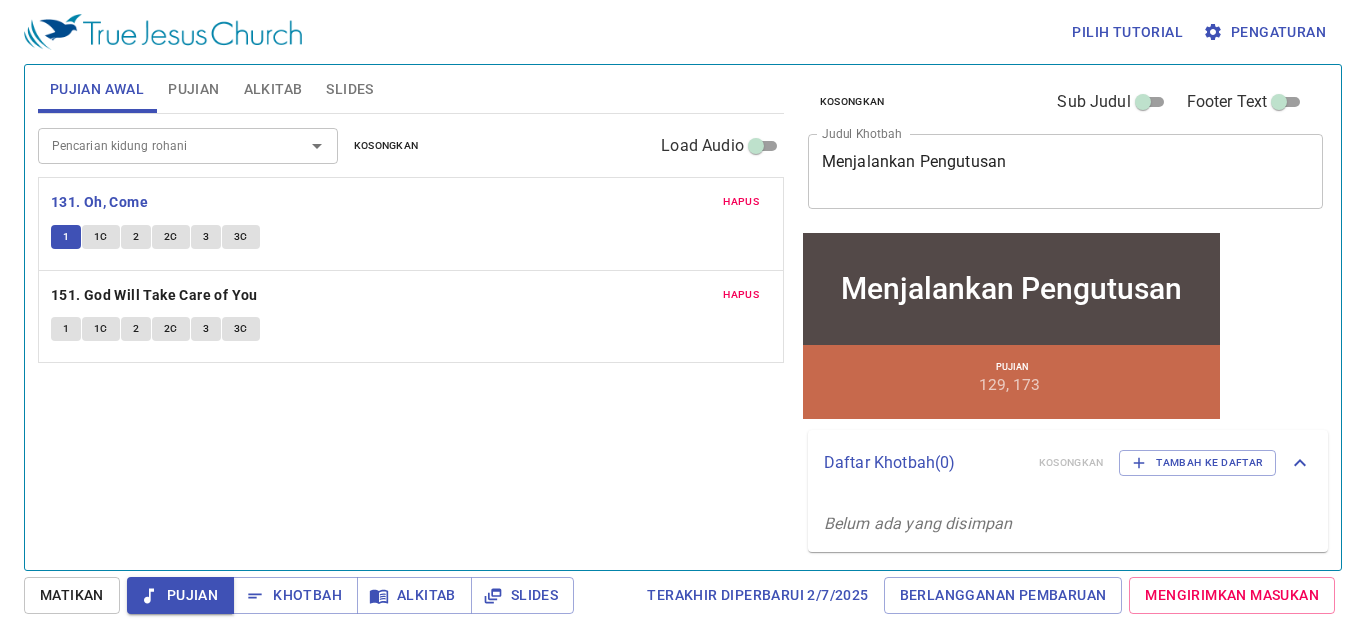 drag, startPoint x: 128, startPoint y: 398, endPoint x: 126, endPoint y: 413, distance: 15.132746 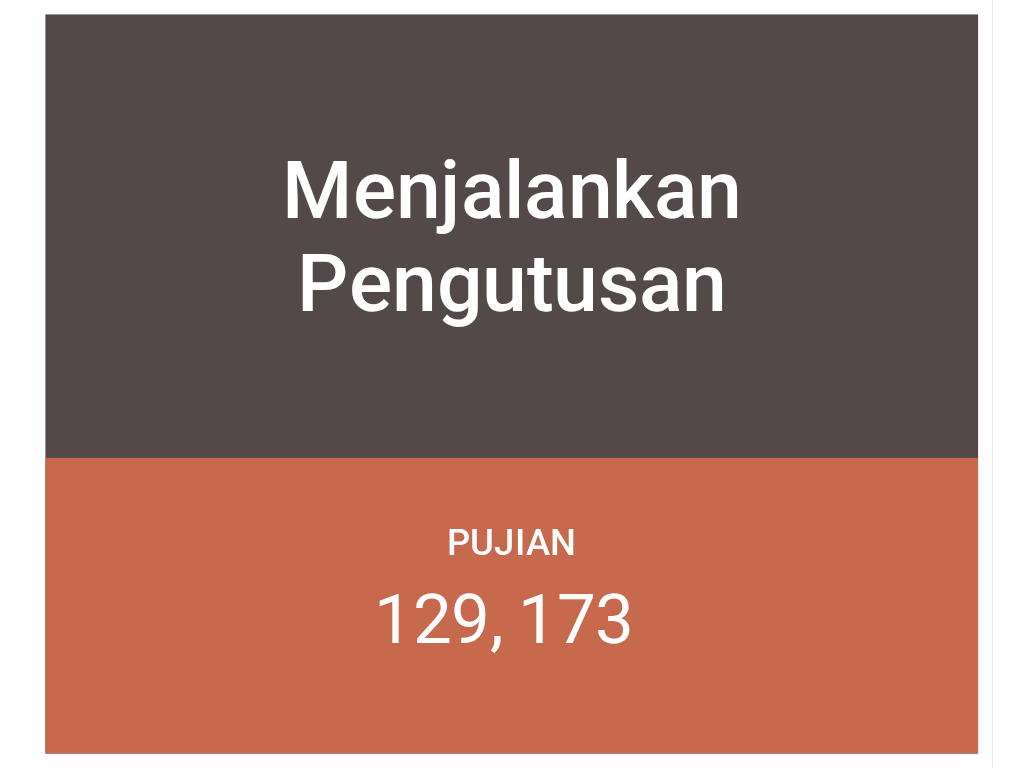 scroll, scrollTop: 0, scrollLeft: 0, axis: both 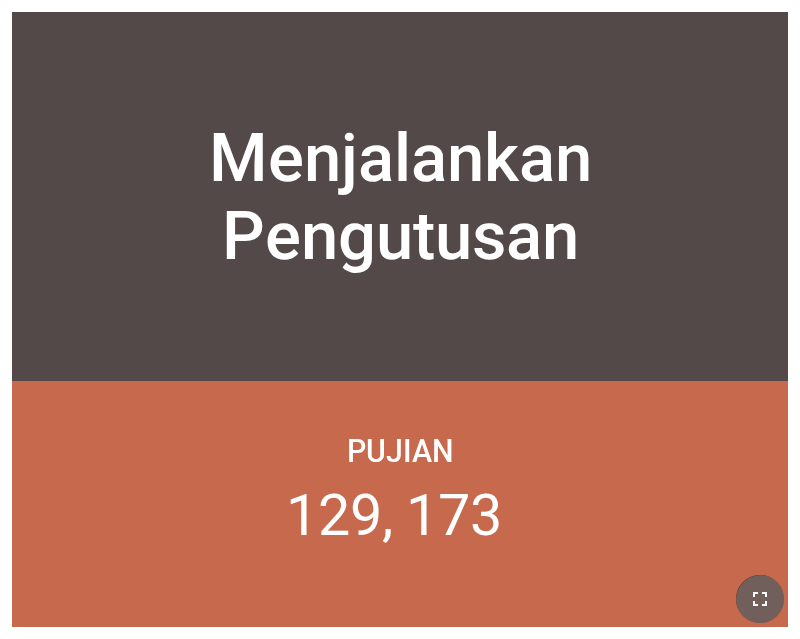 click 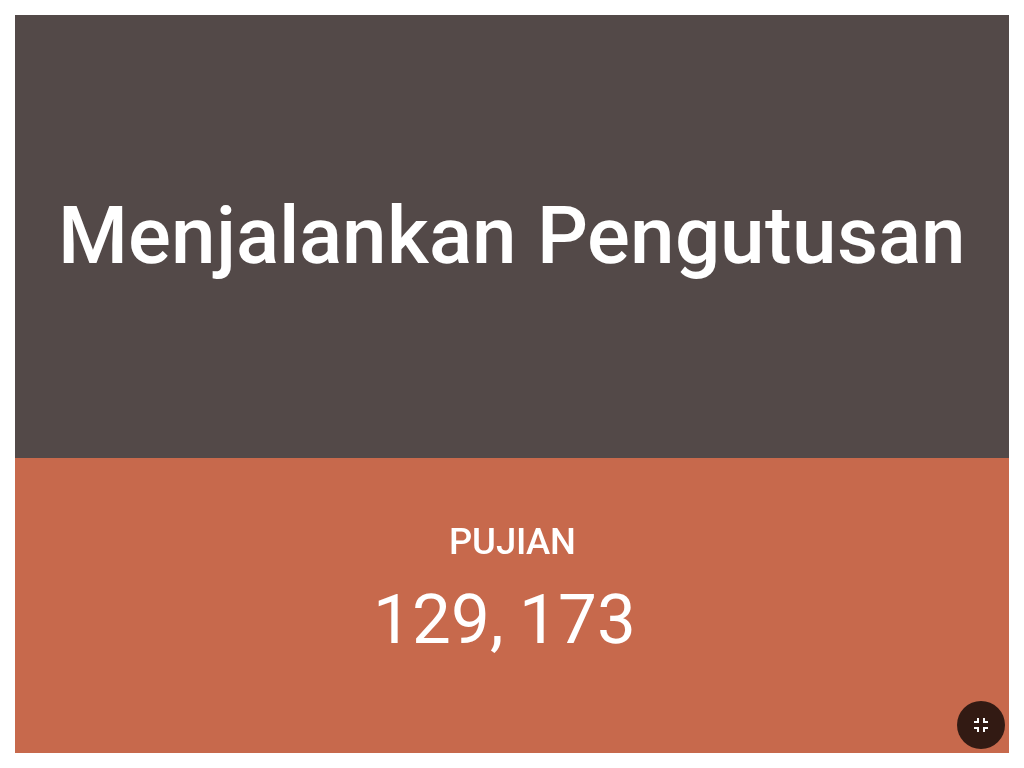 drag, startPoint x: -307, startPoint y: 405, endPoint x: -348, endPoint y: 396, distance: 41.976185 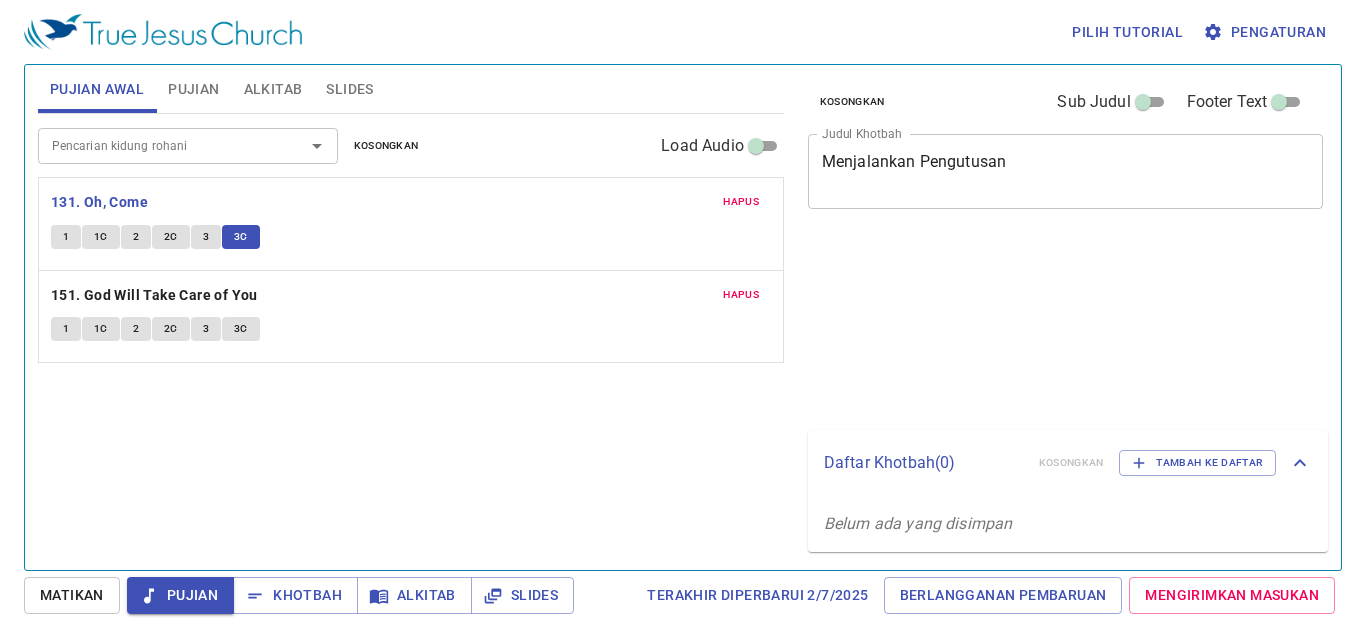 scroll, scrollTop: 0, scrollLeft: 0, axis: both 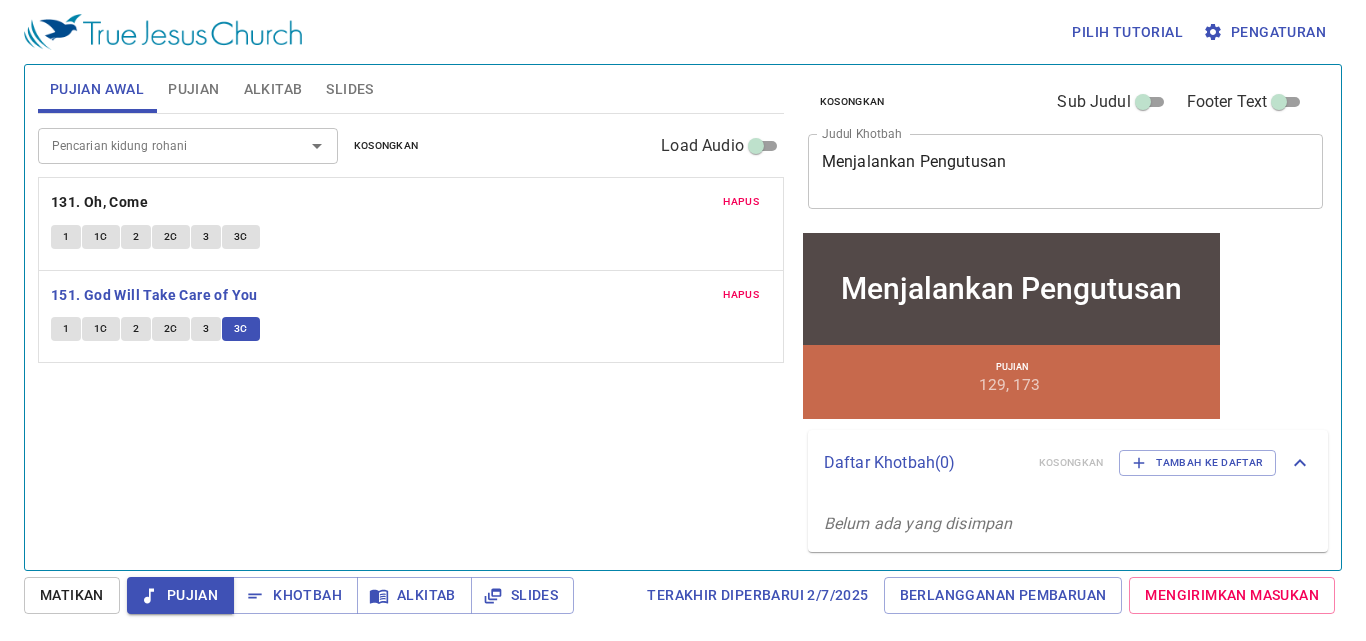 click on "Pujian" at bounding box center (180, 595) 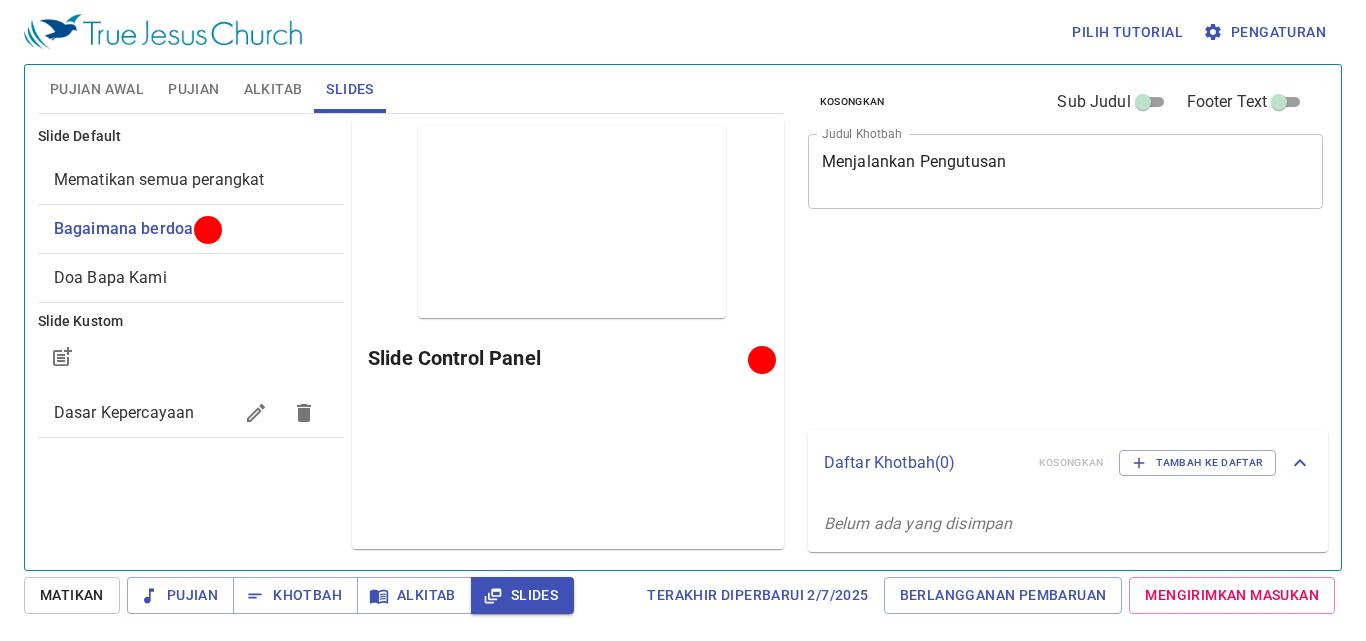 scroll, scrollTop: 0, scrollLeft: 0, axis: both 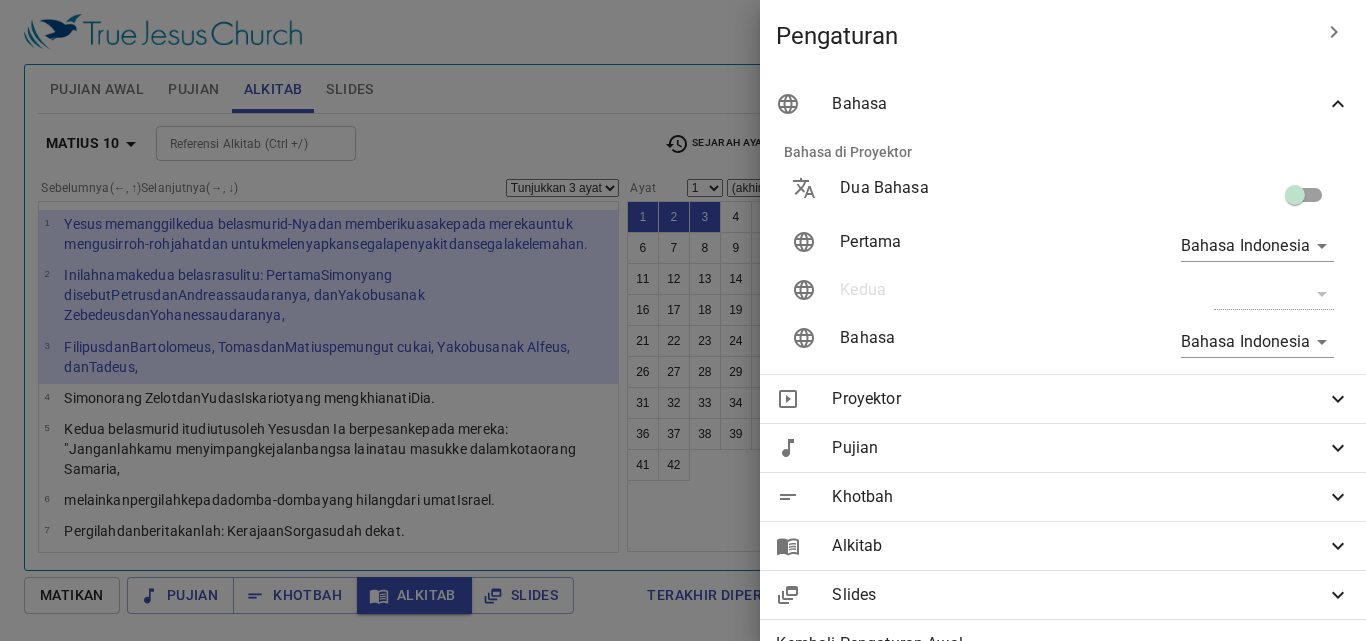 select on "3" 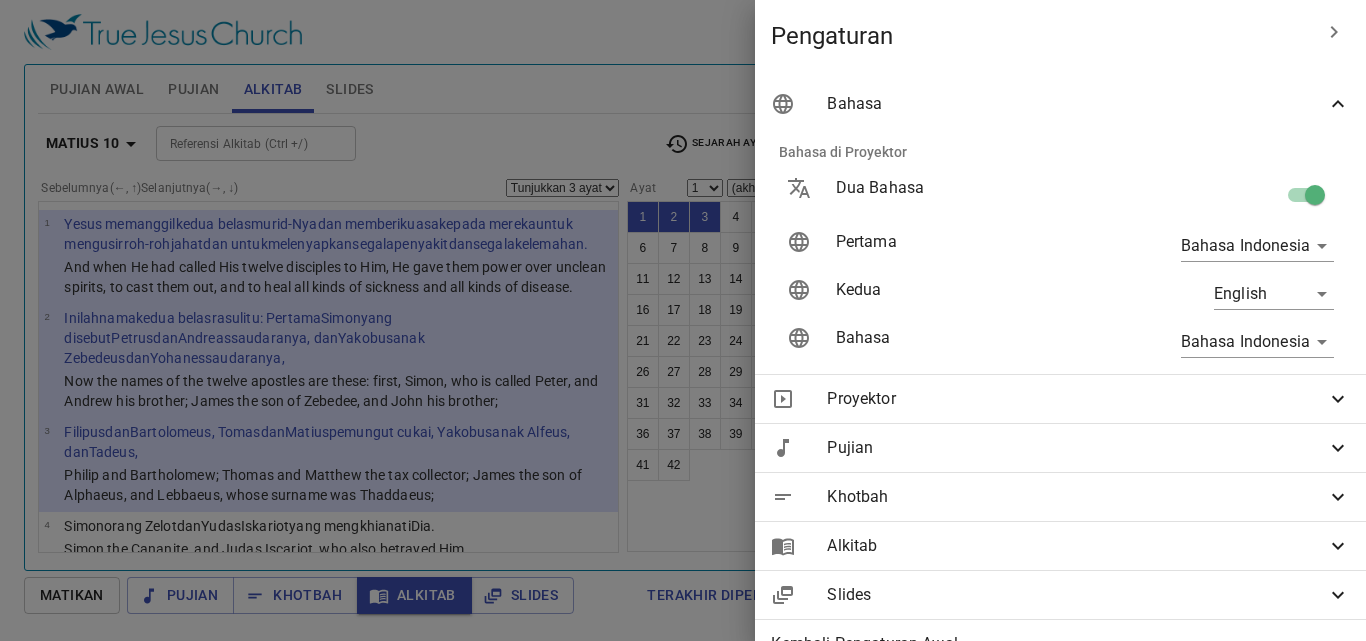 click at bounding box center (1315, 199) 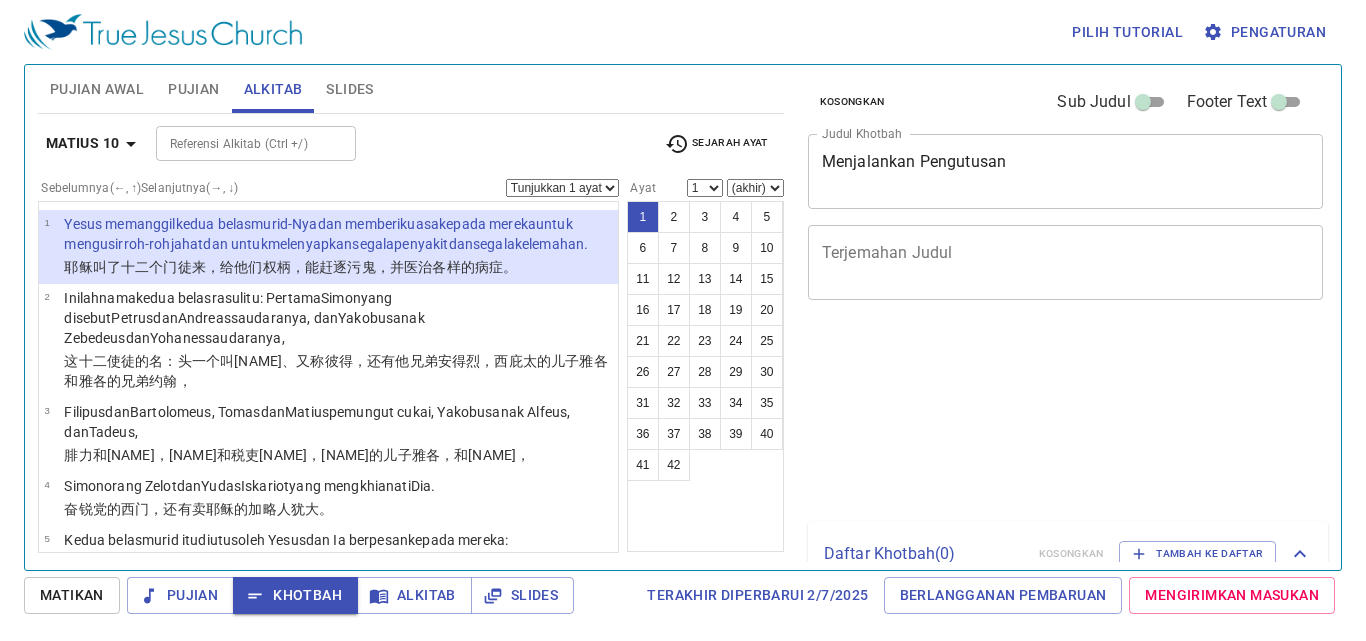 scroll, scrollTop: 0, scrollLeft: 0, axis: both 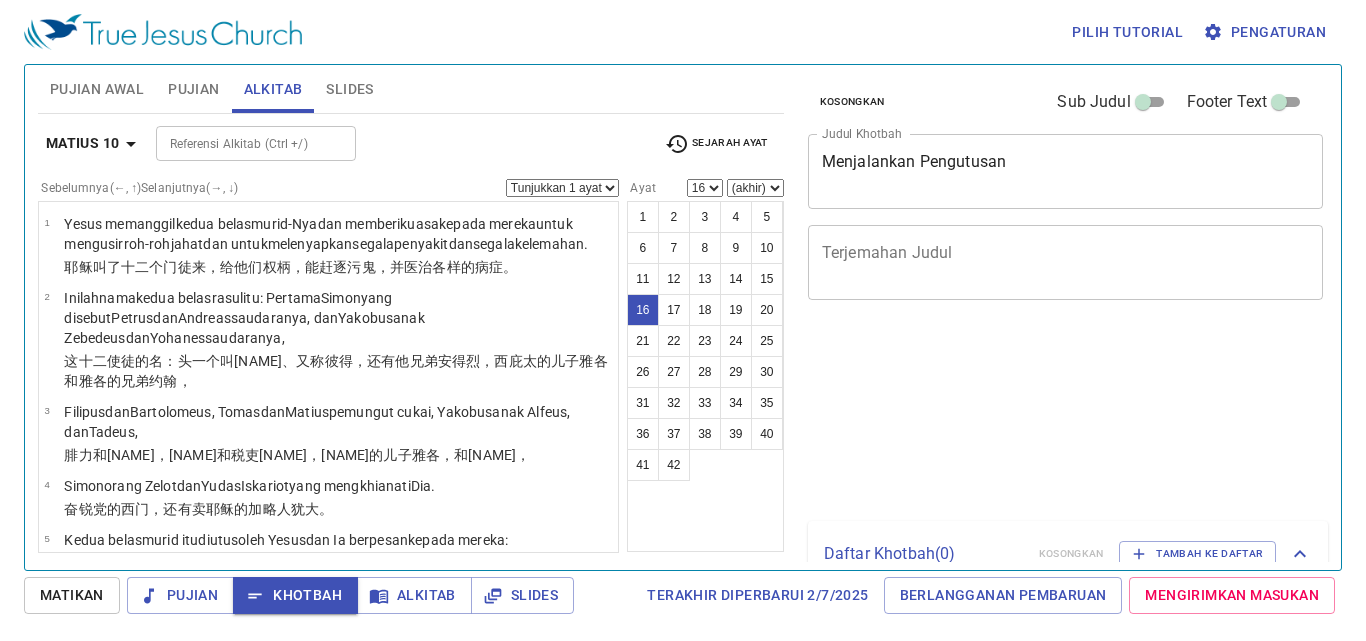 select on "16" 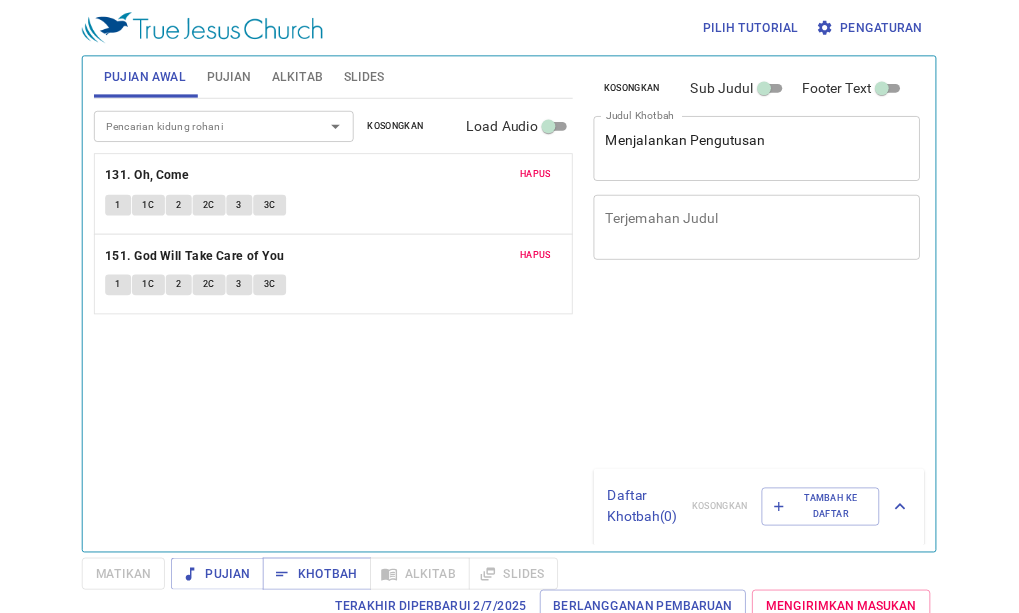 scroll, scrollTop: 0, scrollLeft: 0, axis: both 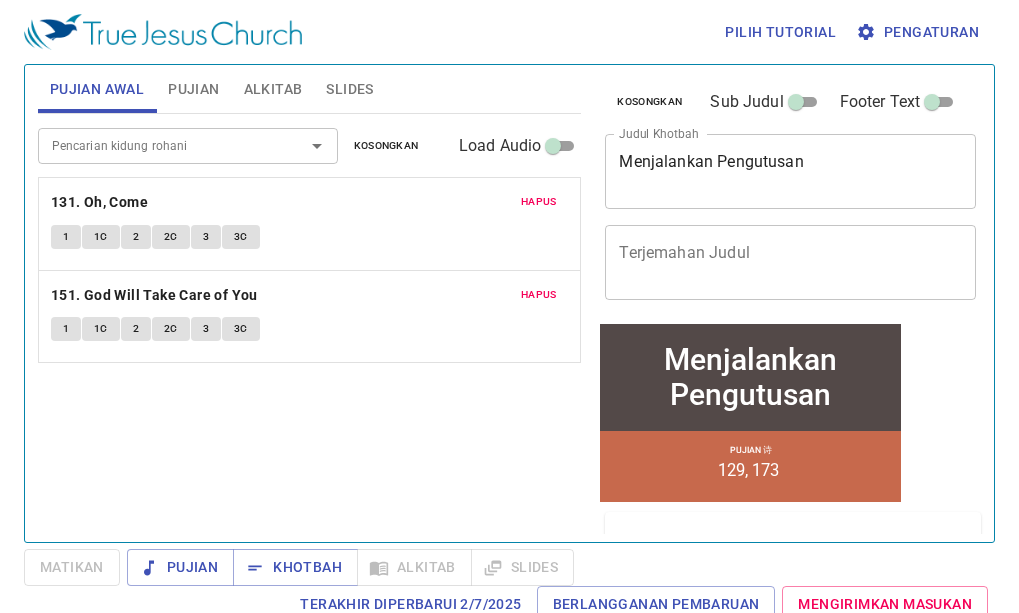 click on "Pujian" at bounding box center (193, 89) 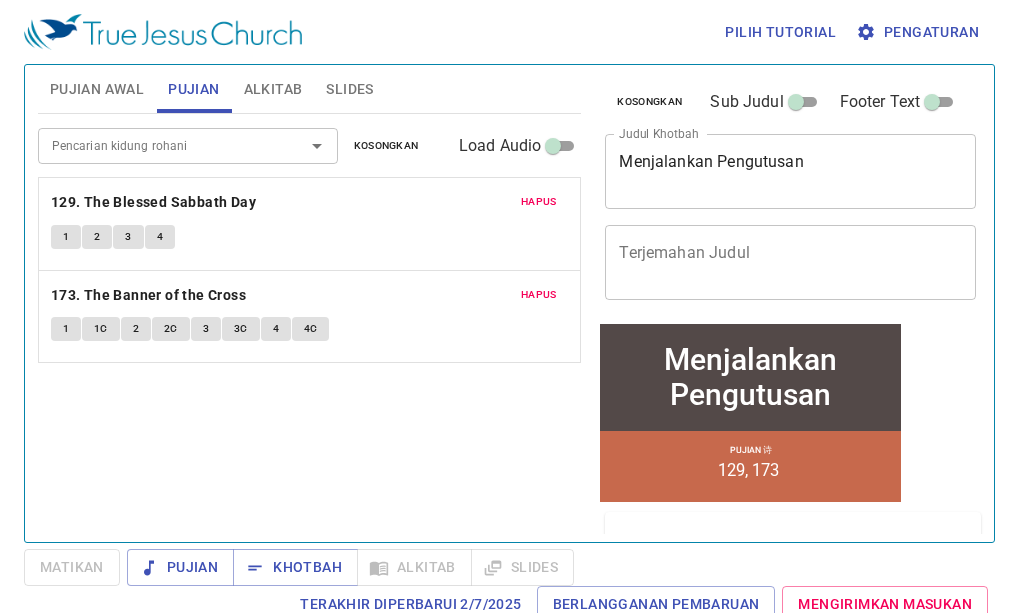 click on "Alkitab" at bounding box center (273, 89) 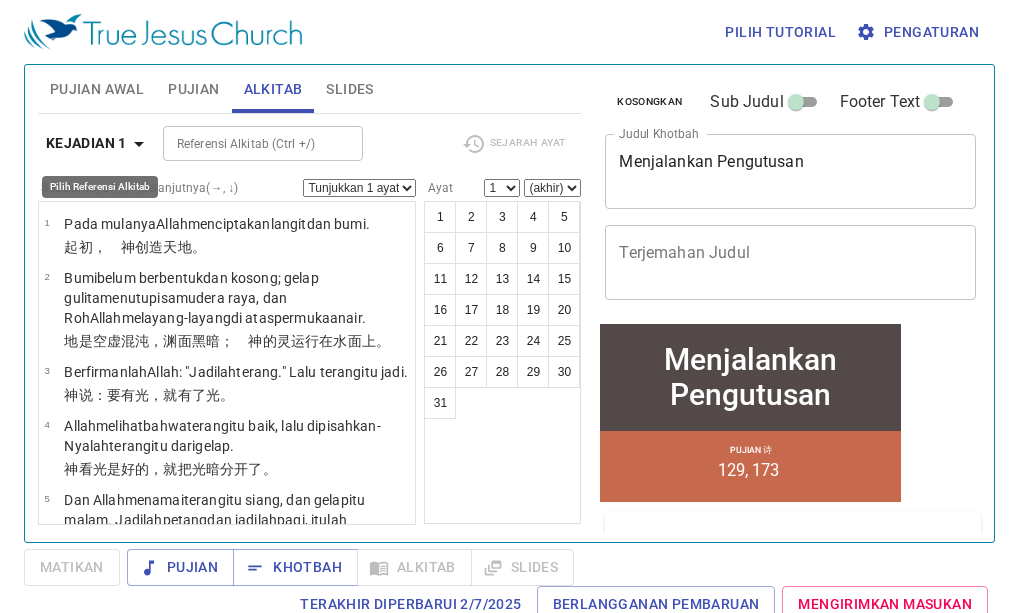 click on "Kejadian 1" at bounding box center [86, 143] 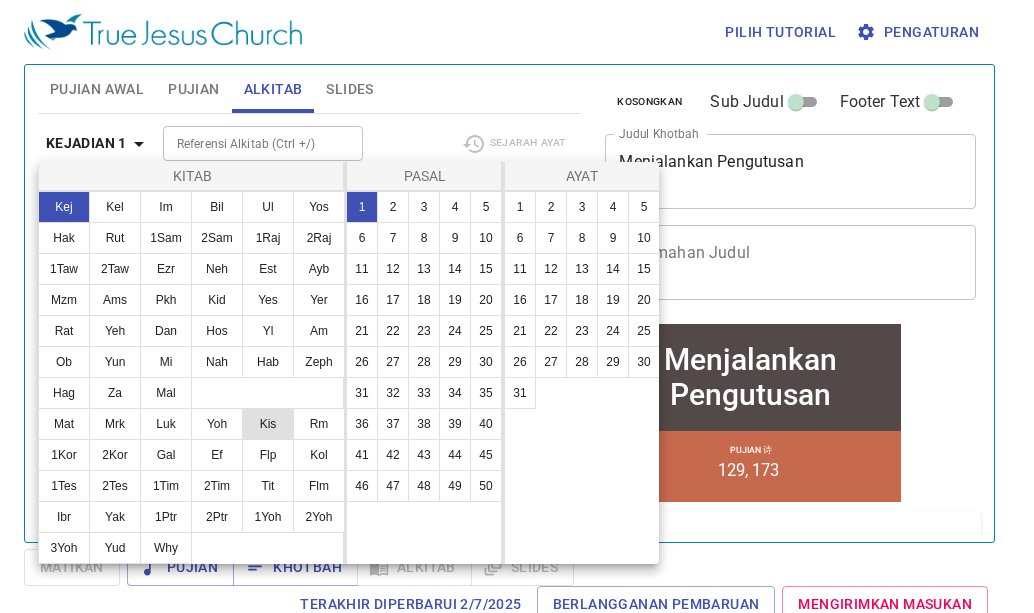 click on "Kis" at bounding box center (268, 424) 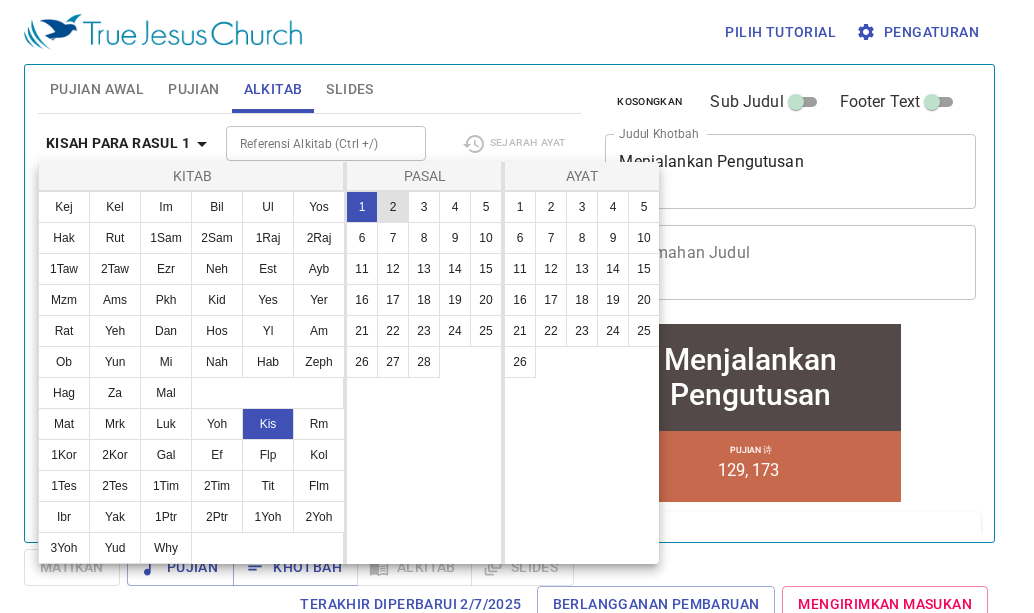 click on "2" at bounding box center (393, 207) 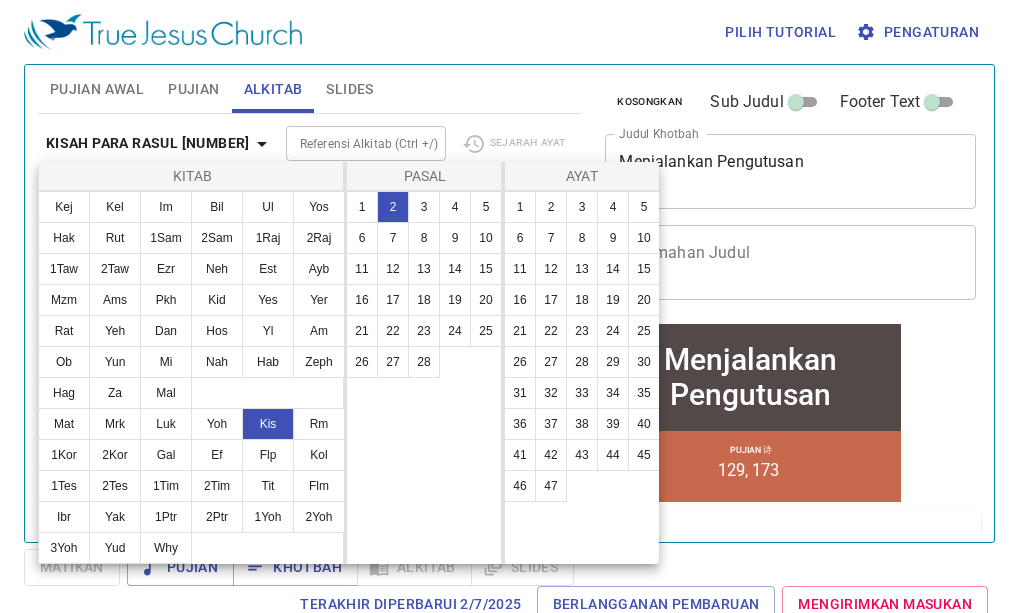 click at bounding box center (517, 306) 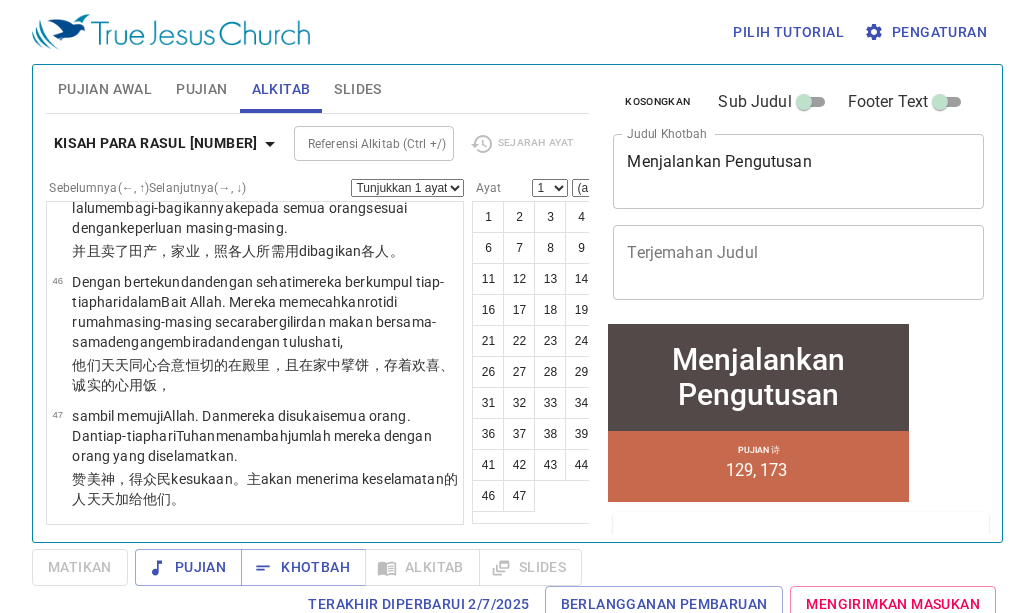 scroll, scrollTop: 4900, scrollLeft: 0, axis: vertical 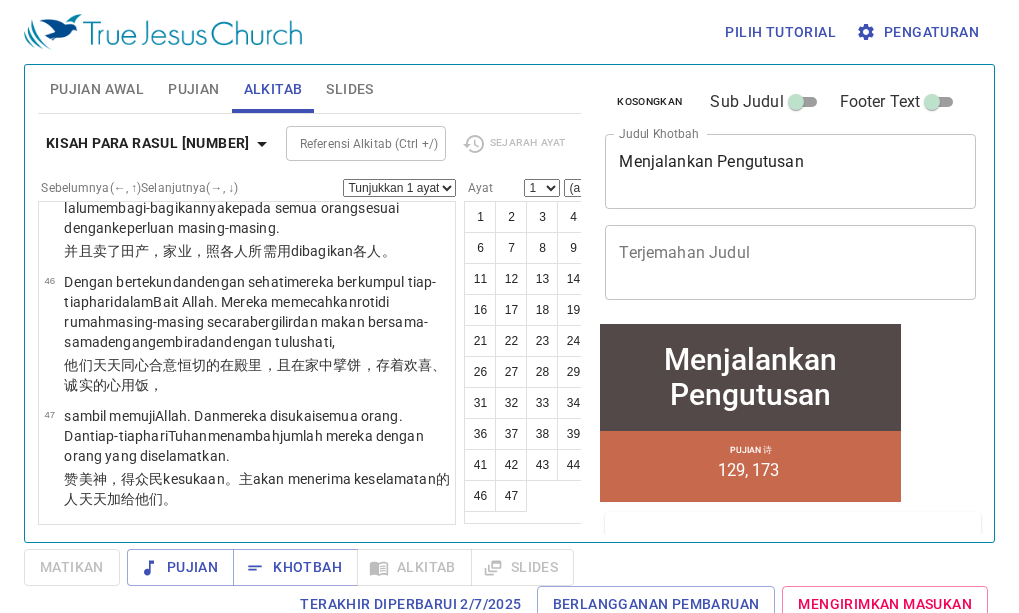 click on "Mereka  bertekun  dalam pengajaran  rasul-rasul  dan  dalam persekutuan . Dan mereka selalu berkumpul untuk memecahkan  roti  dan  berdoa ." at bounding box center [257, -34] 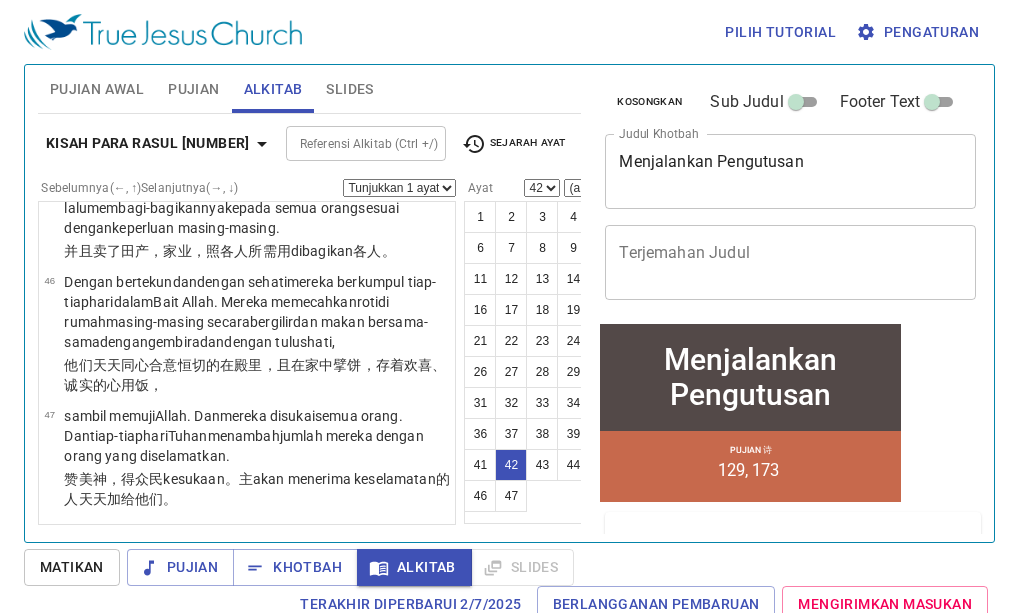 click on "Kisah Para Rasul 2" at bounding box center (160, 143) 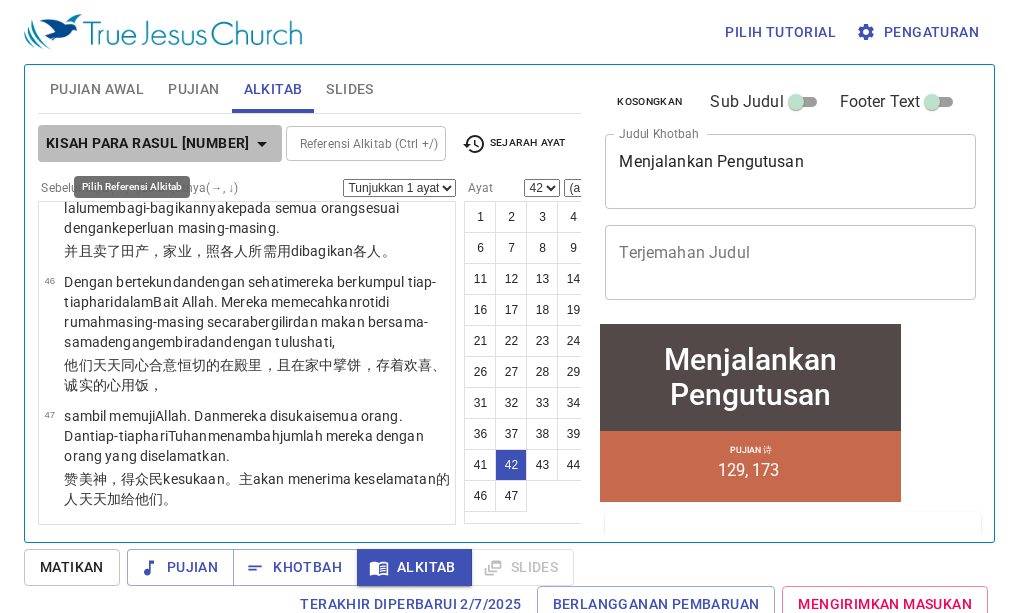 click on "Kisah Para Rasul 2" at bounding box center (160, 143) 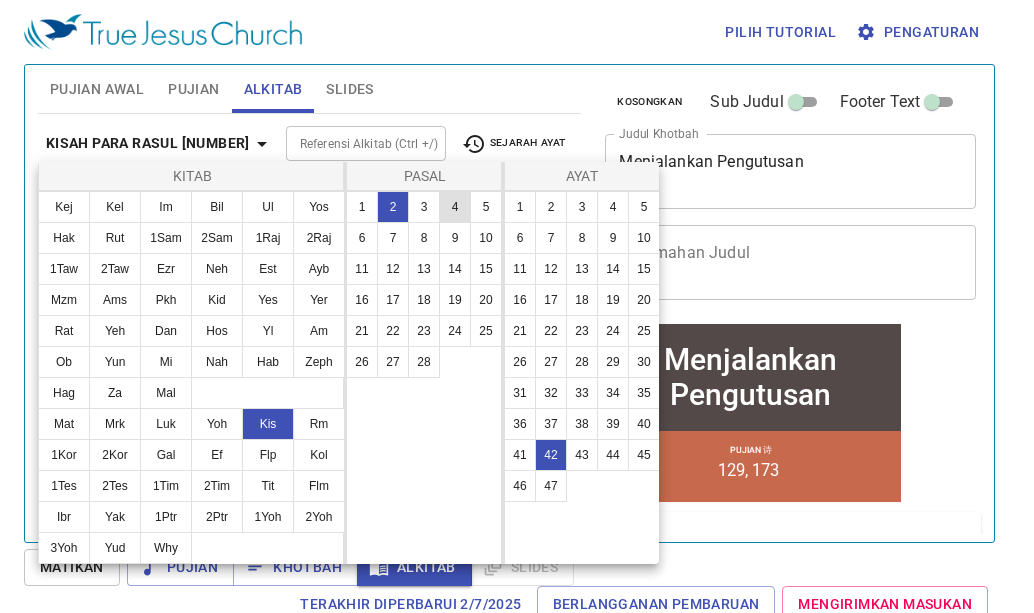 click on "4" at bounding box center [455, 207] 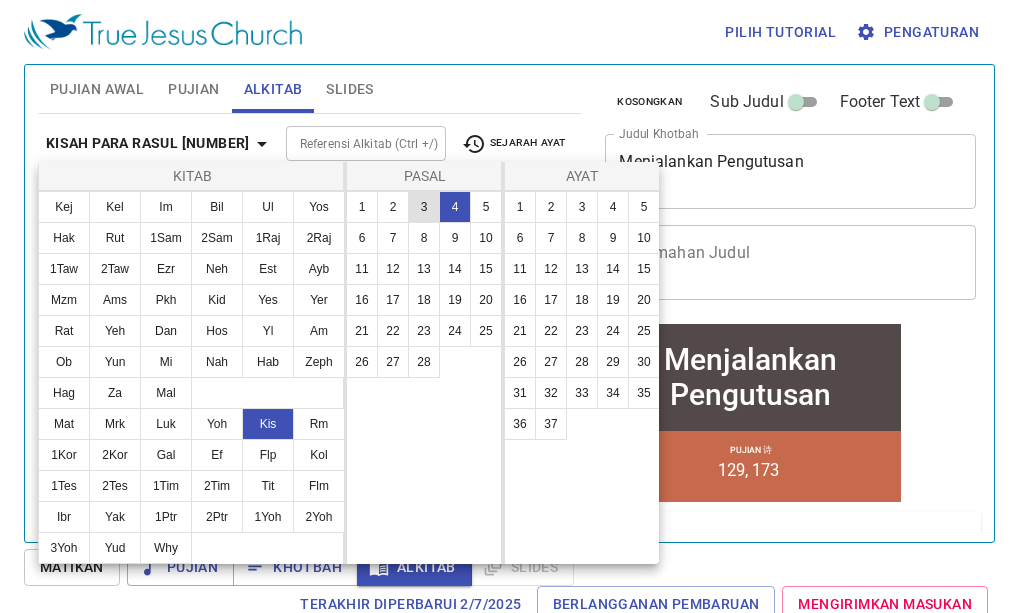 scroll, scrollTop: 0, scrollLeft: 0, axis: both 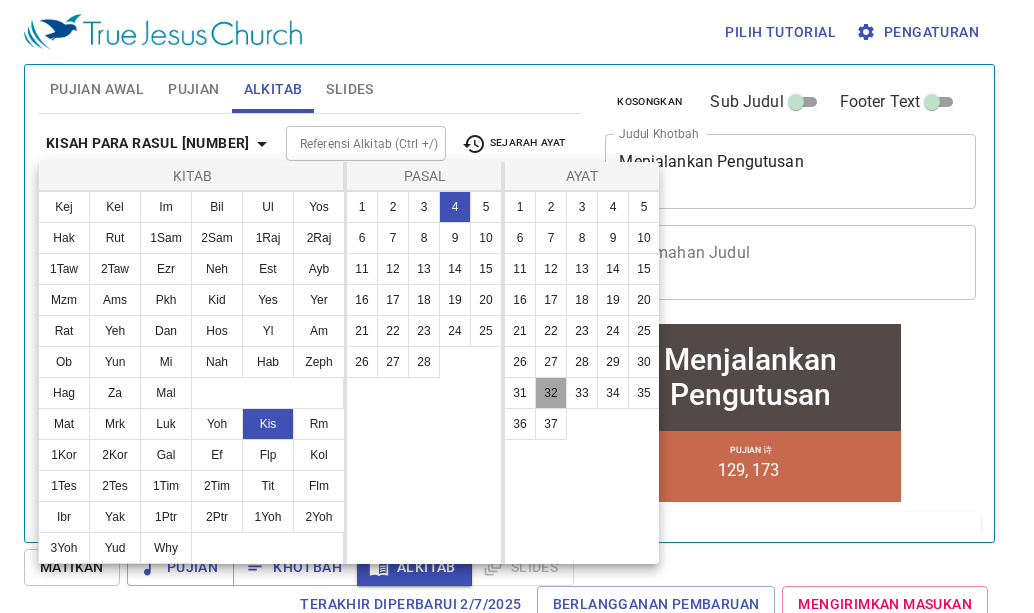 click on "32" at bounding box center [551, 393] 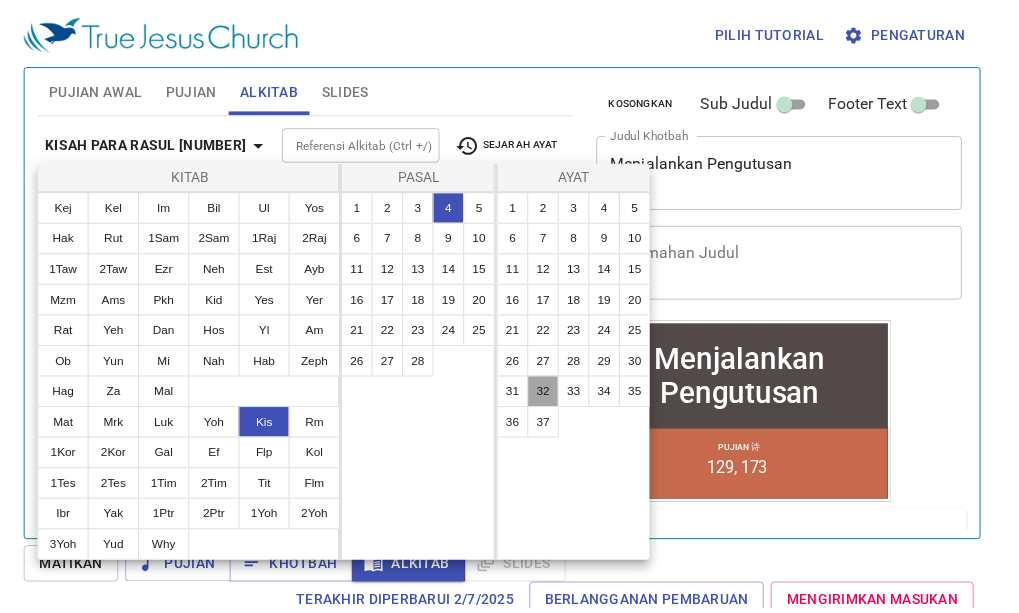 scroll, scrollTop: 9, scrollLeft: 0, axis: vertical 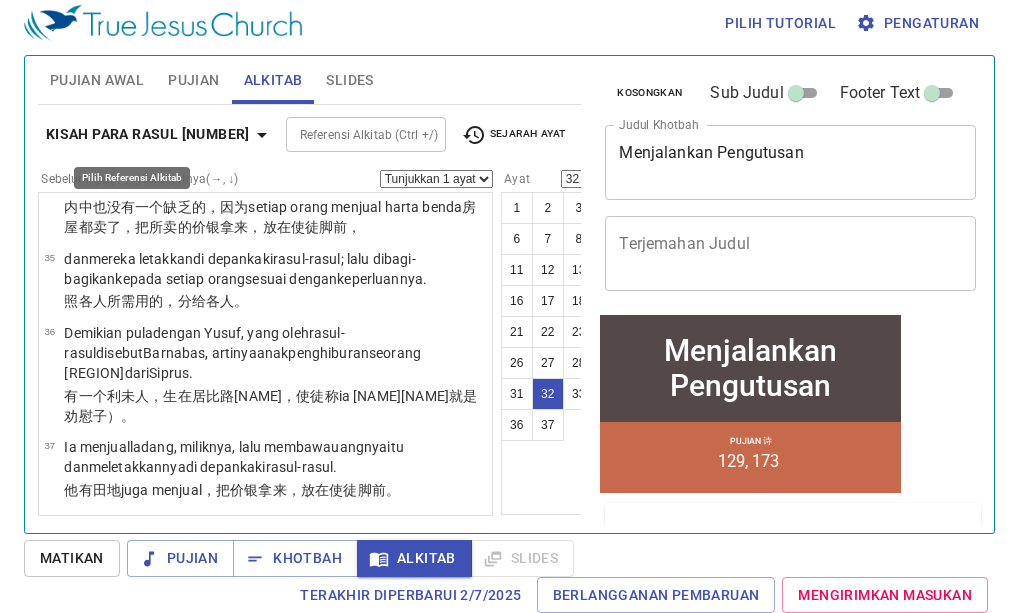click on "Kisah Para Rasul 4" at bounding box center (160, 134) 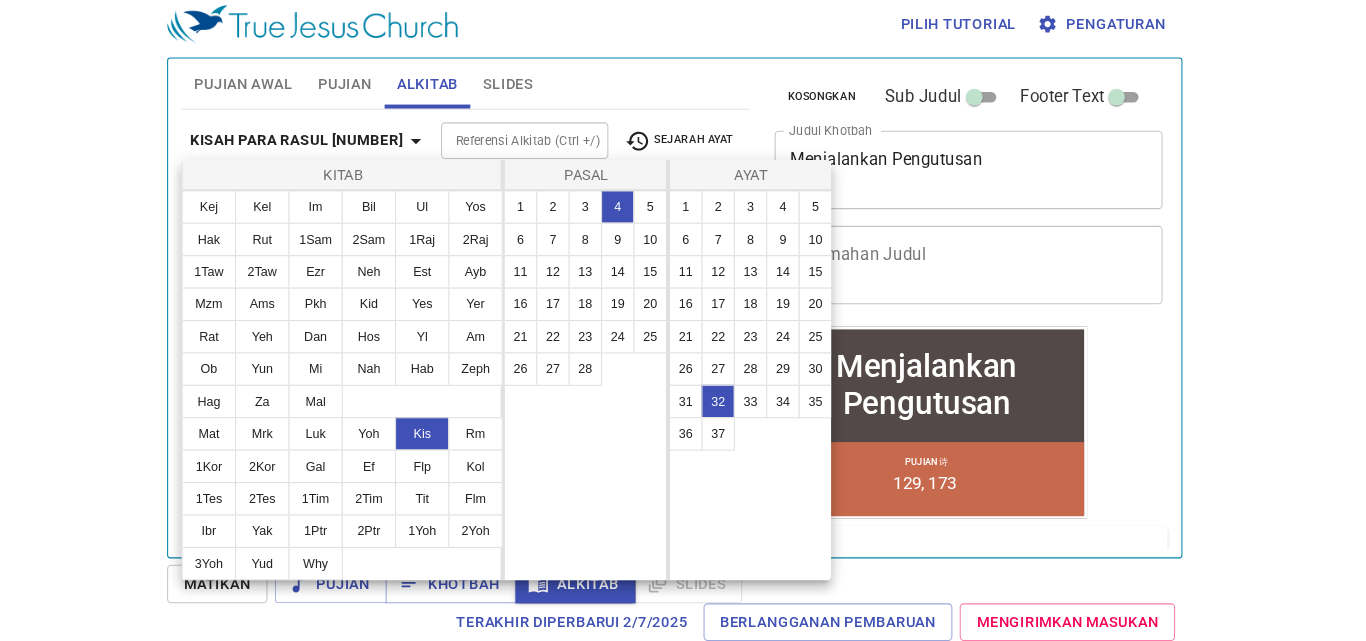 scroll, scrollTop: 0, scrollLeft: 0, axis: both 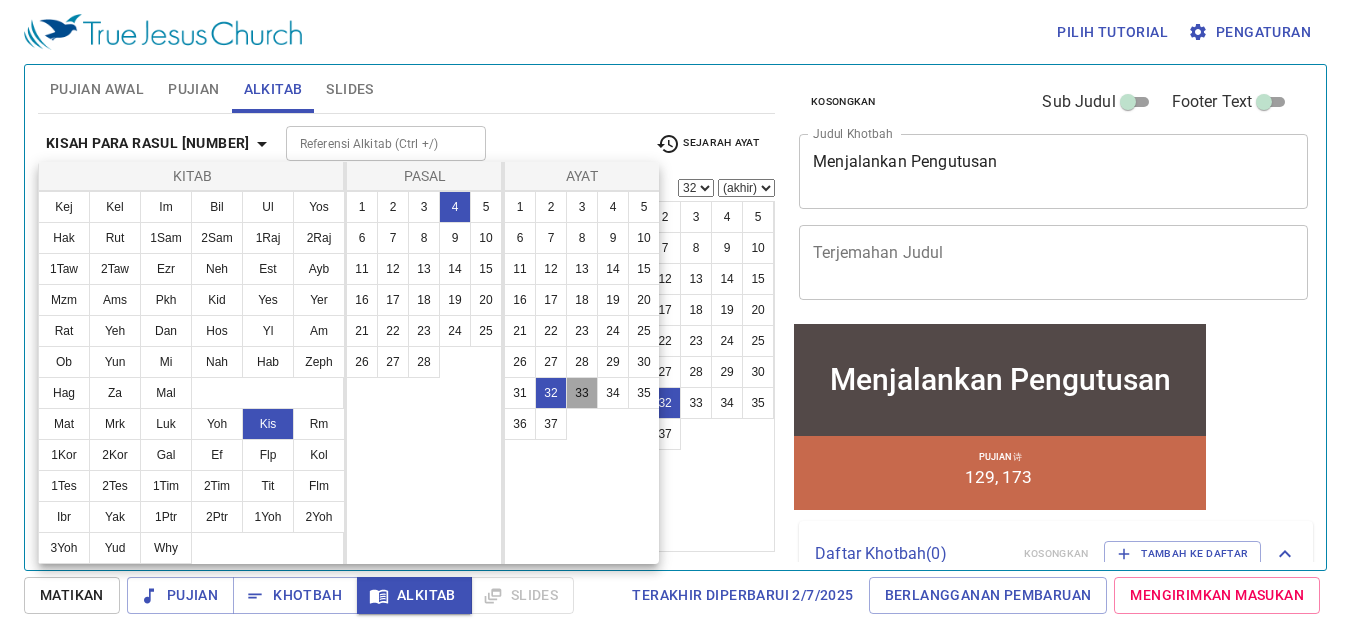 click on "33" at bounding box center (582, 393) 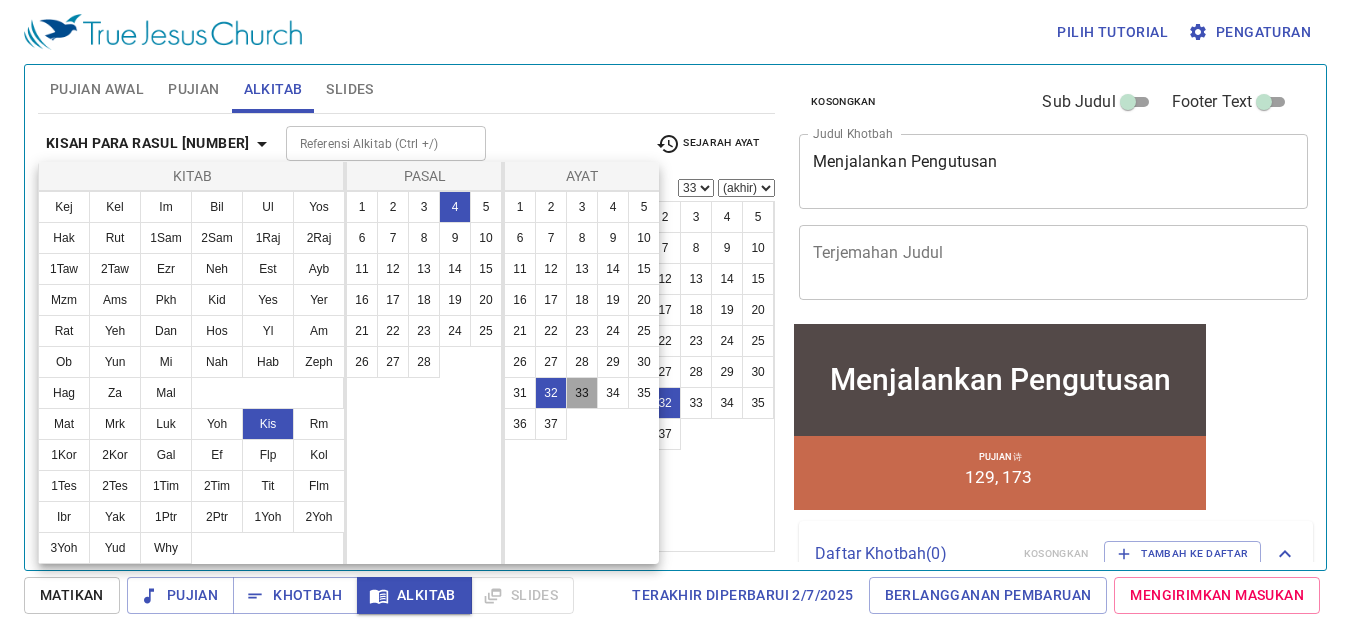 scroll, scrollTop: 2719, scrollLeft: 0, axis: vertical 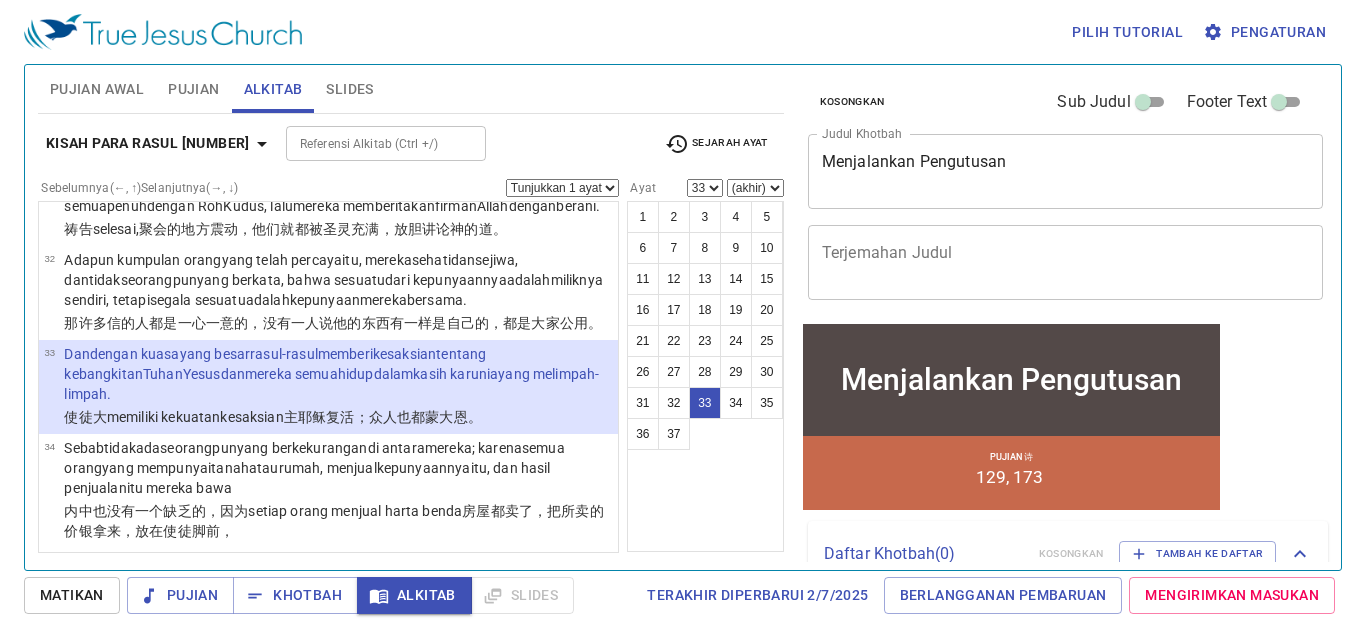 click on "33" at bounding box center (446, 292) 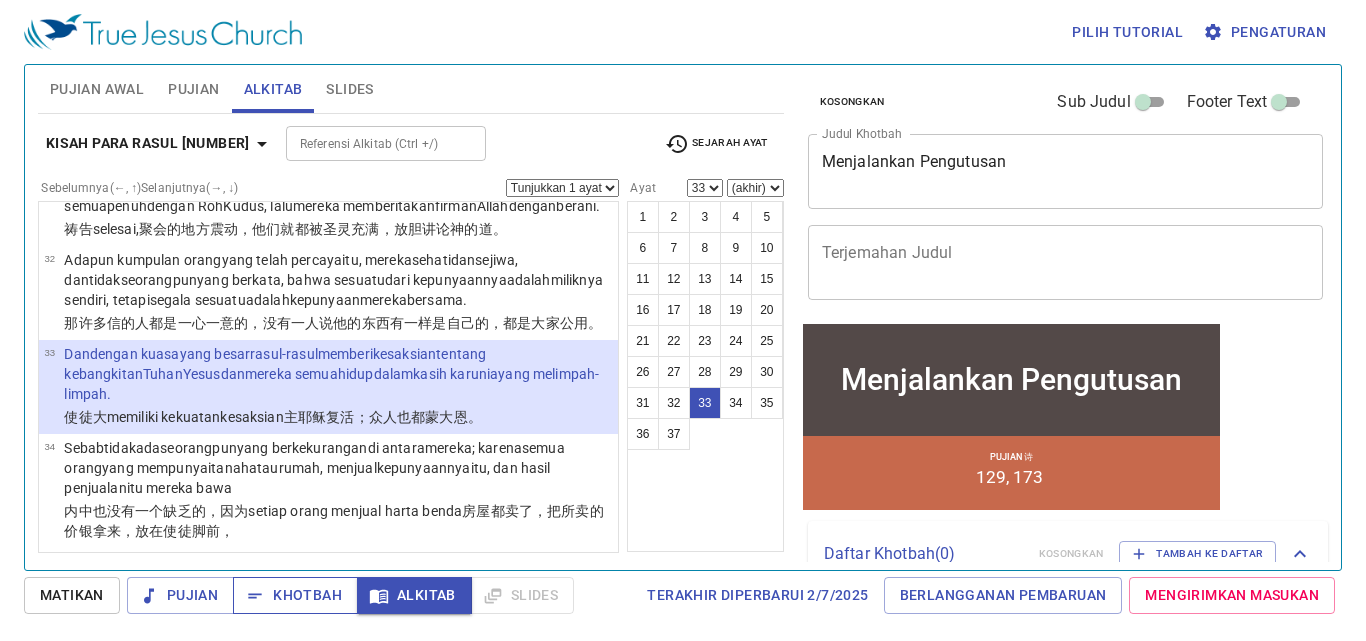 drag, startPoint x: 279, startPoint y: 606, endPoint x: 269, endPoint y: 605, distance: 10.049875 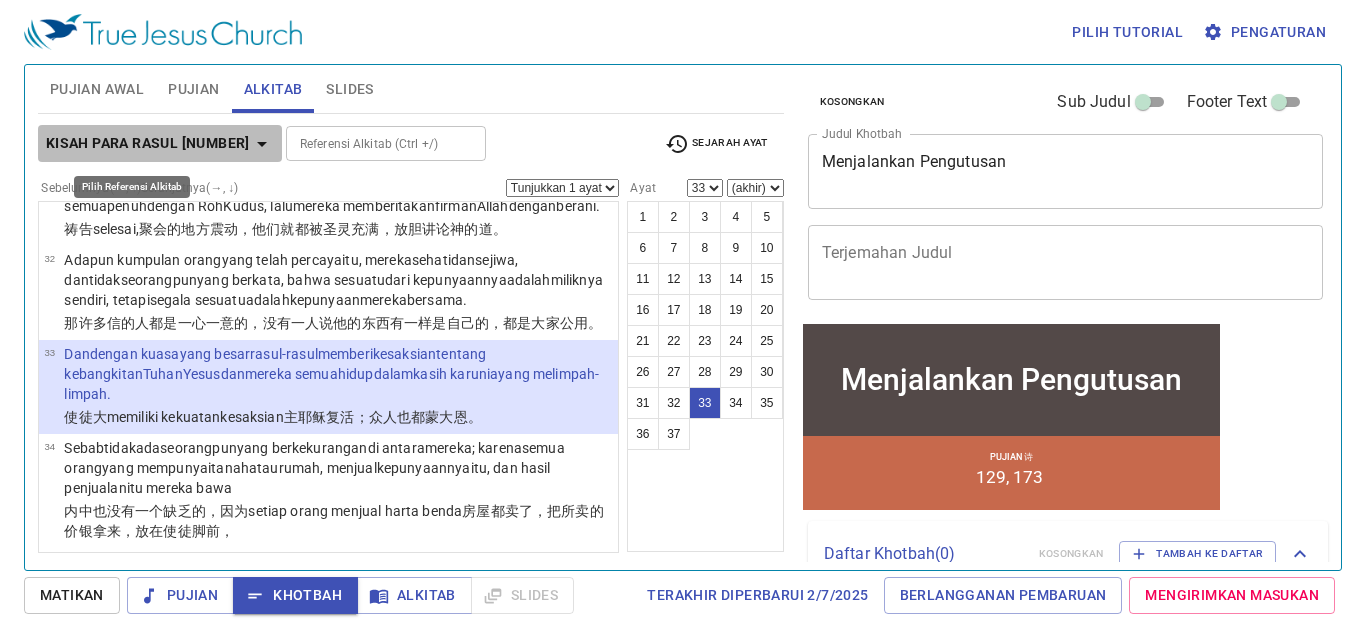 click on "Kisah Para Rasul 4" at bounding box center (160, 143) 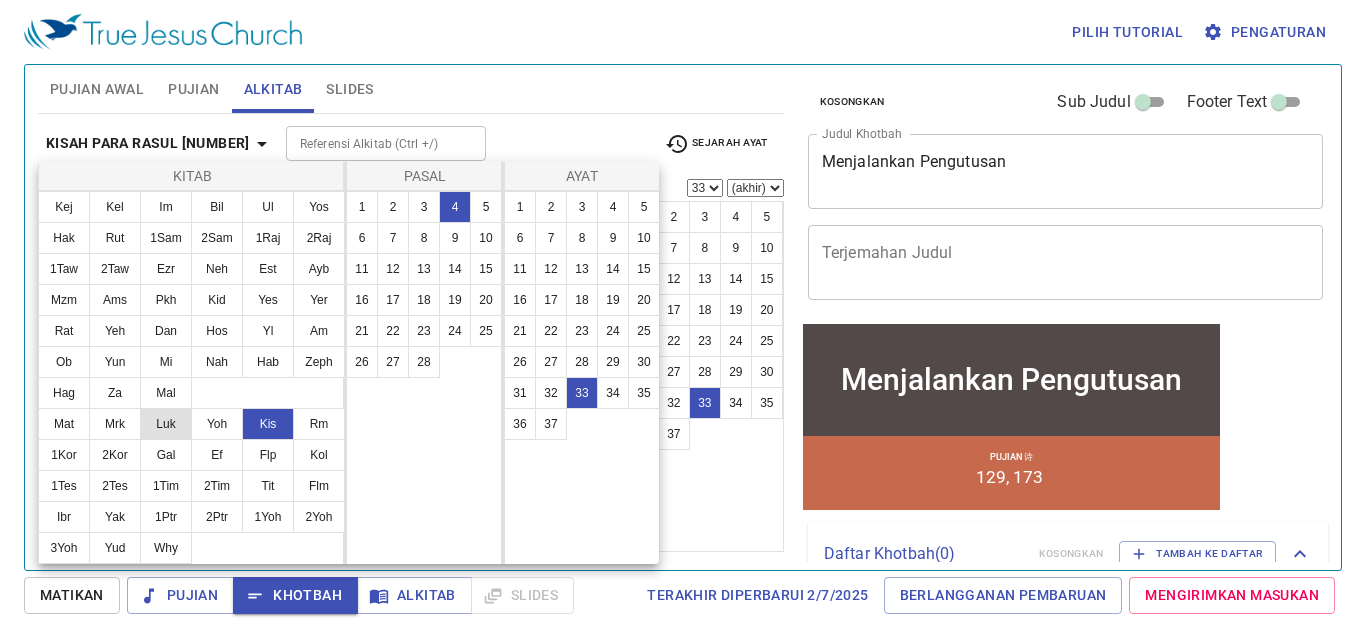 click on "Luk" at bounding box center (166, 424) 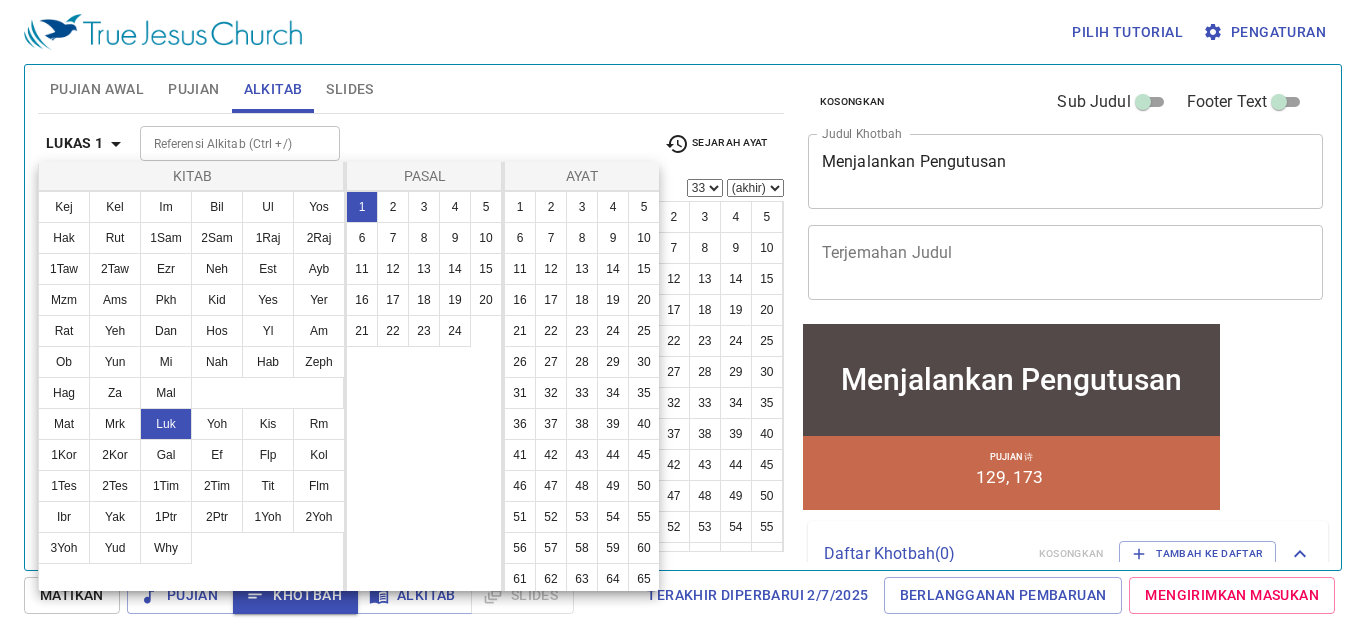 scroll, scrollTop: 0, scrollLeft: 0, axis: both 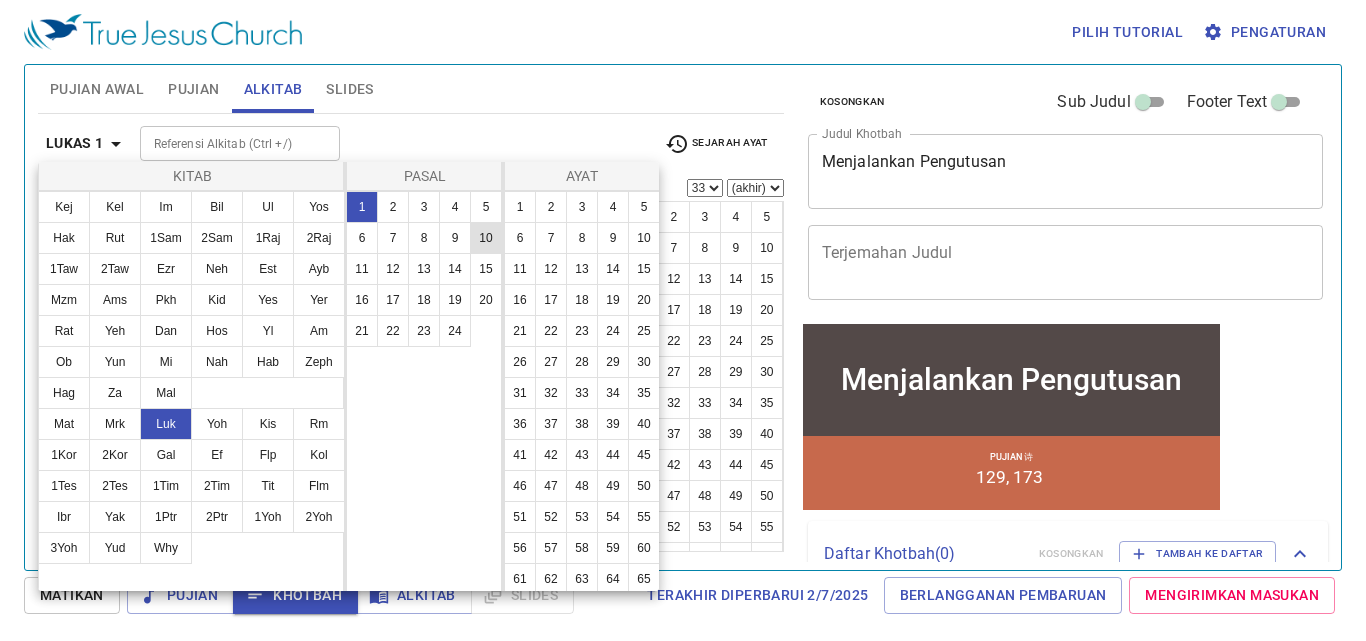 click on "10" at bounding box center (486, 238) 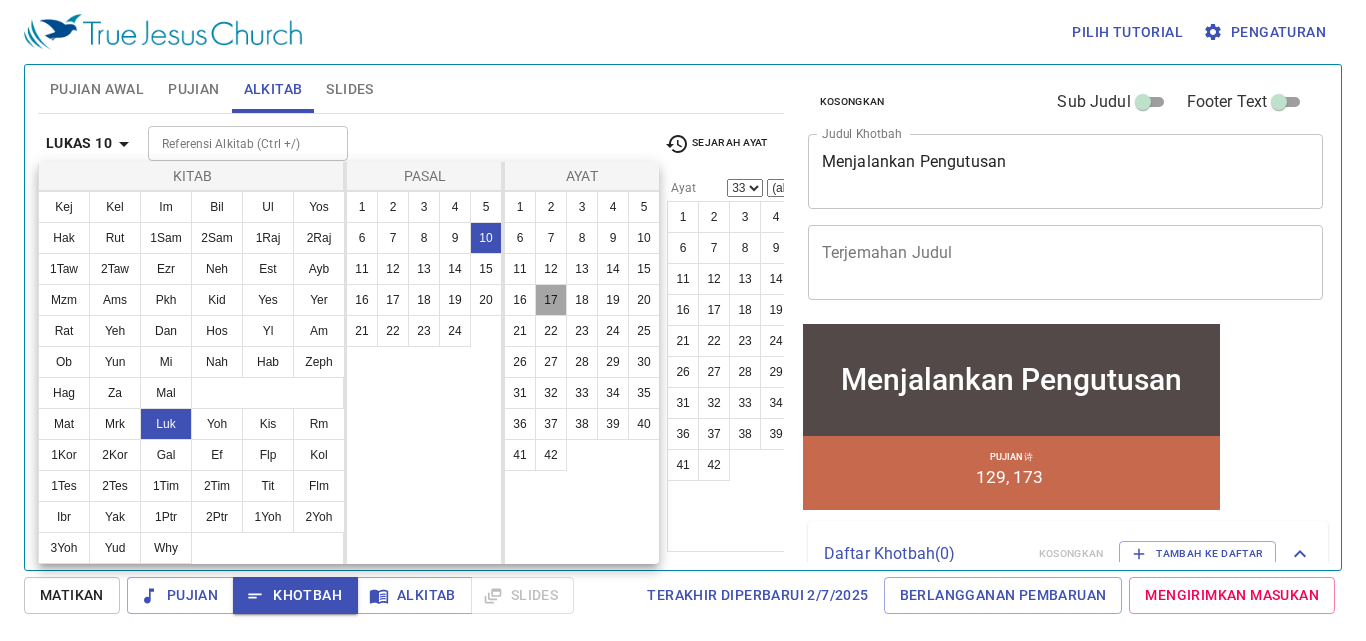 click on "17" at bounding box center (551, 300) 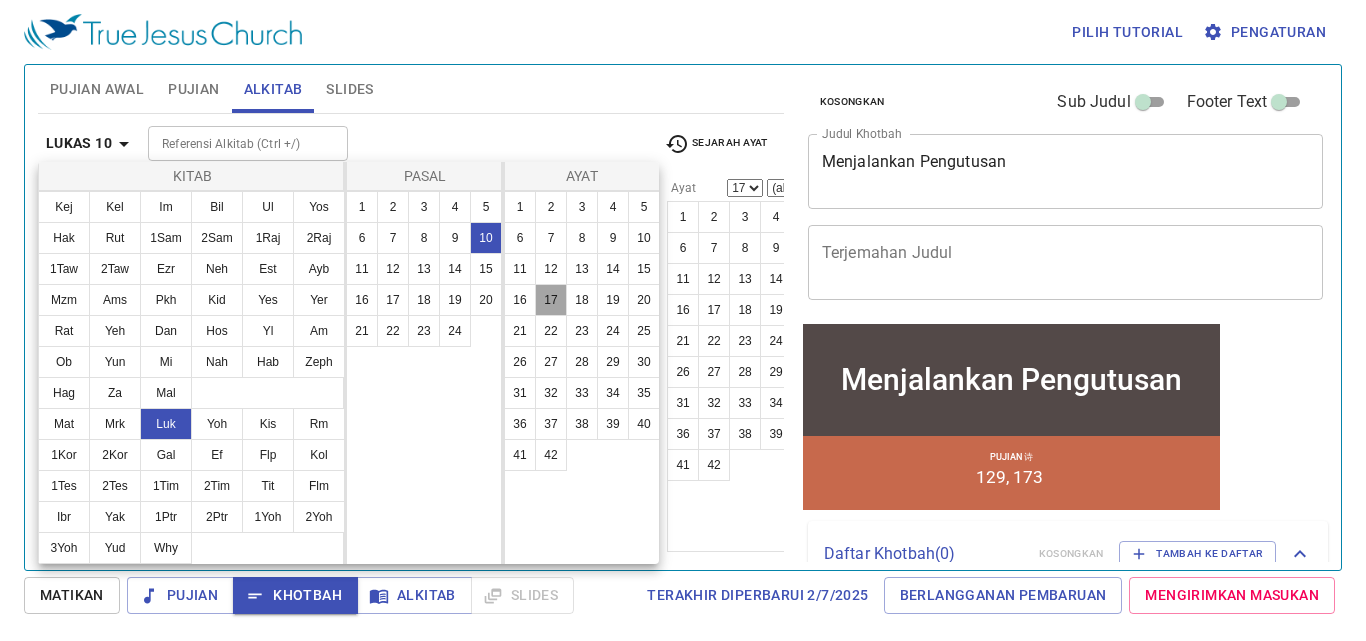 scroll, scrollTop: 1294, scrollLeft: 0, axis: vertical 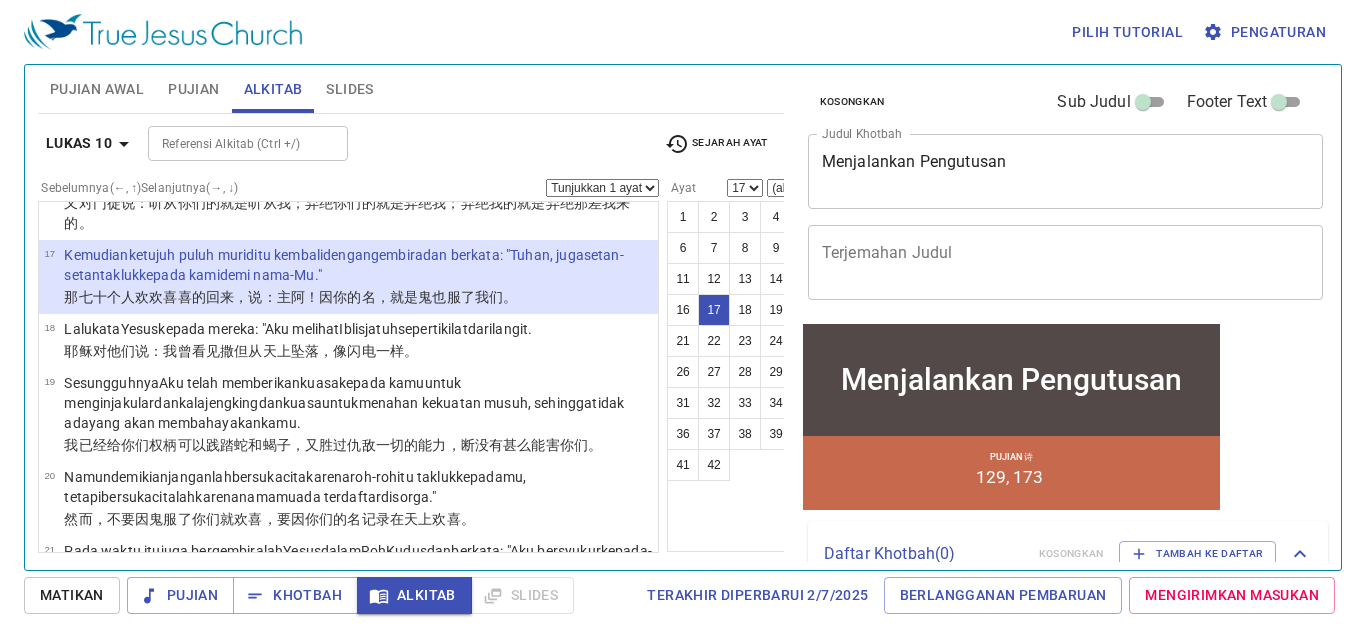 click on "Tunjukkan 1 ayat Tunjukkan 2 ayat Tunjukkan 3 ayat Tunjukkan 4 ayat Tunjukkan 5 ayat" at bounding box center (602, 188) 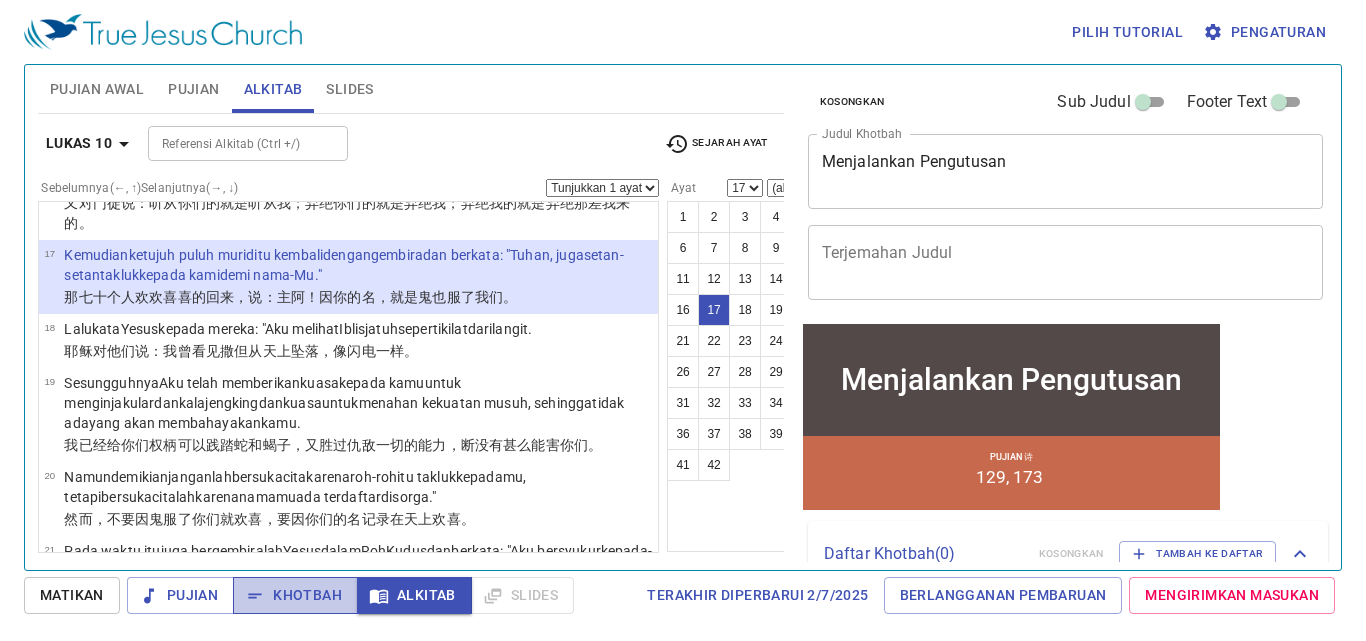 click on "Khotbah" at bounding box center [295, 595] 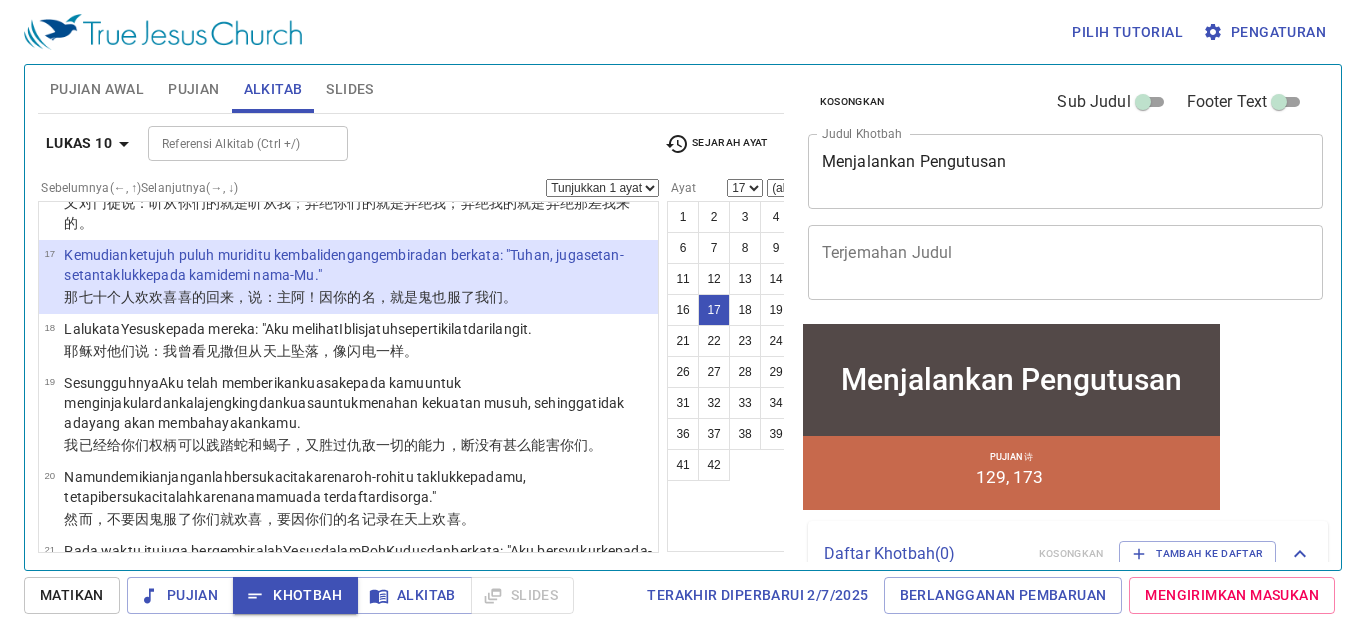 drag, startPoint x: 119, startPoint y: 154, endPoint x: 110, endPoint y: 164, distance: 13.453624 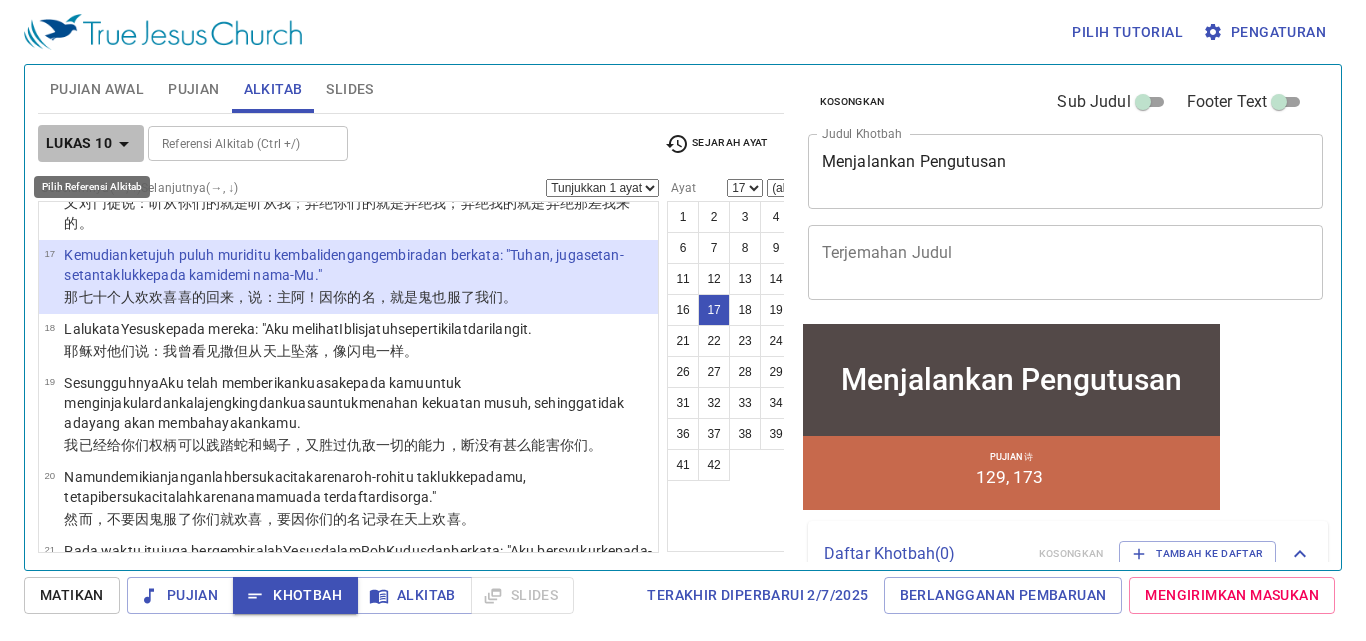 click on "Lukas 10" at bounding box center (79, 143) 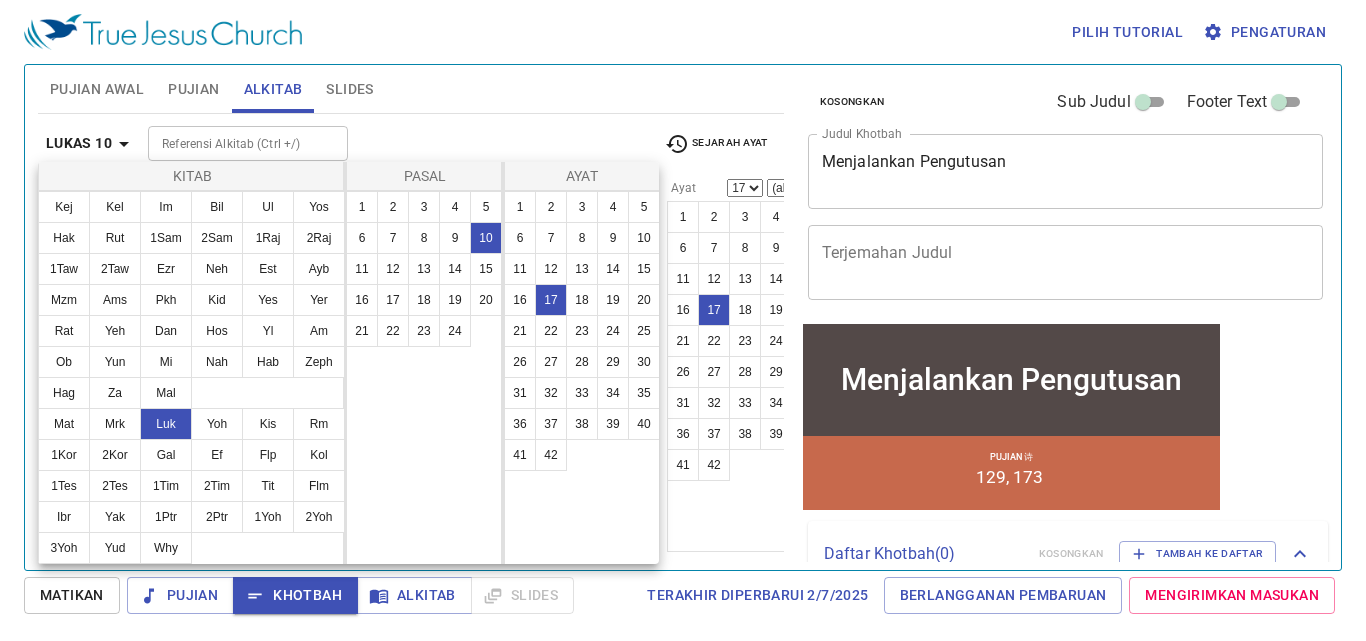 click at bounding box center [683, 320] 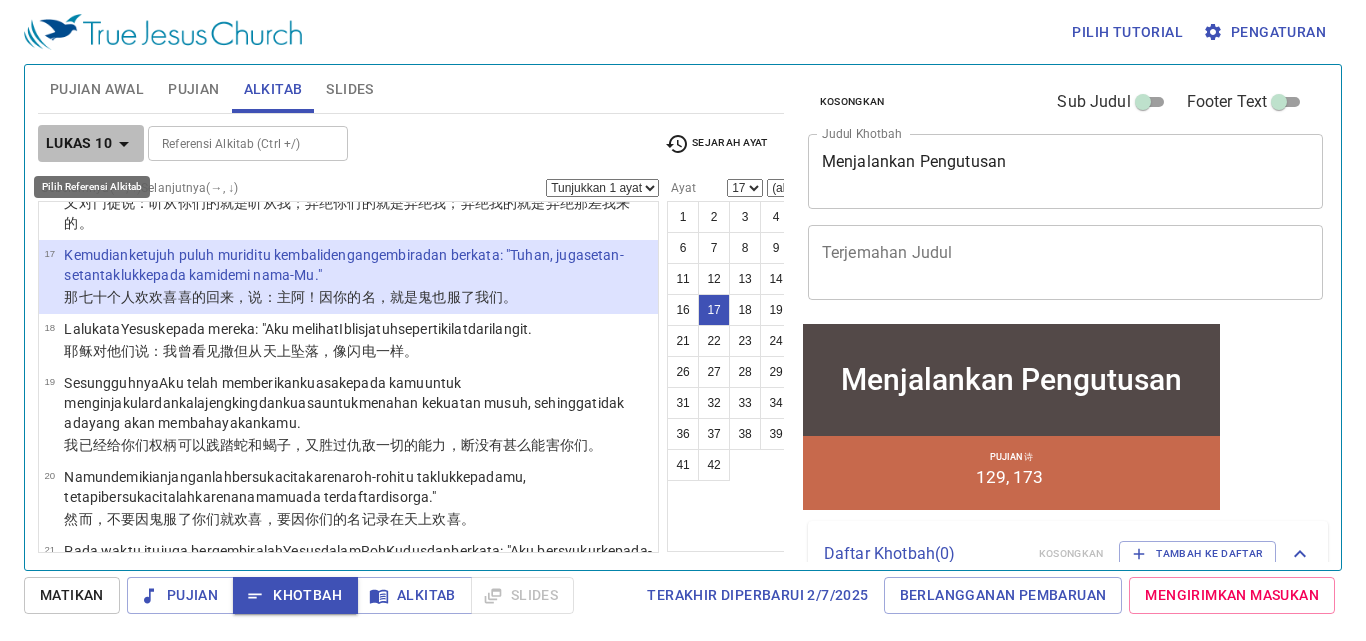 click on "Lukas 10" at bounding box center [79, 143] 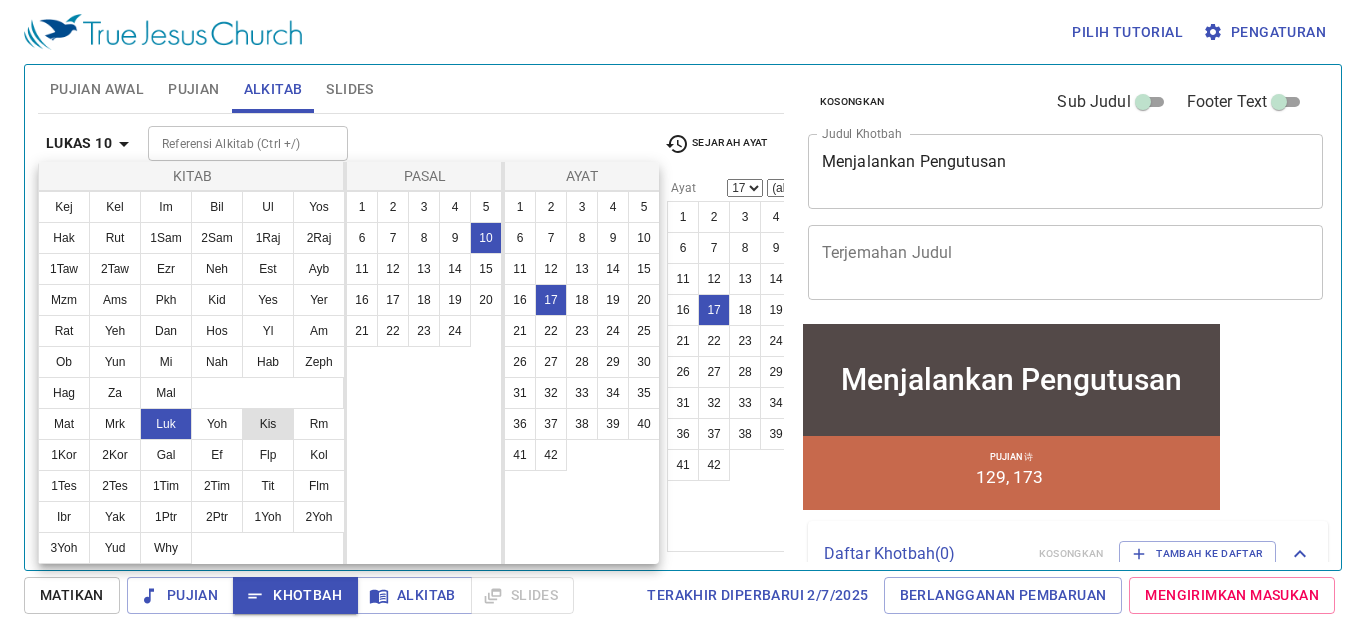 click on "Kis" at bounding box center (268, 424) 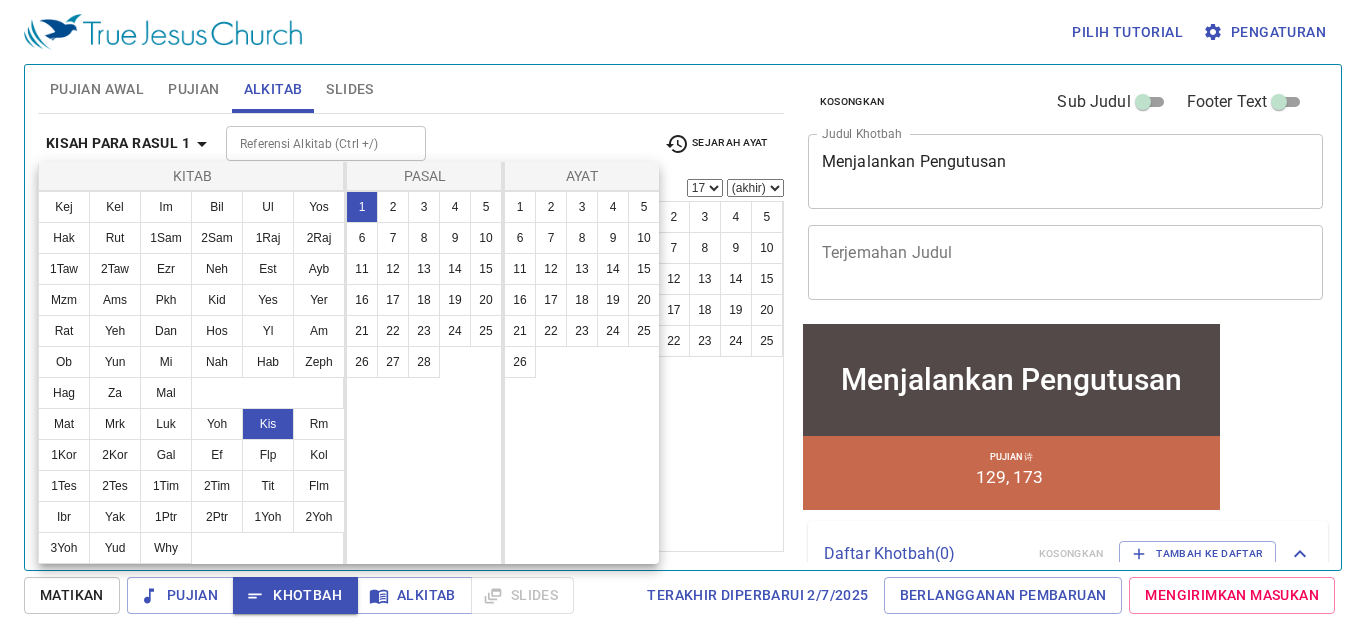 scroll, scrollTop: 0, scrollLeft: 0, axis: both 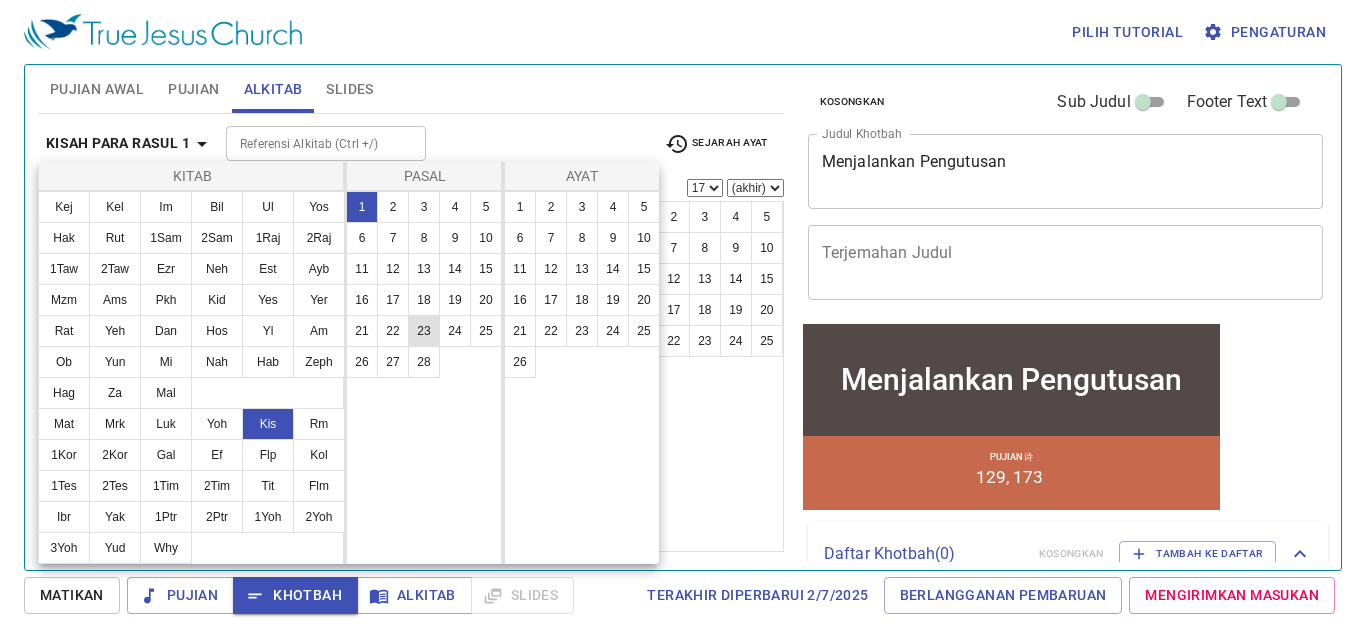 click on "23" at bounding box center [424, 331] 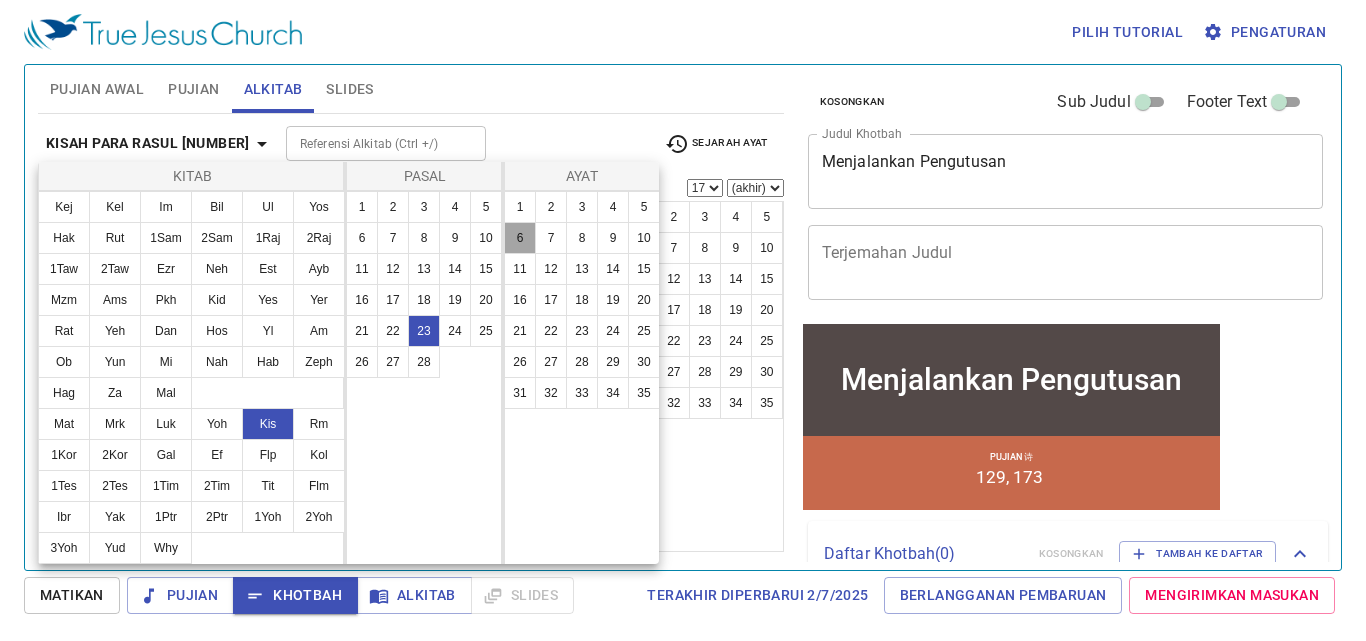 click on "6" at bounding box center [520, 238] 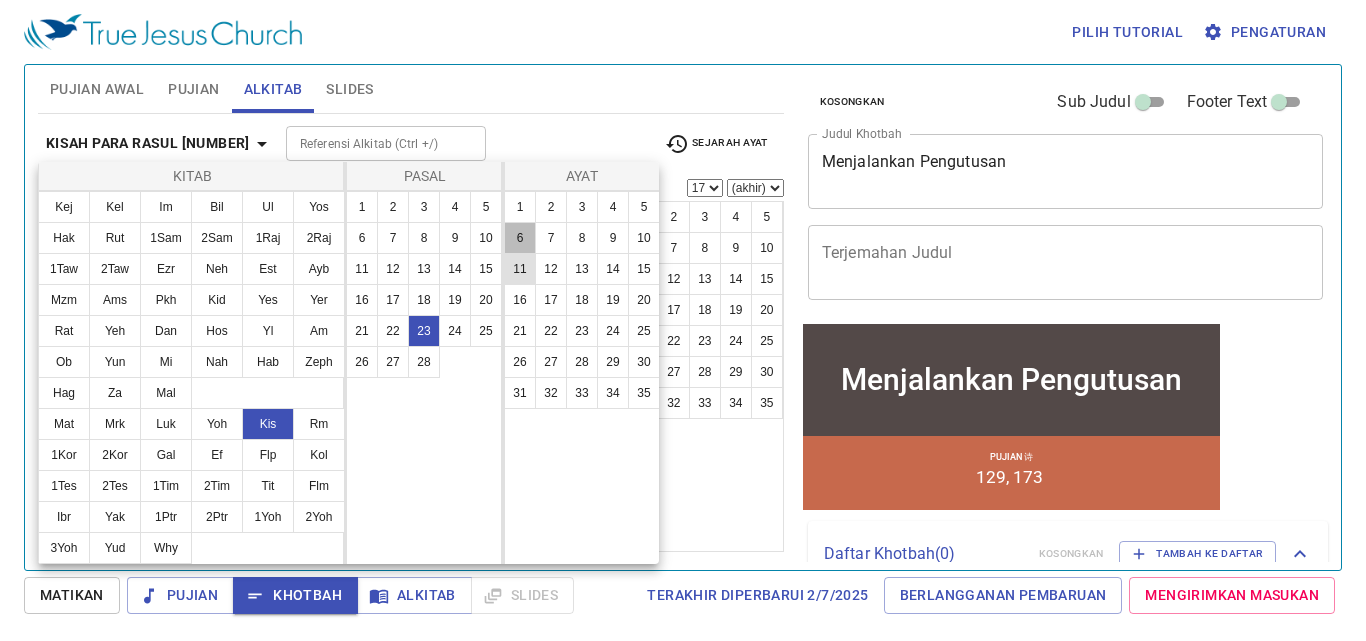 select on "6" 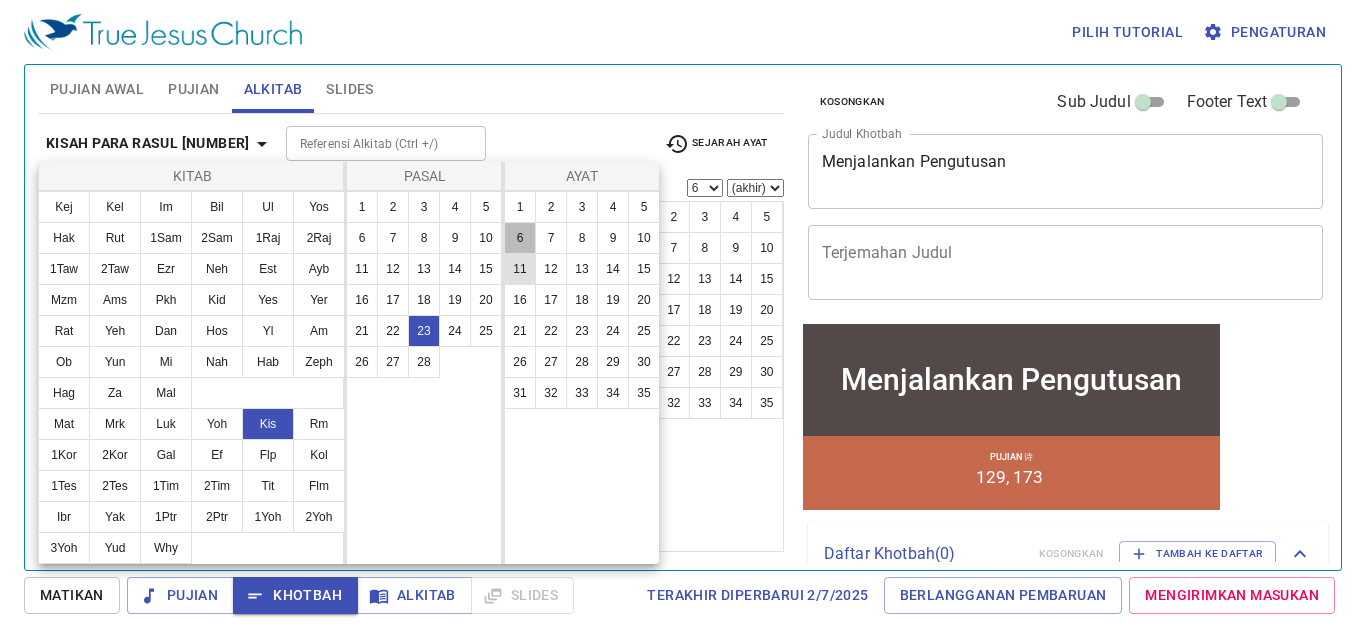 scroll, scrollTop: 380, scrollLeft: 0, axis: vertical 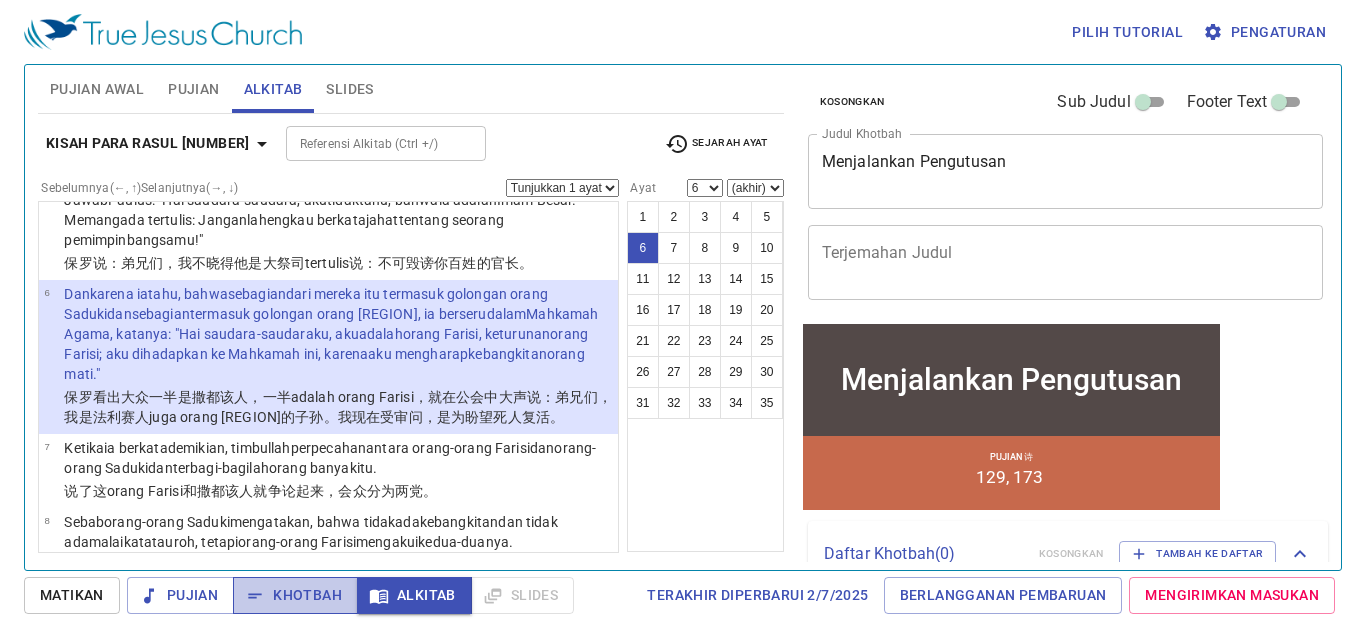 click on "Khotbah" at bounding box center (295, 595) 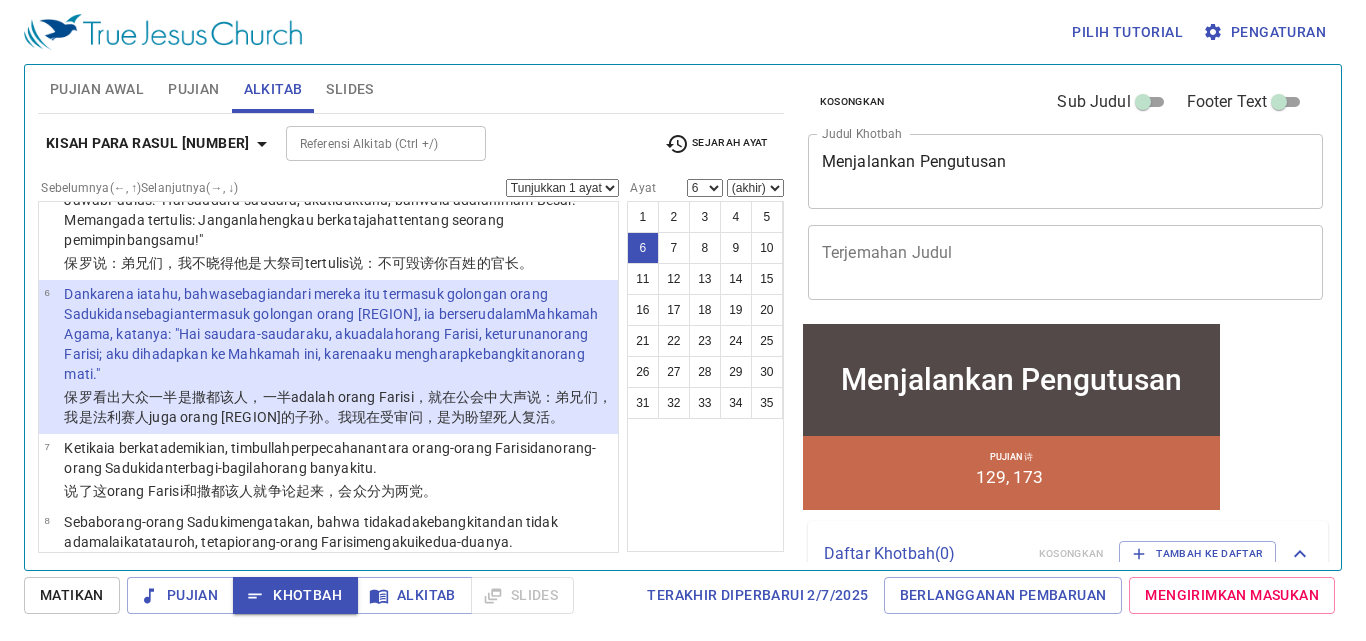 type 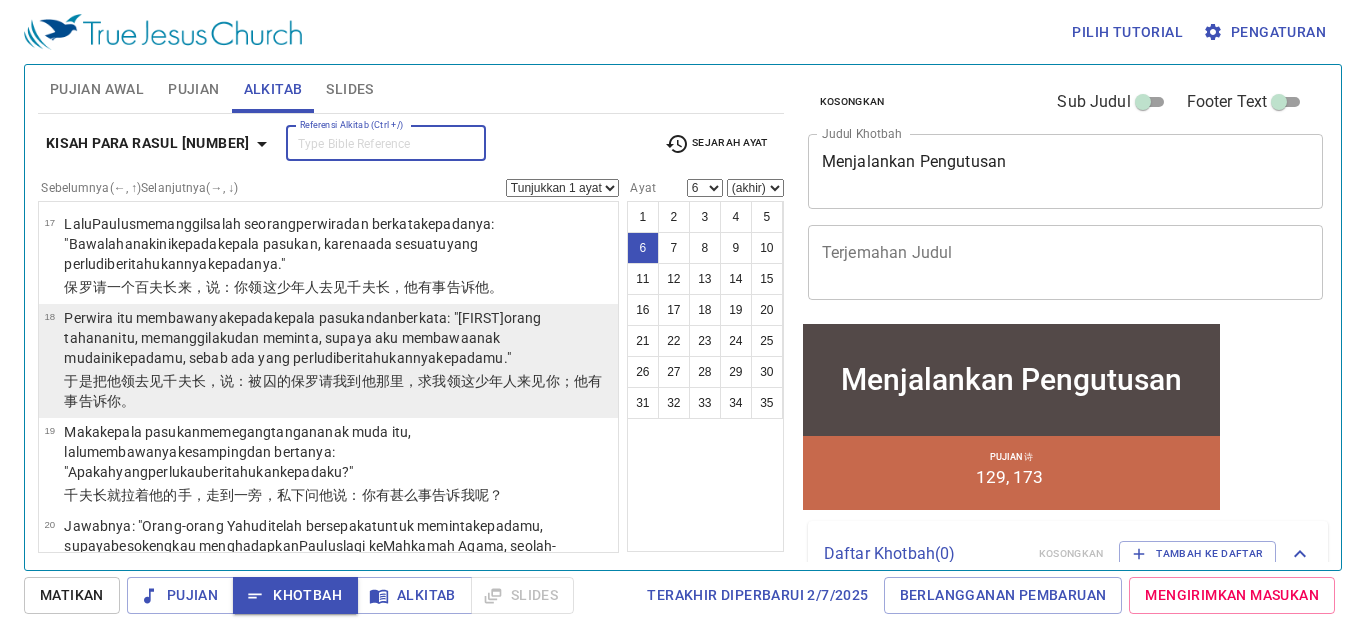 scroll, scrollTop: 1680, scrollLeft: 0, axis: vertical 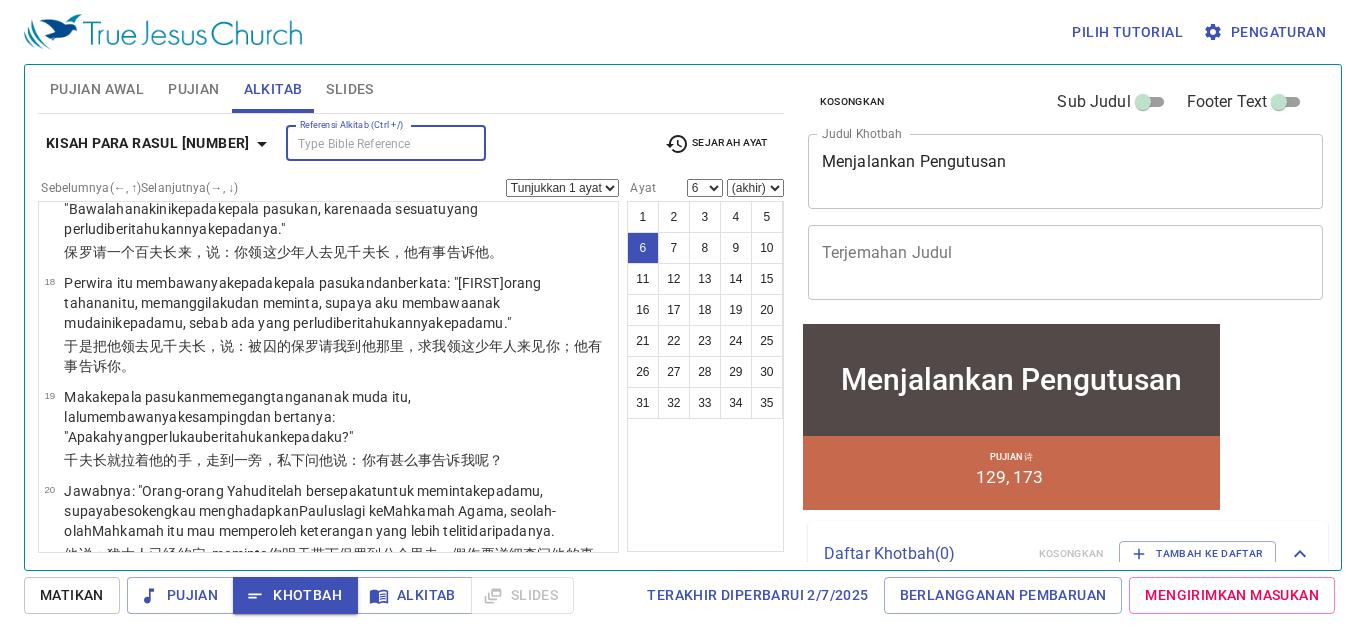 click on "Pujian" at bounding box center (193, 89) 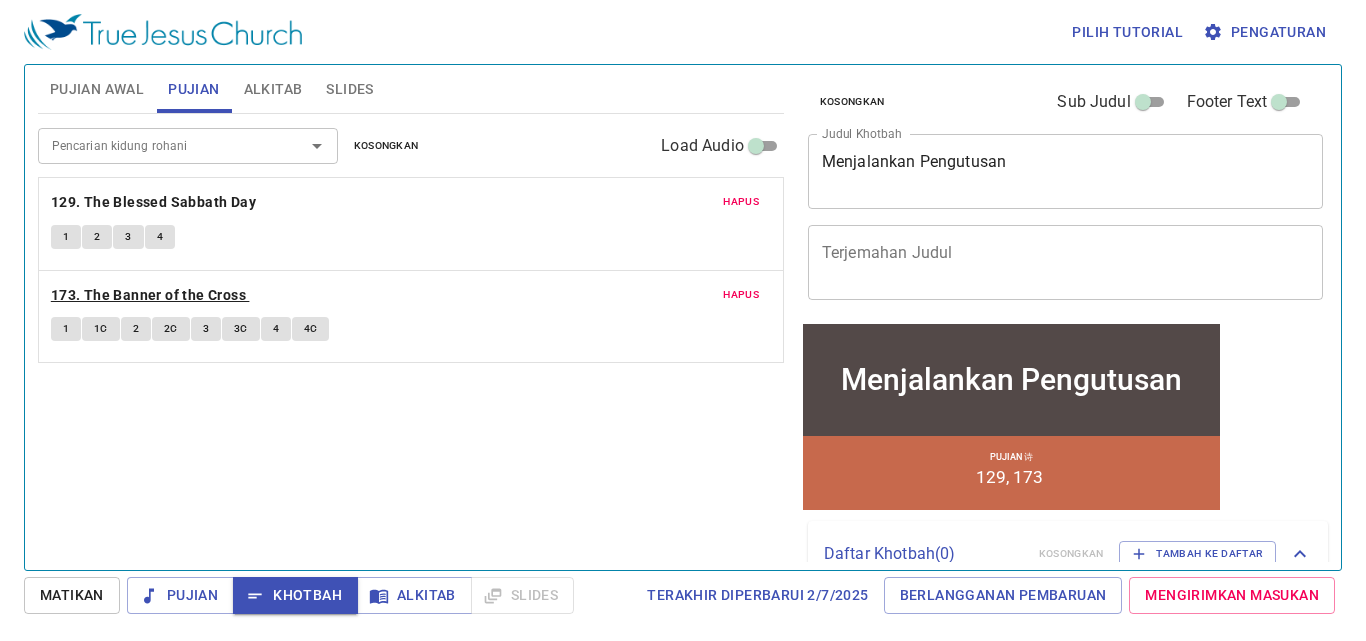 click on "173. The Banner of the Cross" at bounding box center (148, 295) 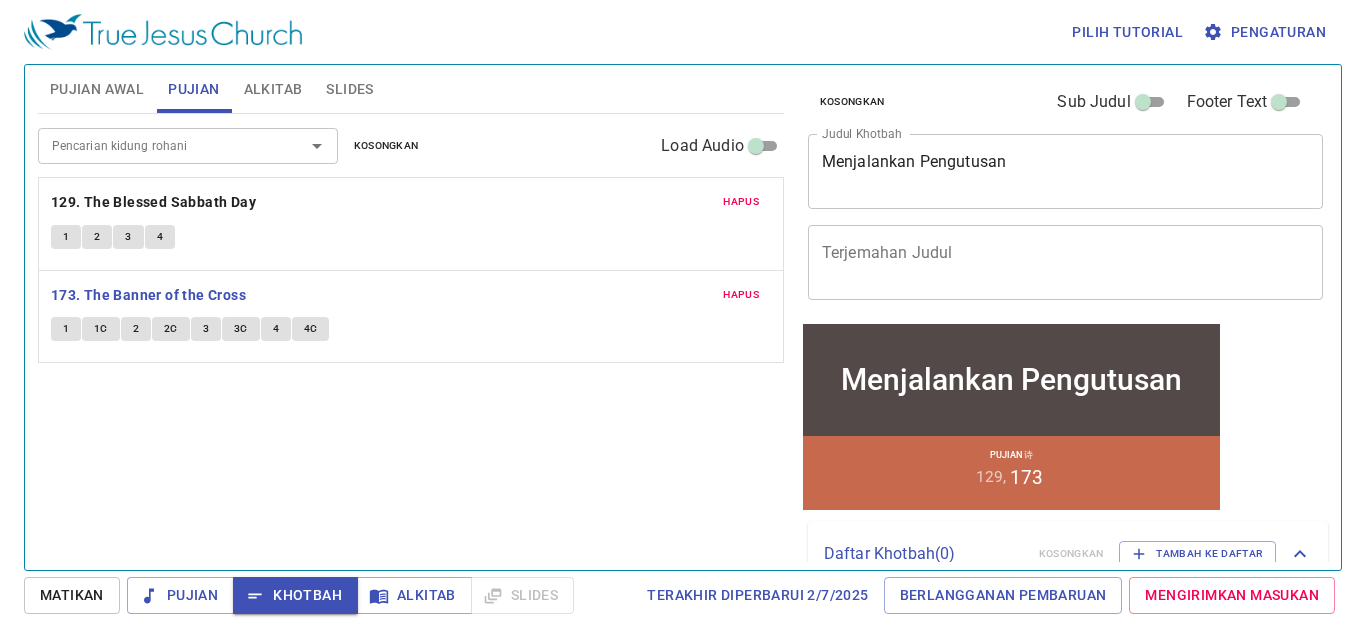 click on "1" at bounding box center [66, 329] 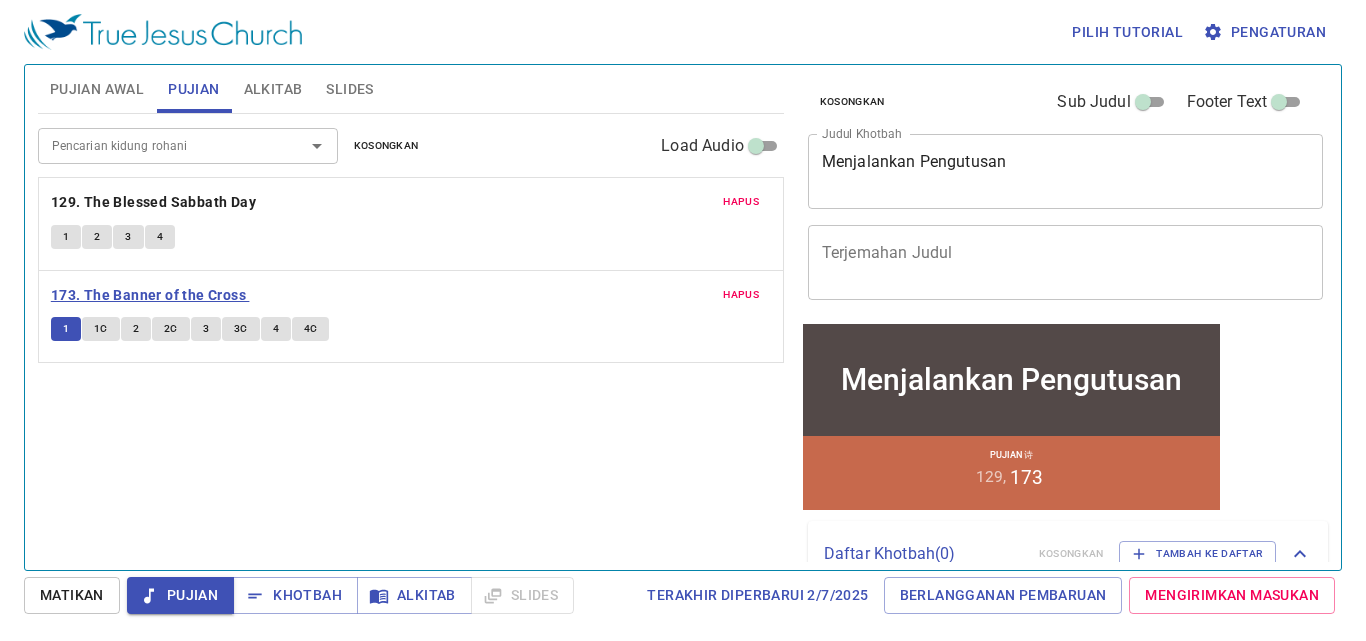 type 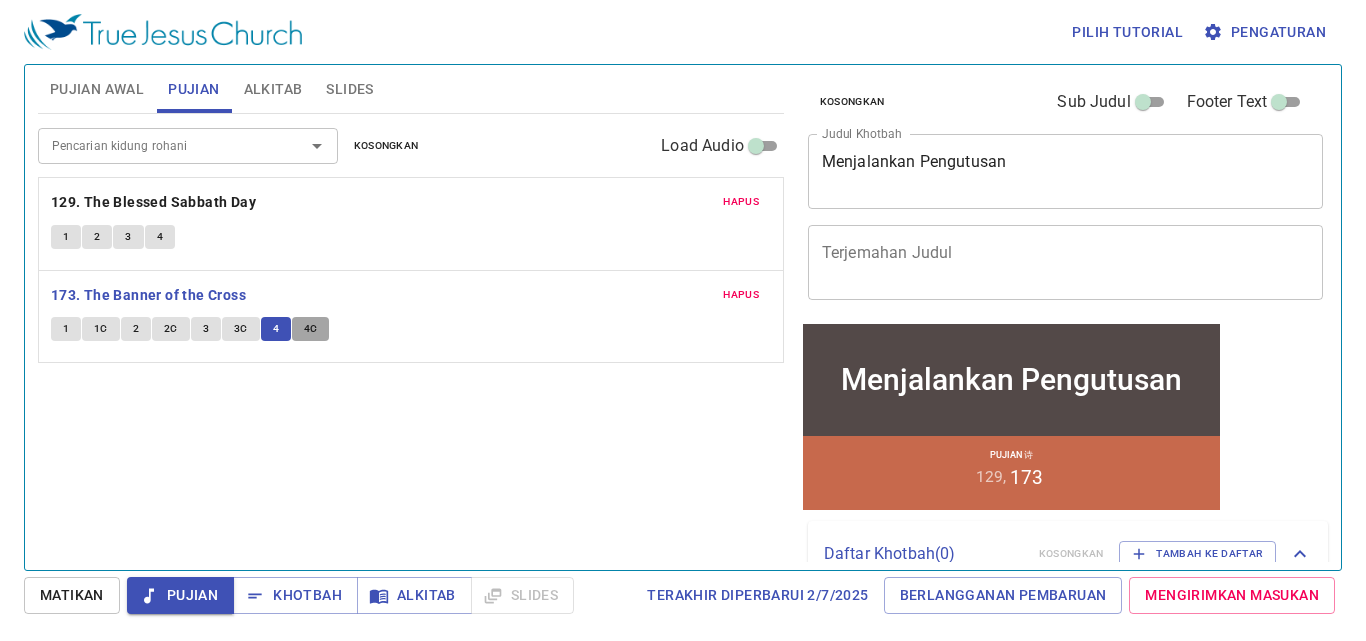 click on "4C" at bounding box center [311, 329] 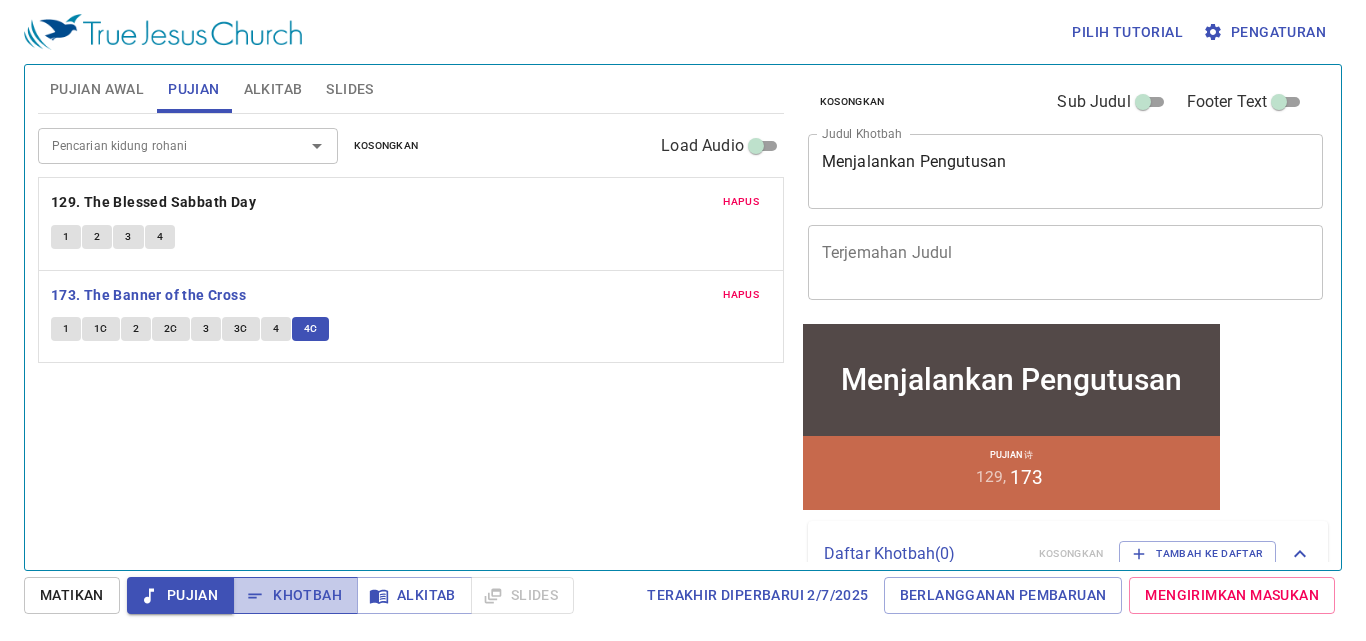 click on "Khotbah" at bounding box center [295, 595] 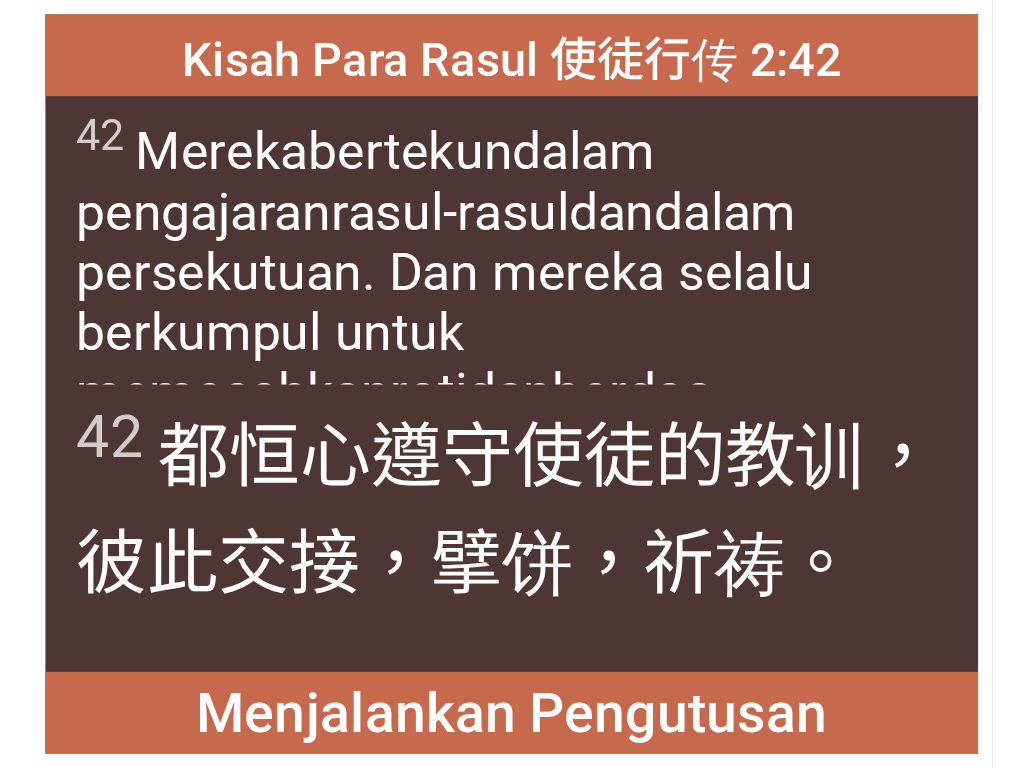 scroll, scrollTop: 0, scrollLeft: 0, axis: both 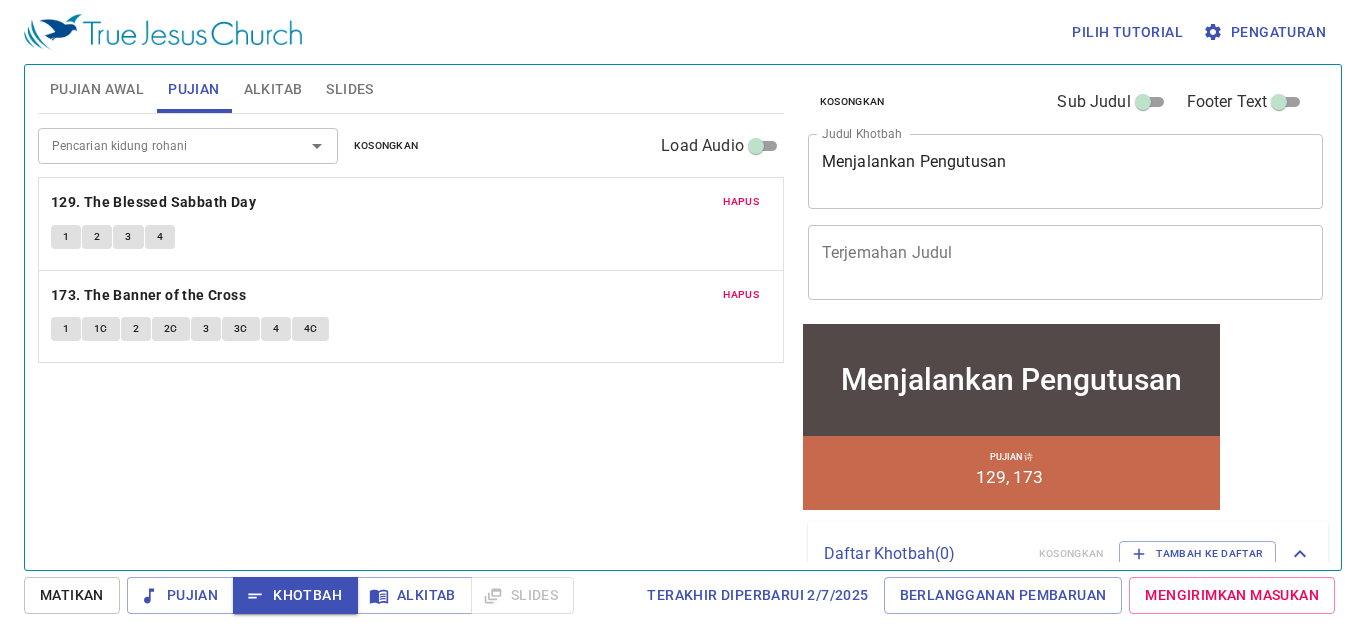 click on "Slides" at bounding box center (349, 89) 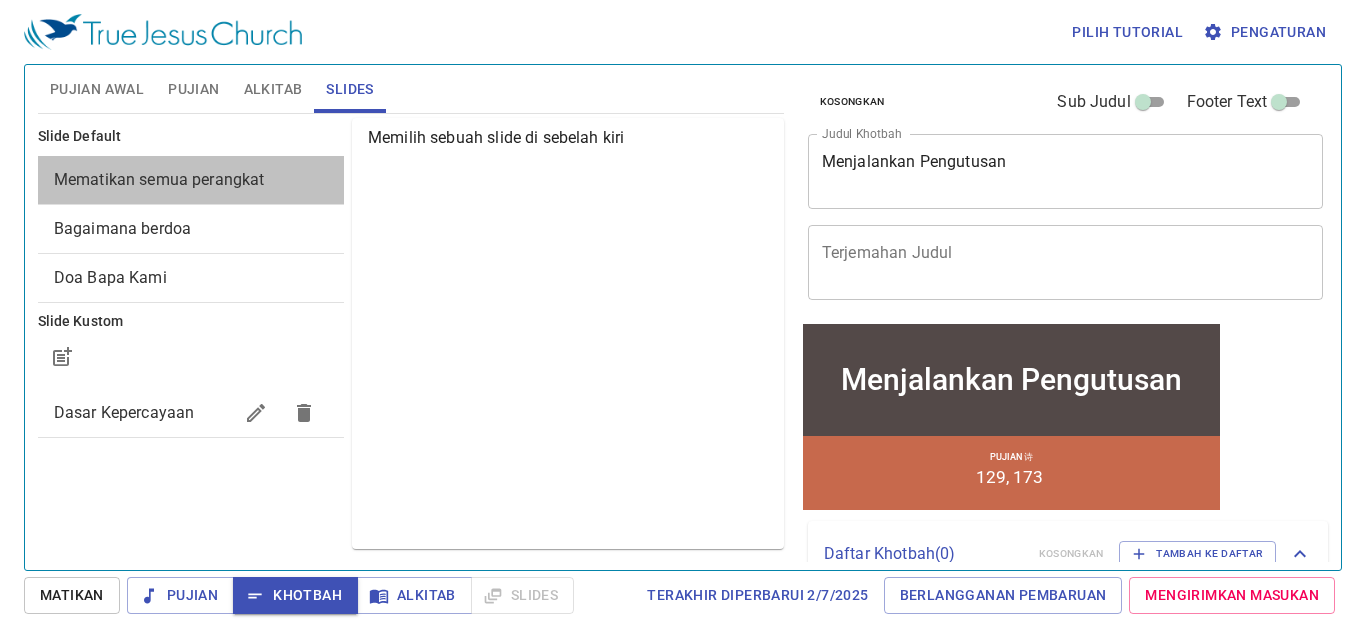 click on "Mematikan semua perangkat" at bounding box center (159, 179) 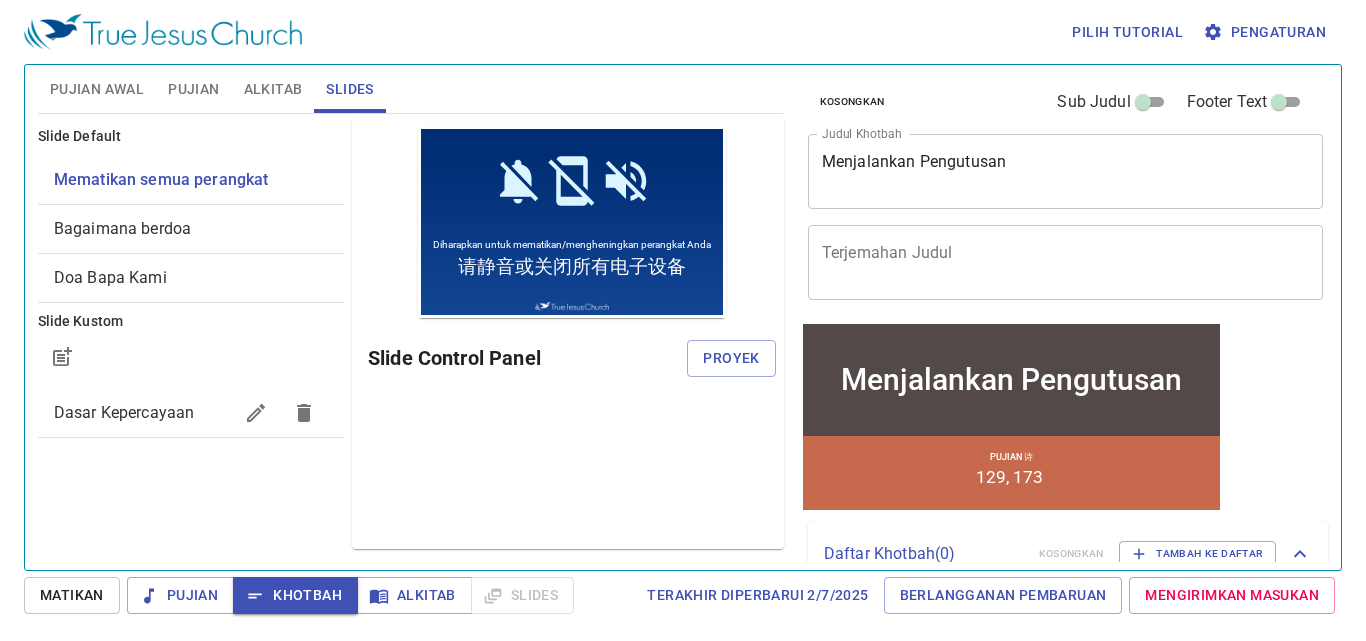 scroll, scrollTop: 0, scrollLeft: 0, axis: both 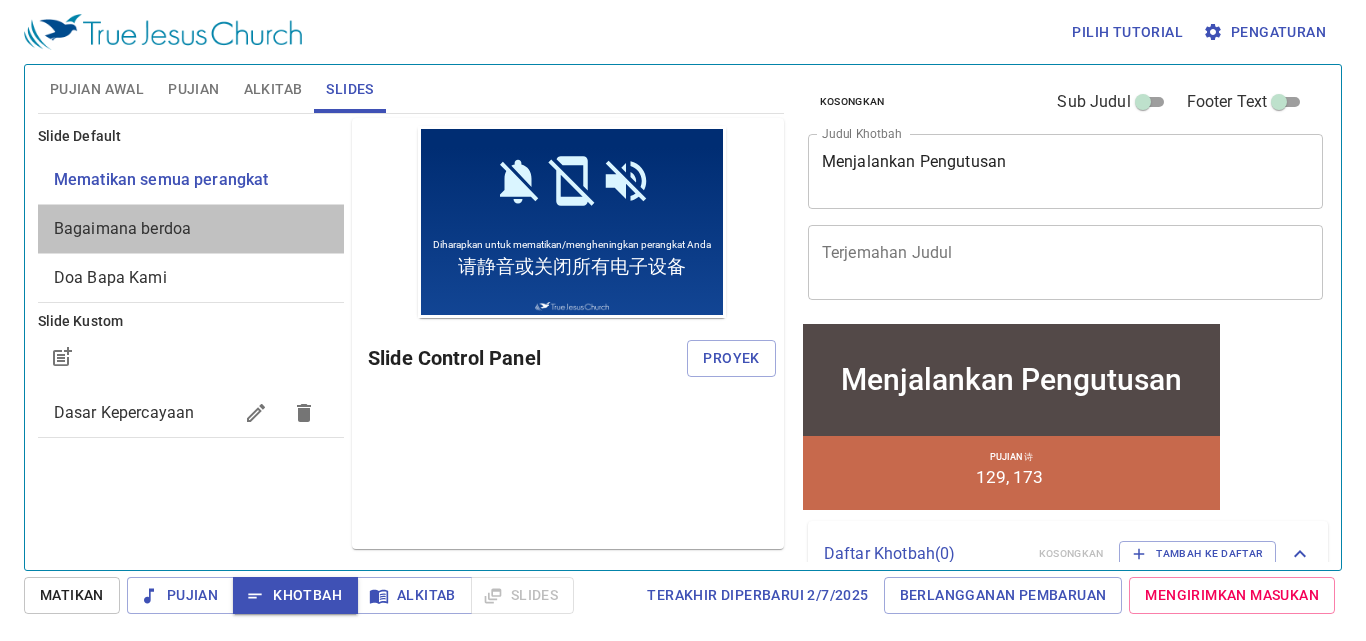 click on "Bagaimana berdoa" at bounding box center (122, 228) 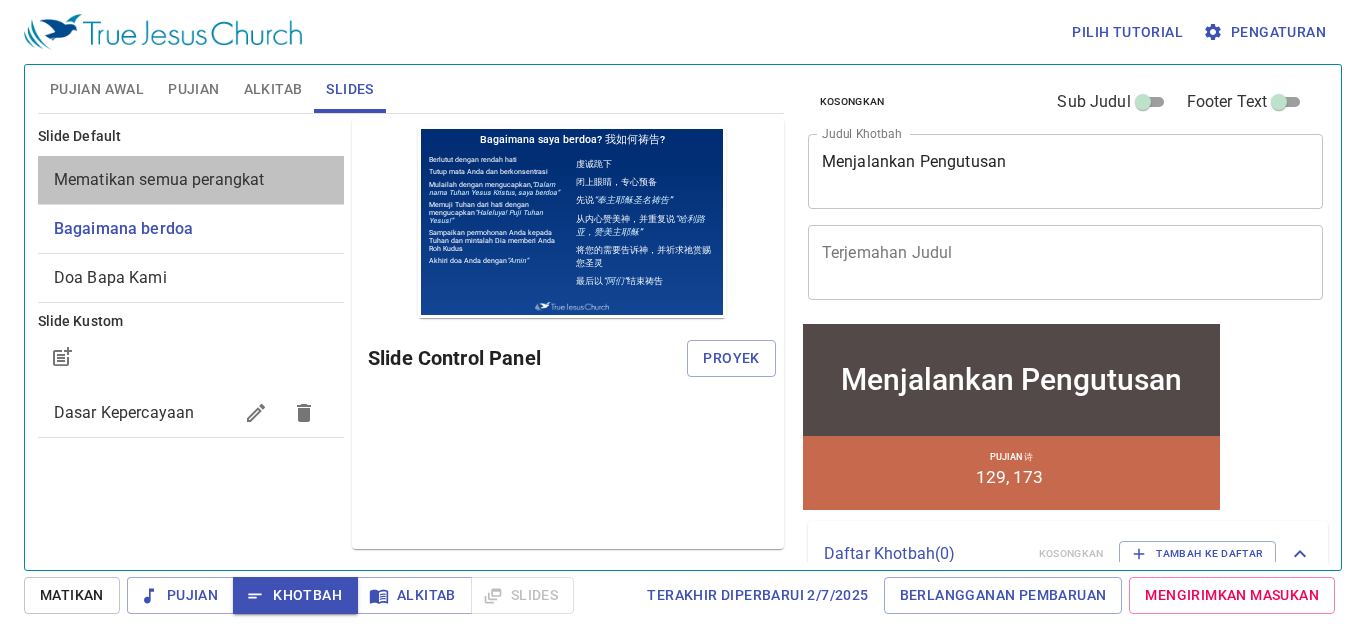click on "Mematikan semua perangkat" at bounding box center [159, 179] 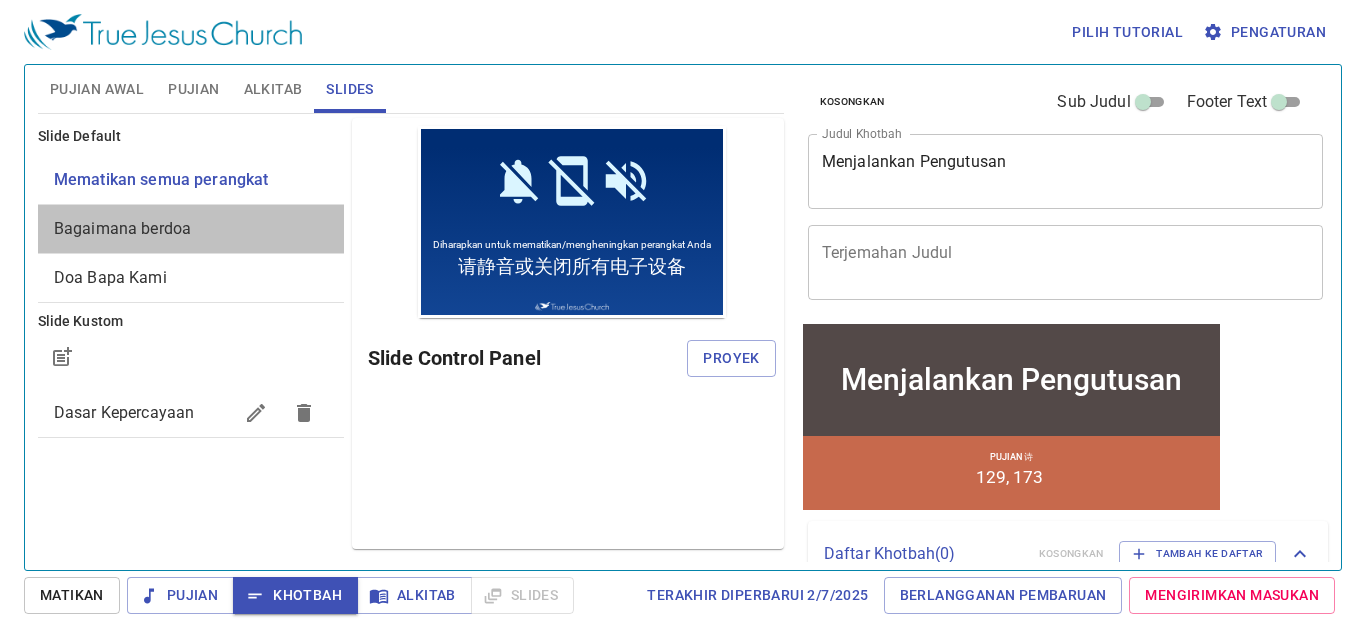 click on "Bagaimana berdoa" at bounding box center (122, 228) 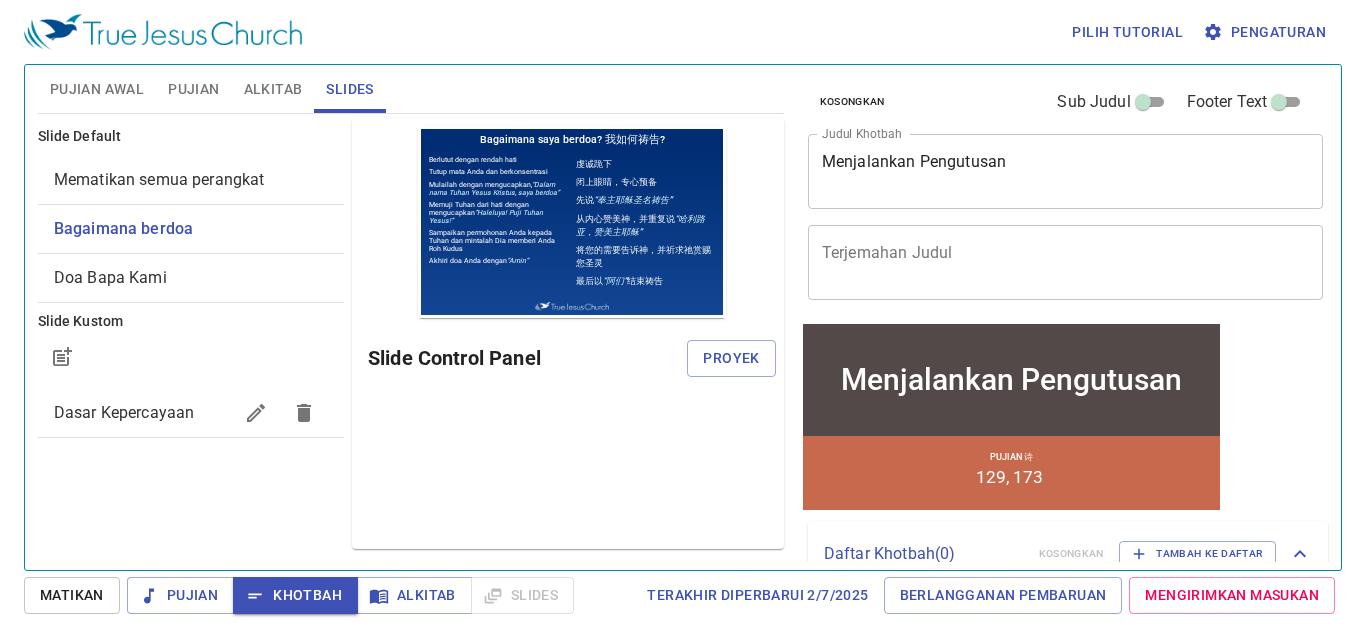 click on "Doa Bapa Kami" at bounding box center [110, 277] 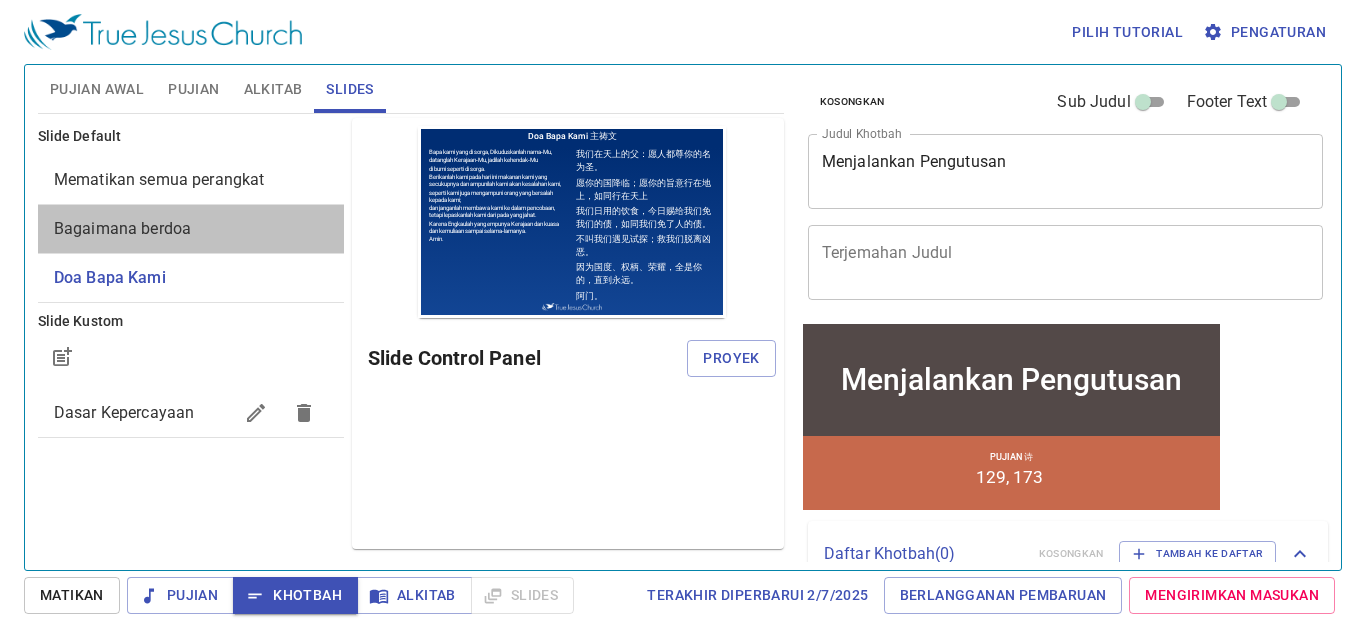 click on "Bagaimana berdoa" at bounding box center [122, 228] 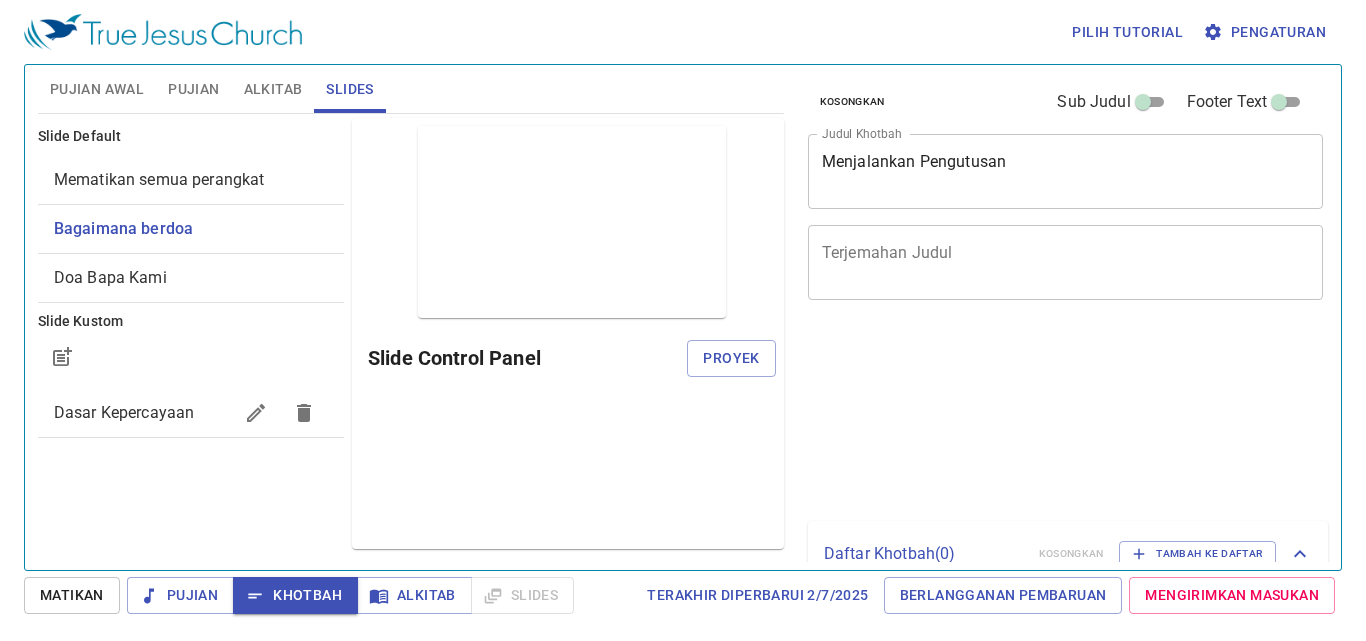 scroll, scrollTop: 0, scrollLeft: 0, axis: both 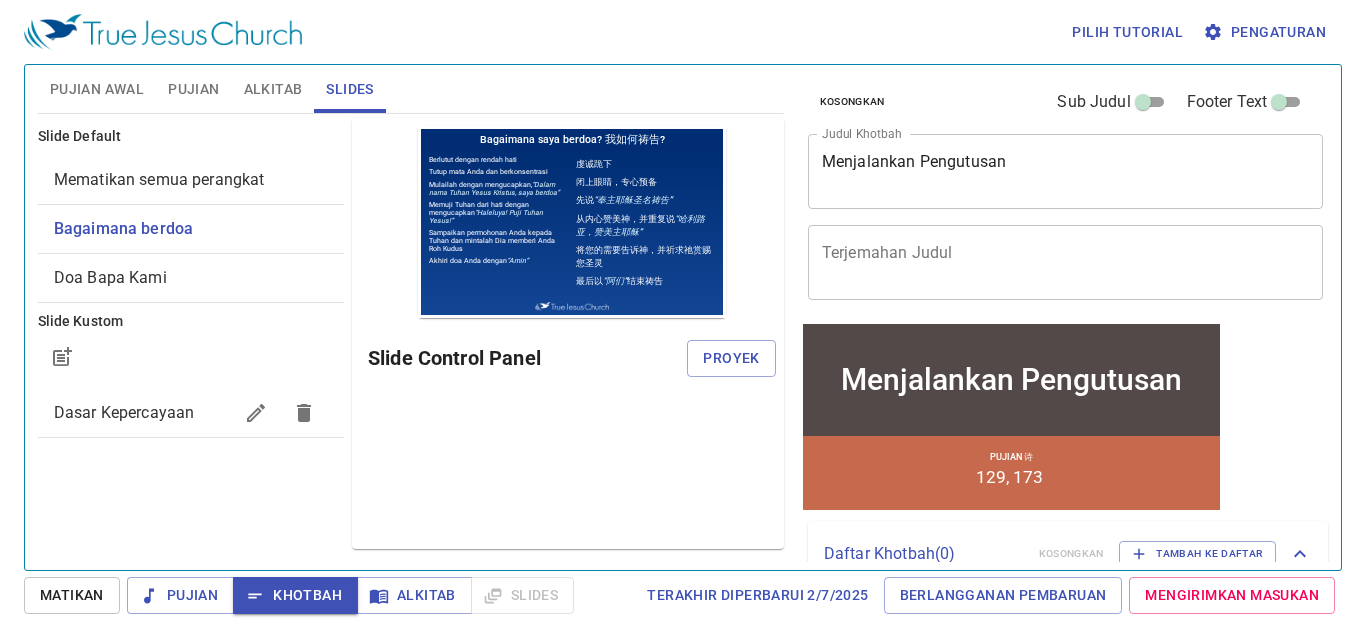 click on "Alkitab" at bounding box center (273, 89) 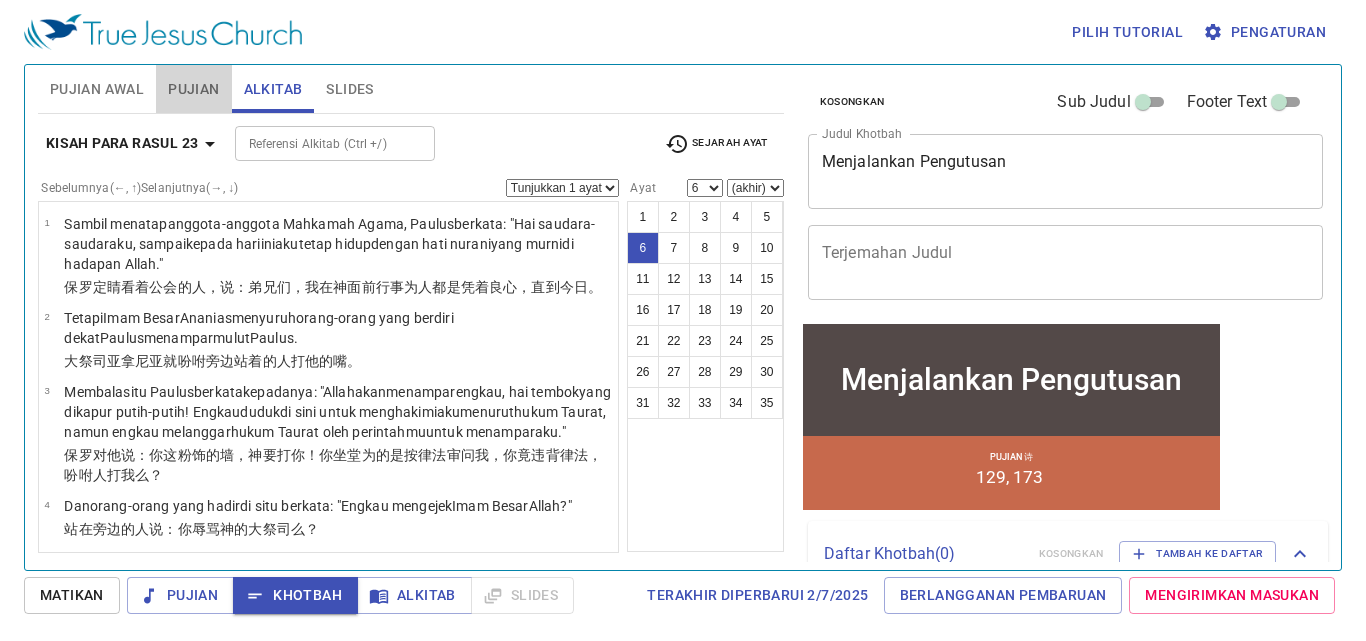 click on "Pujian" at bounding box center [193, 89] 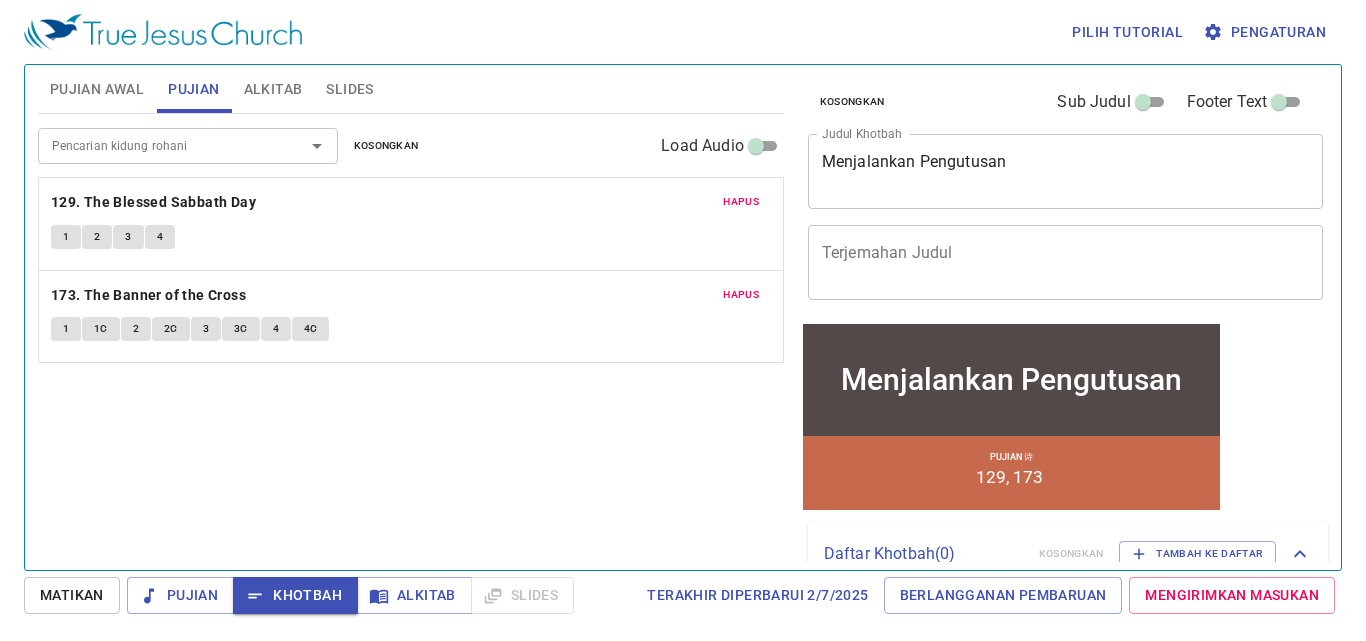 click on "Pujian Awal" at bounding box center (97, 89) 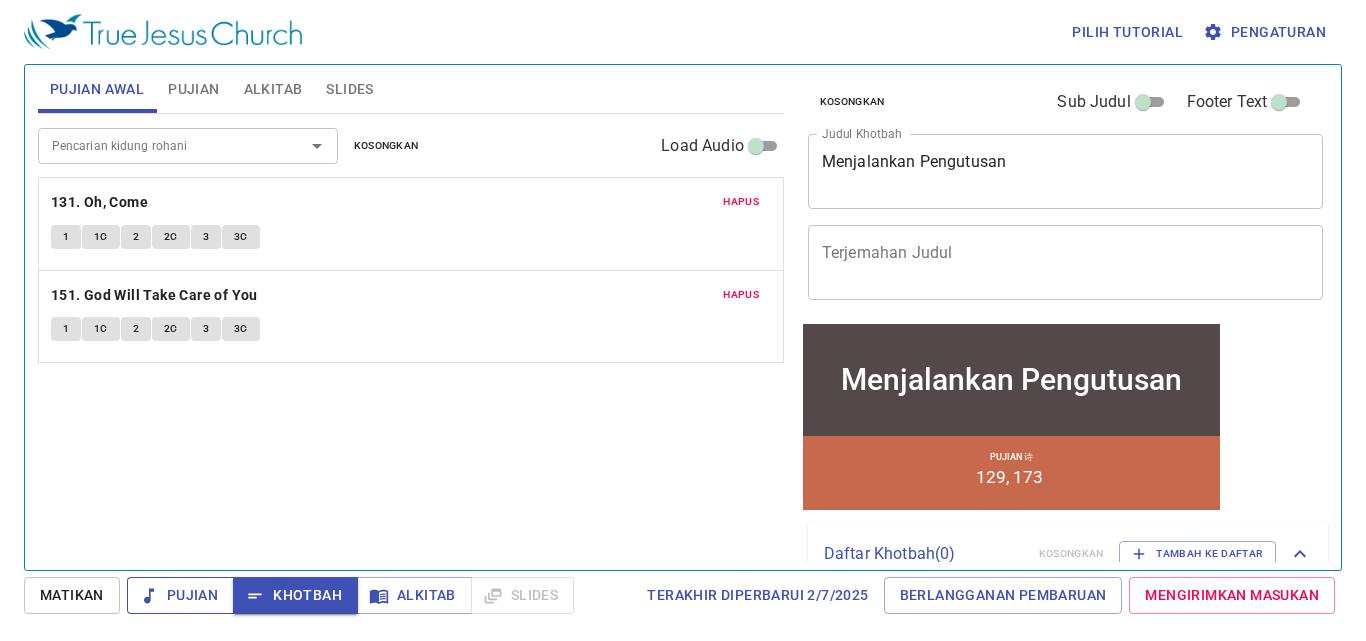 click on "Pujian" at bounding box center (180, 595) 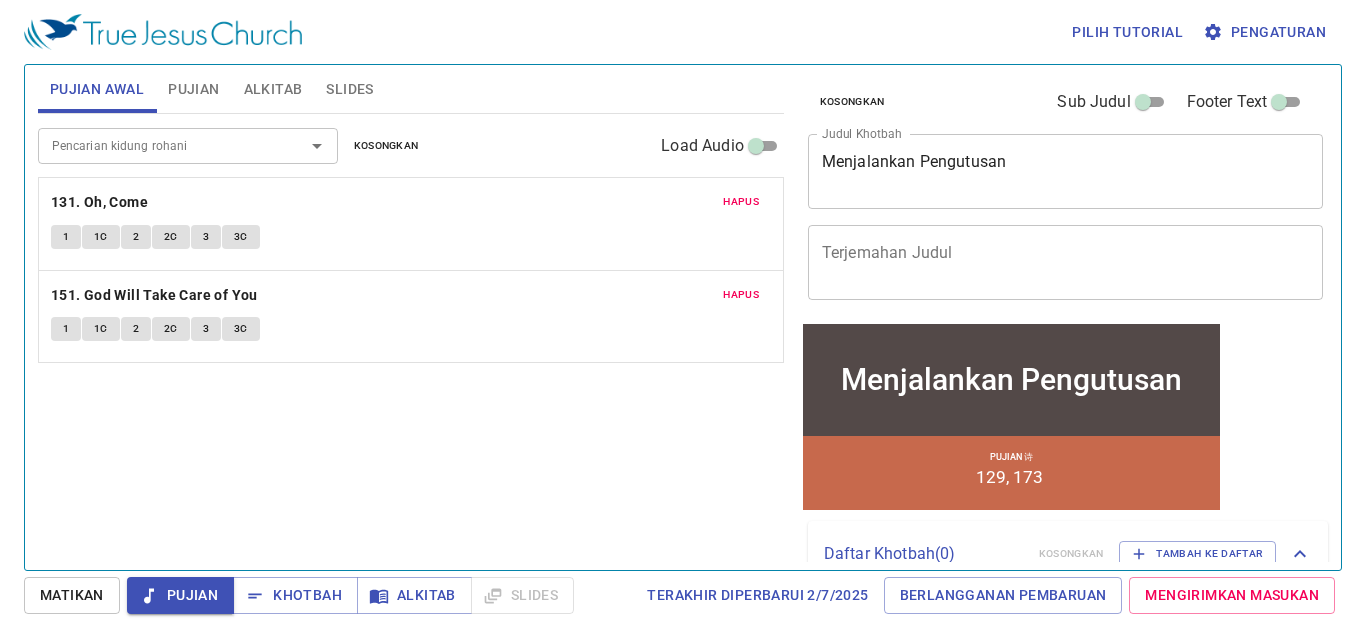 click on "1" at bounding box center [66, 237] 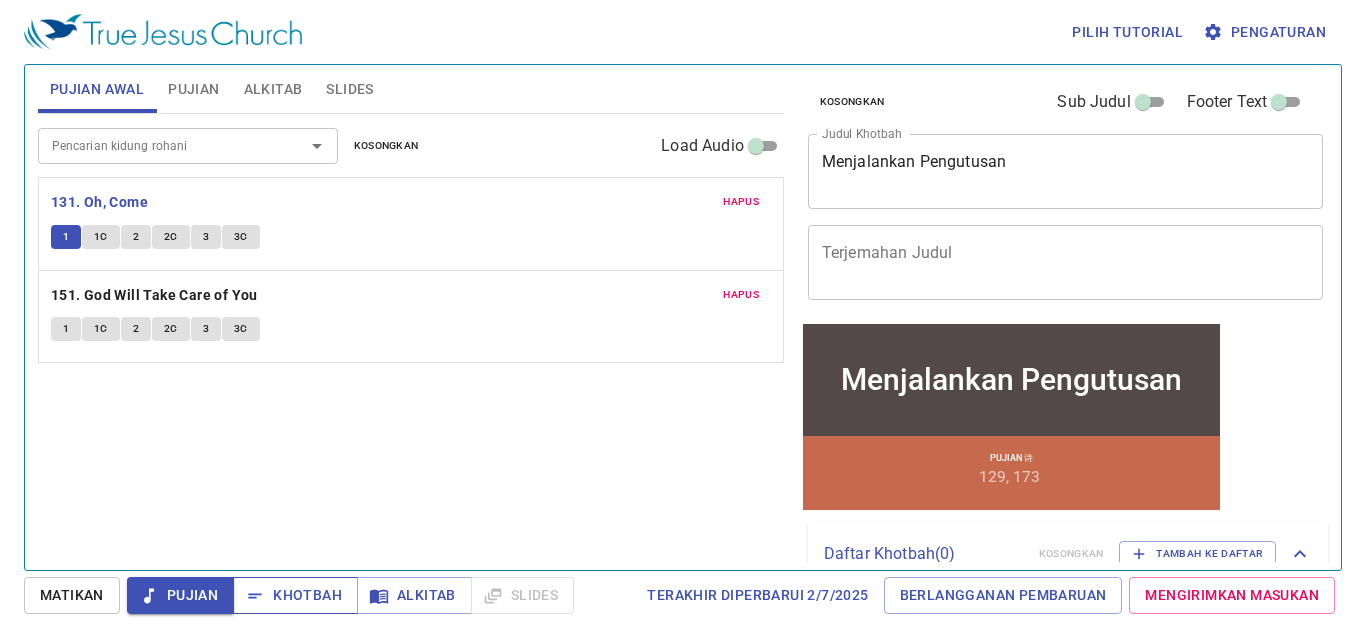 click on "Khotbah" at bounding box center (295, 595) 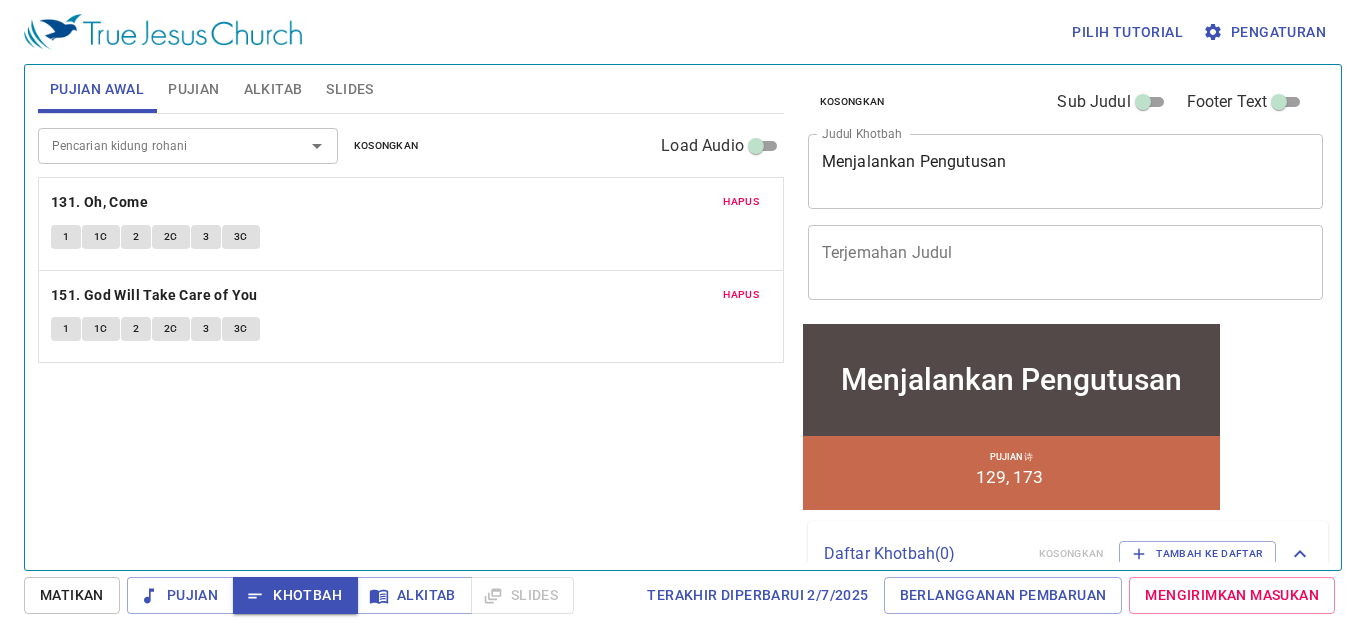 click on "Pujian" at bounding box center [193, 89] 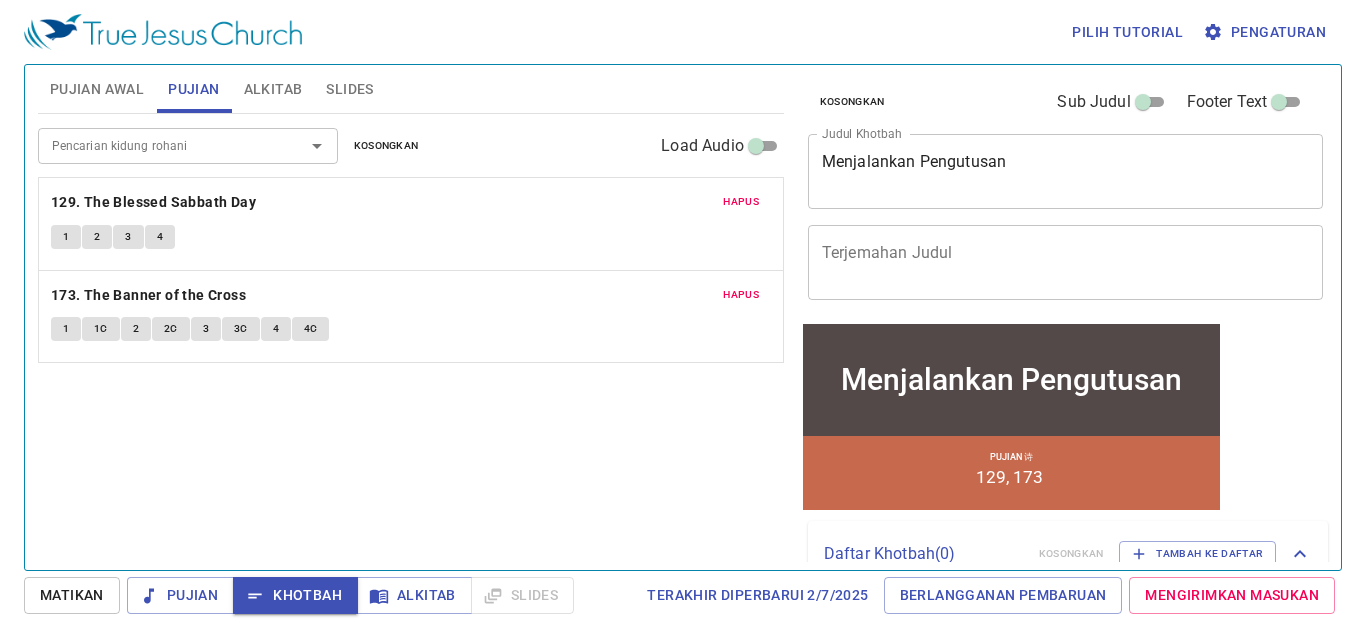 click on "Alkitab" at bounding box center [273, 89] 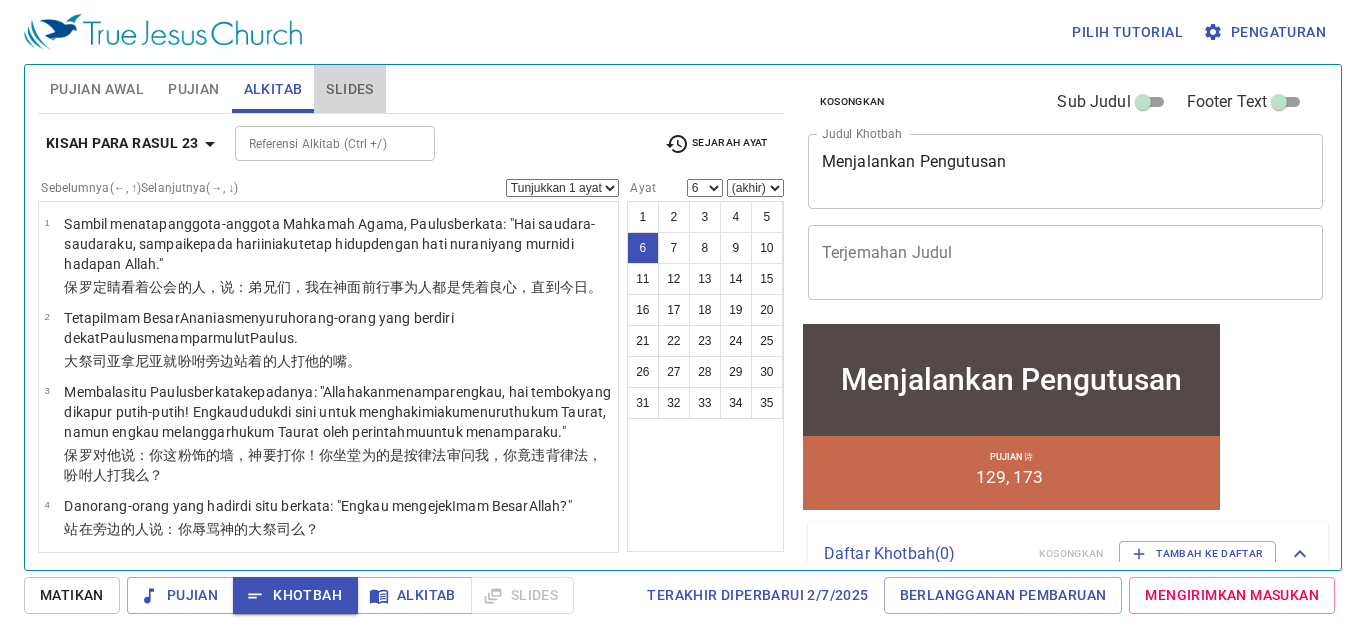 click on "Slides" at bounding box center [349, 89] 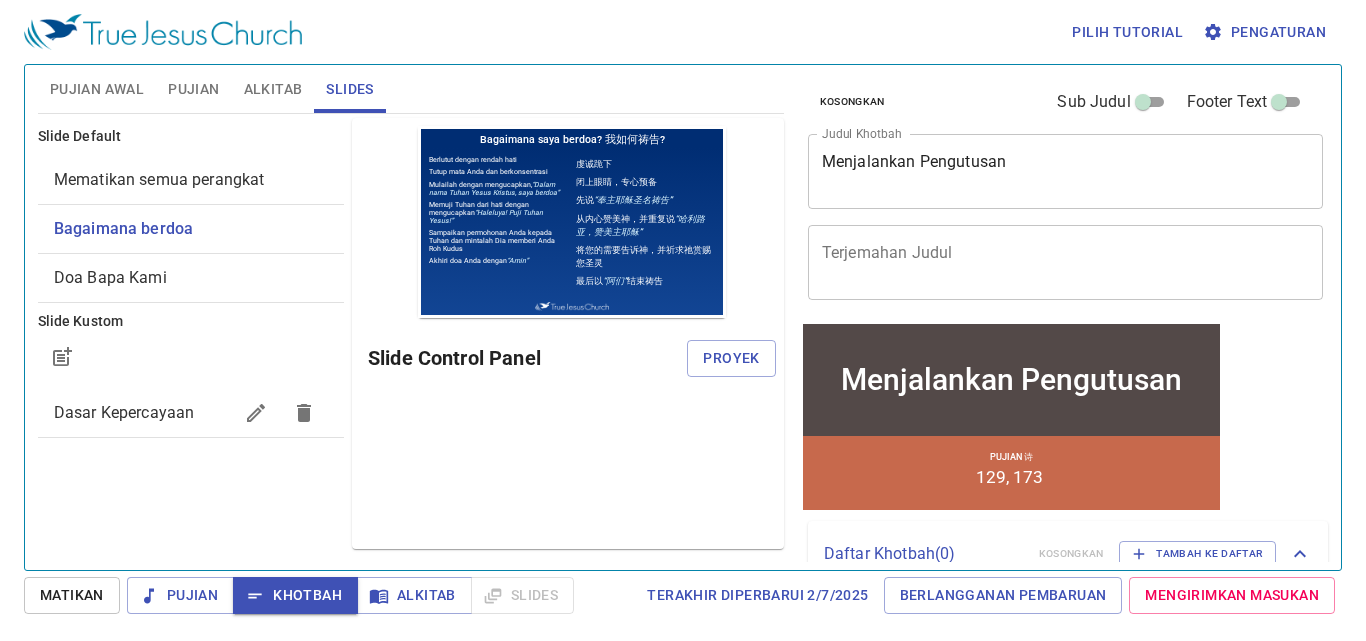 click on "Alkitab" at bounding box center [273, 89] 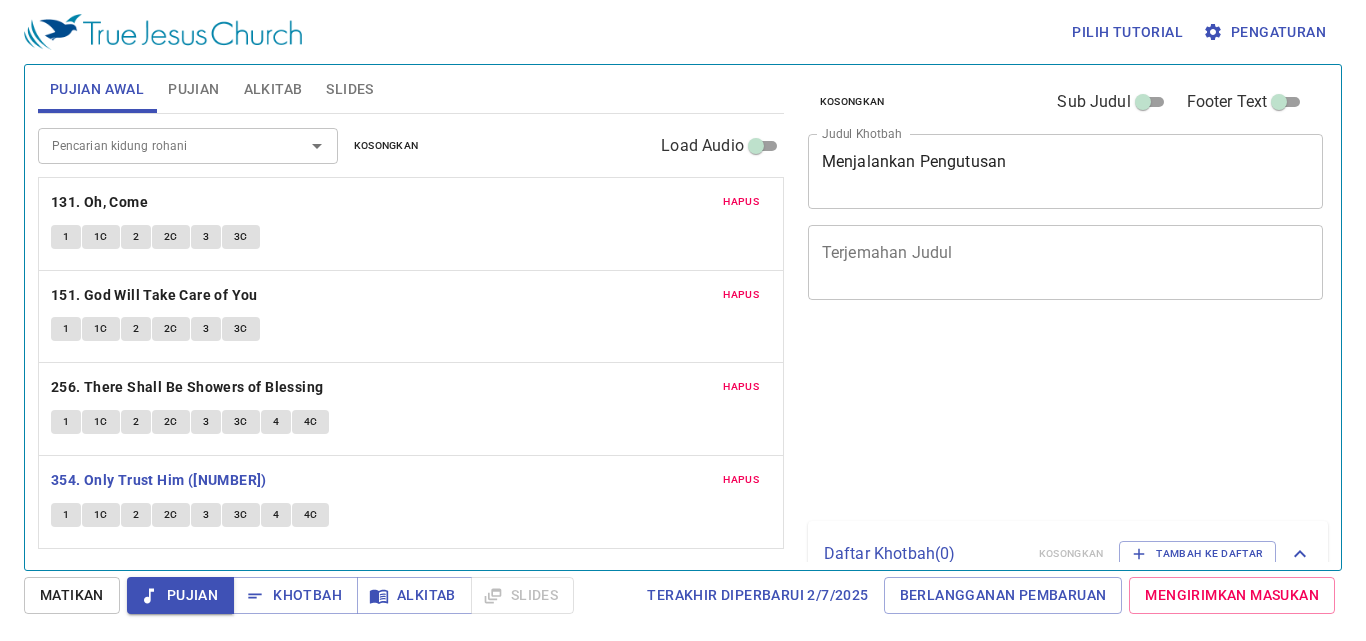 scroll, scrollTop: 0, scrollLeft: 0, axis: both 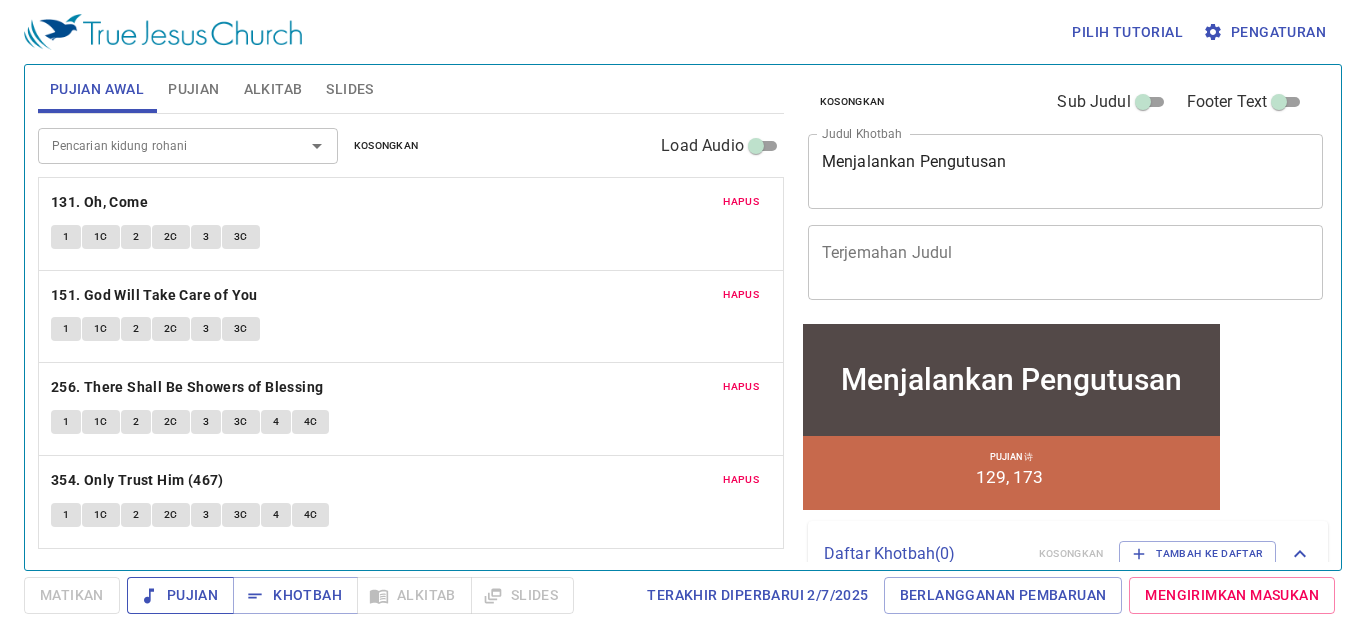 click on "Pujian" at bounding box center (180, 595) 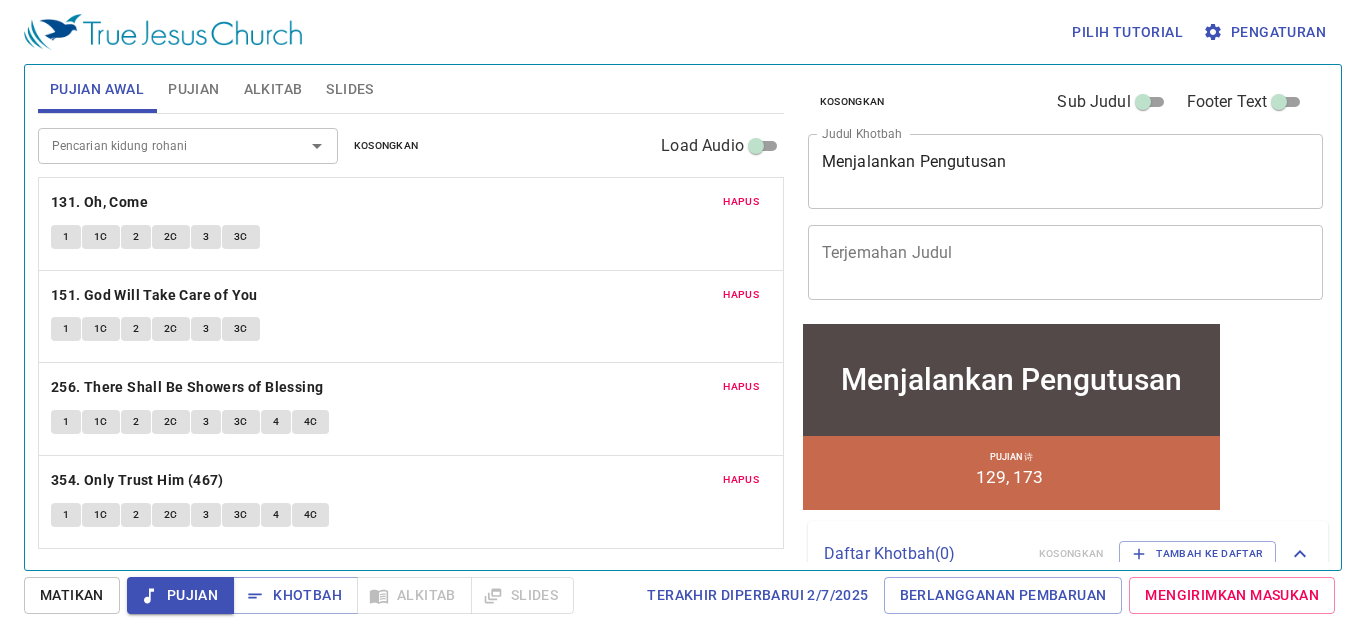 click on "Pujian" at bounding box center (193, 89) 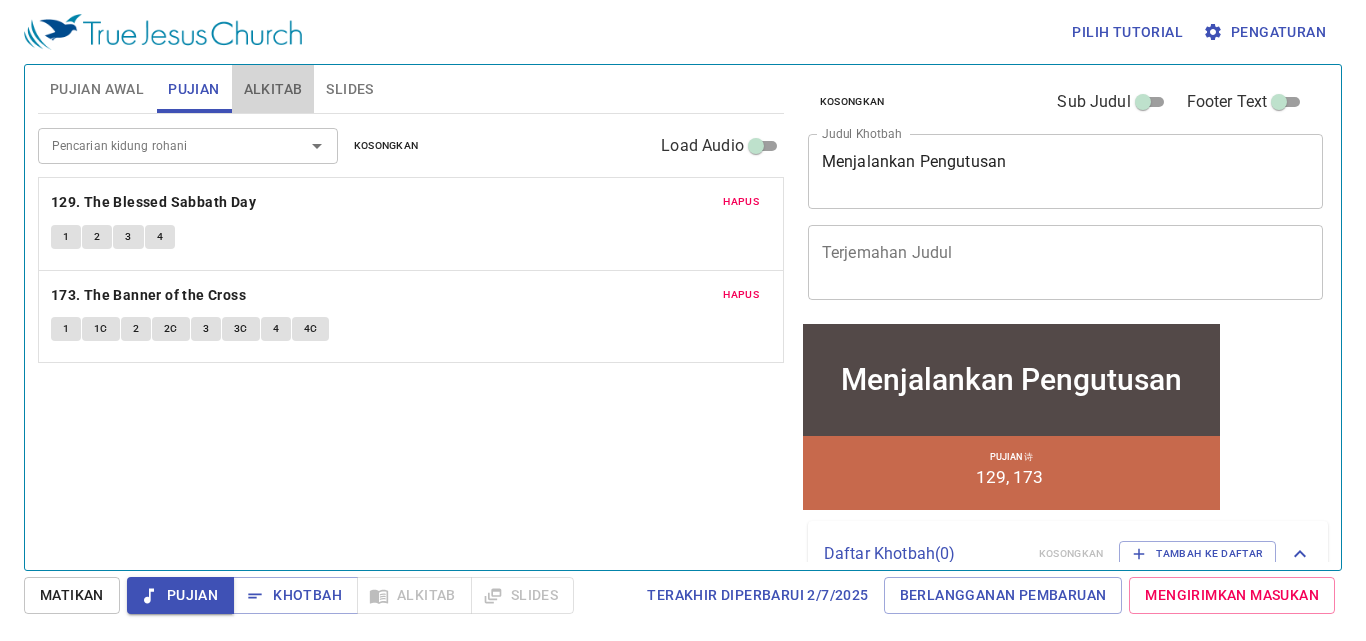click on "Alkitab" at bounding box center [273, 89] 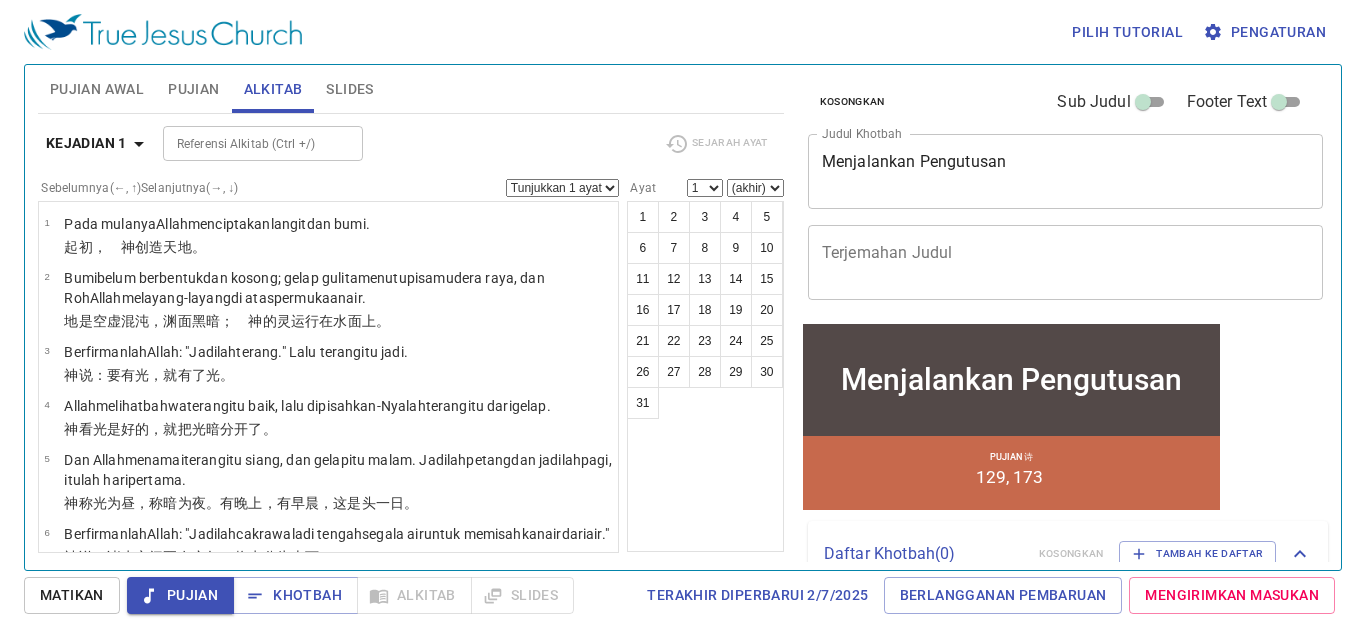 click on "Pujian" at bounding box center (193, 89) 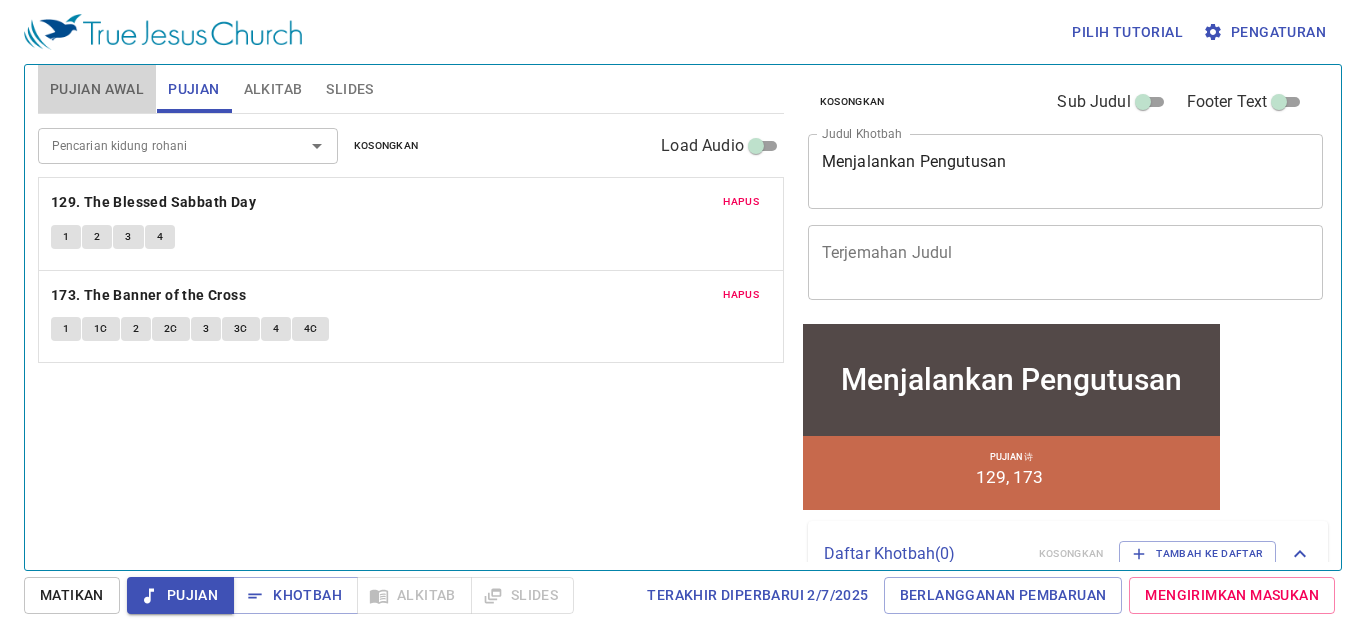 click on "Pujian Awal" at bounding box center (97, 89) 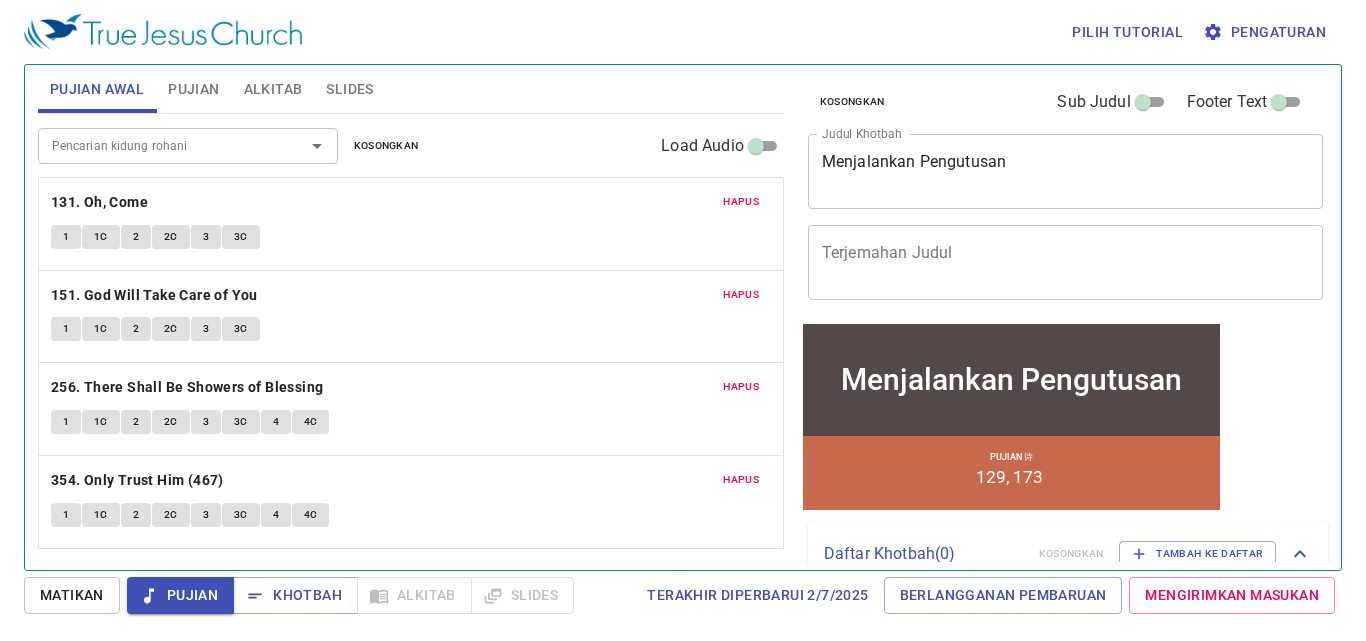 click on "Terjemahan Judul" at bounding box center (1066, 262) 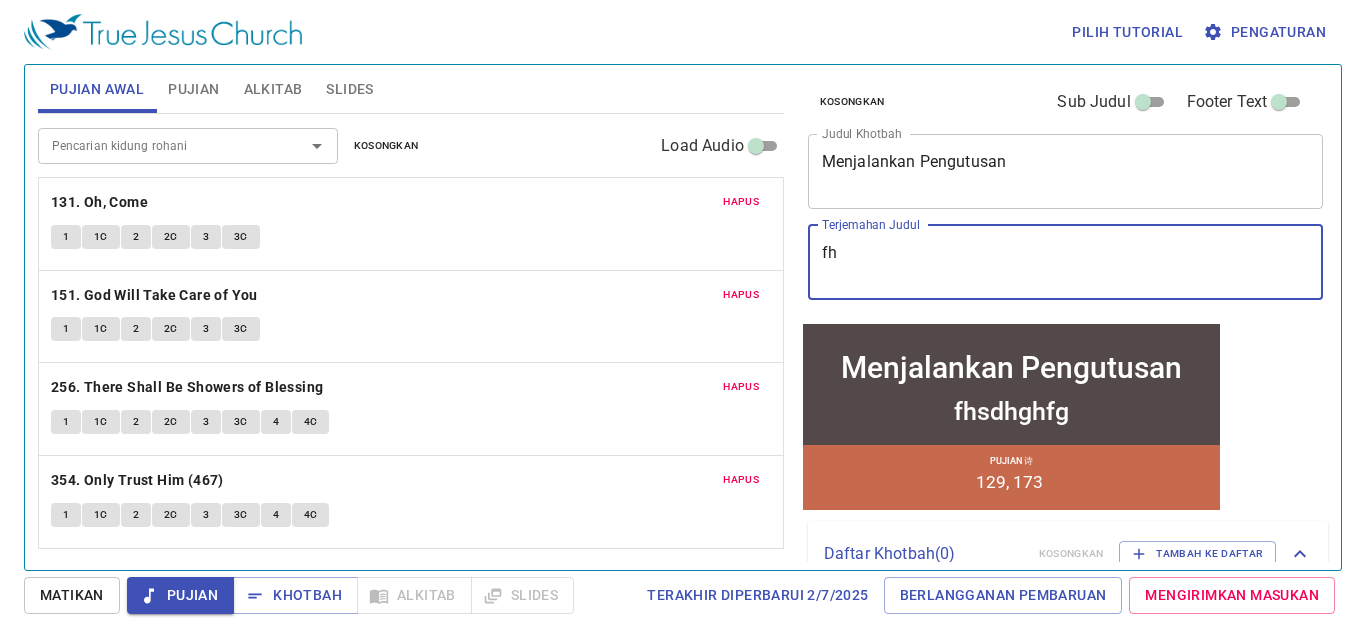 type on "f" 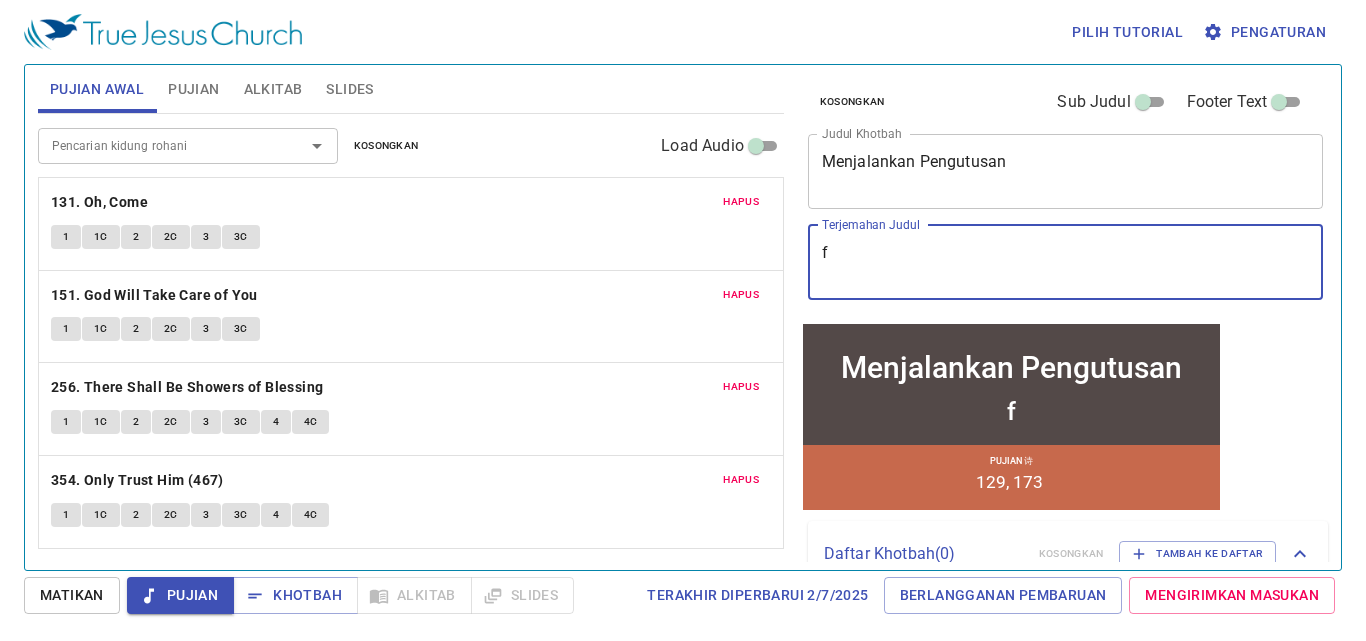 type 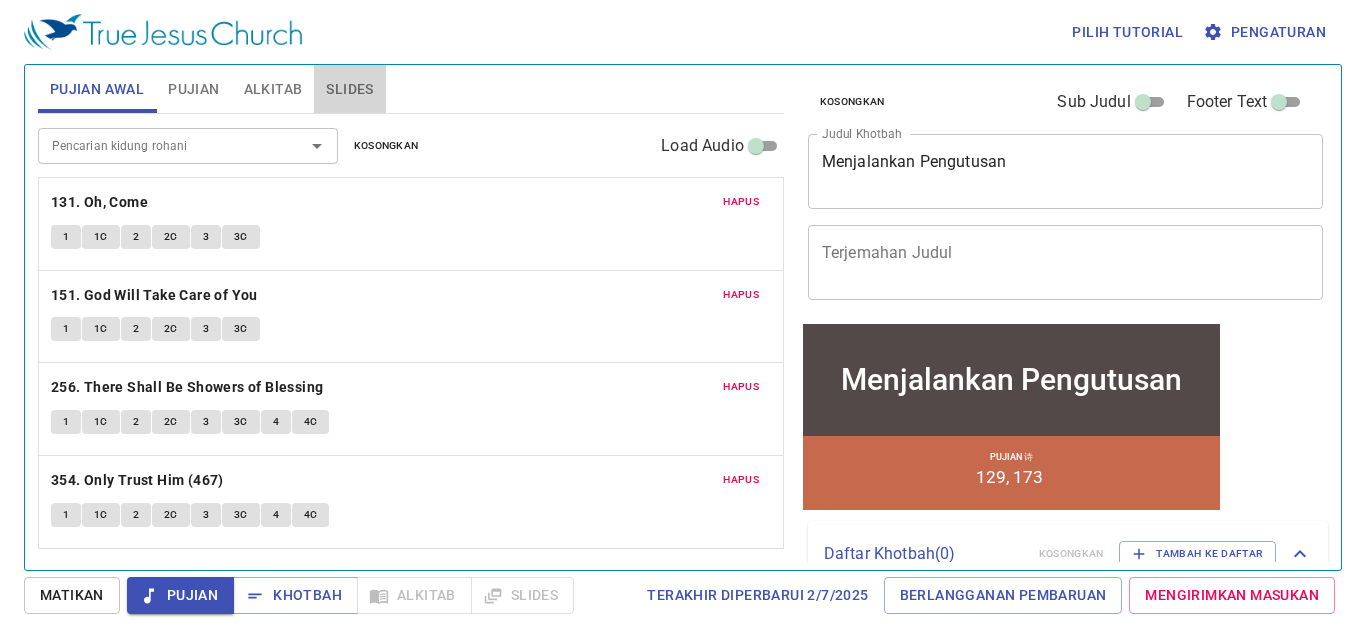 click on "Slides" at bounding box center [349, 89] 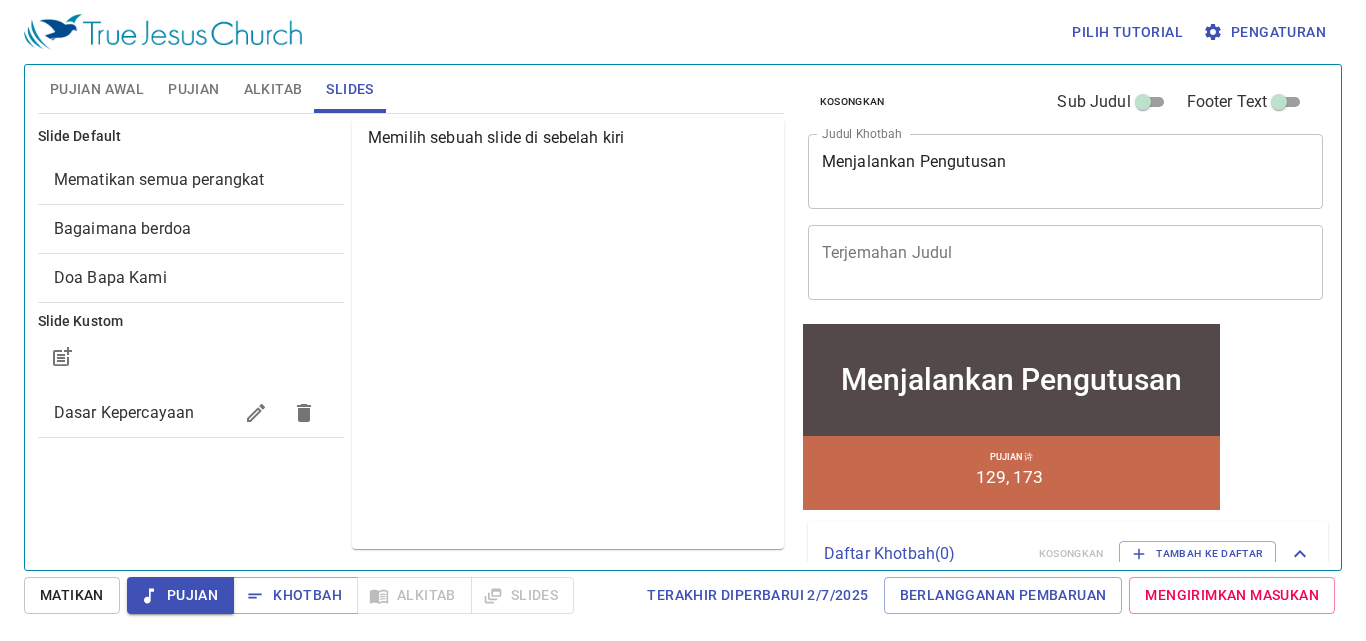 click on "Dasar Kepercayaan" at bounding box center (124, 412) 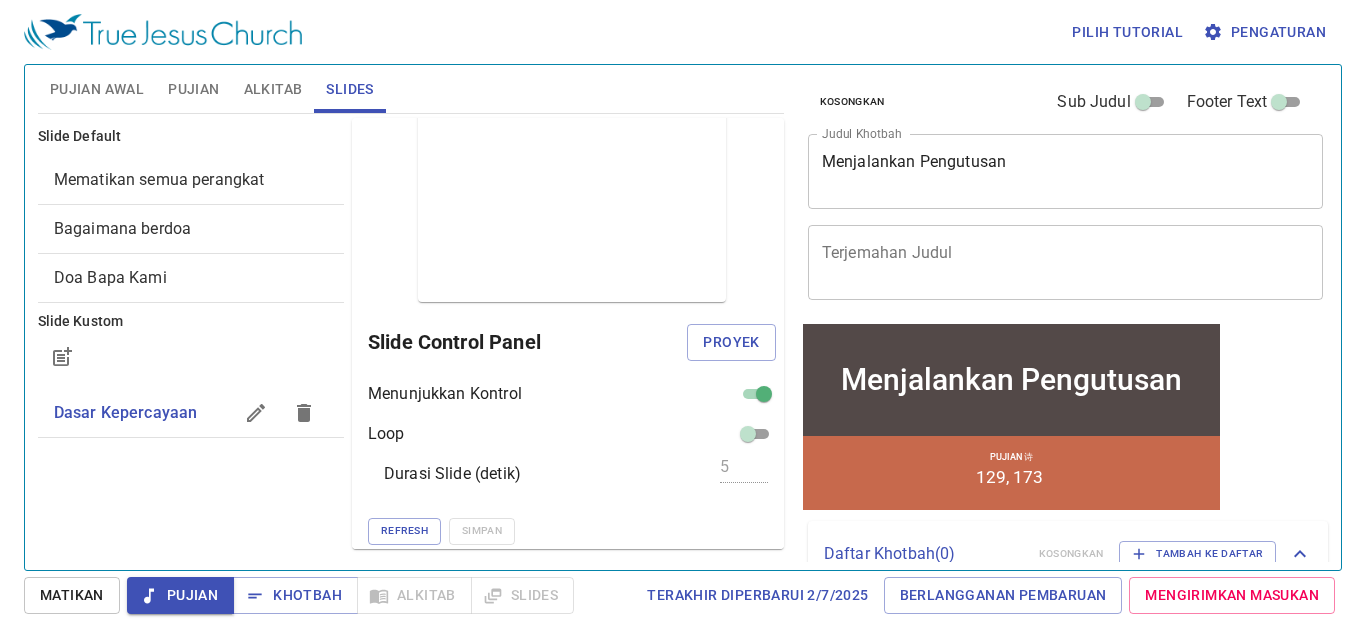 scroll, scrollTop: 20, scrollLeft: 0, axis: vertical 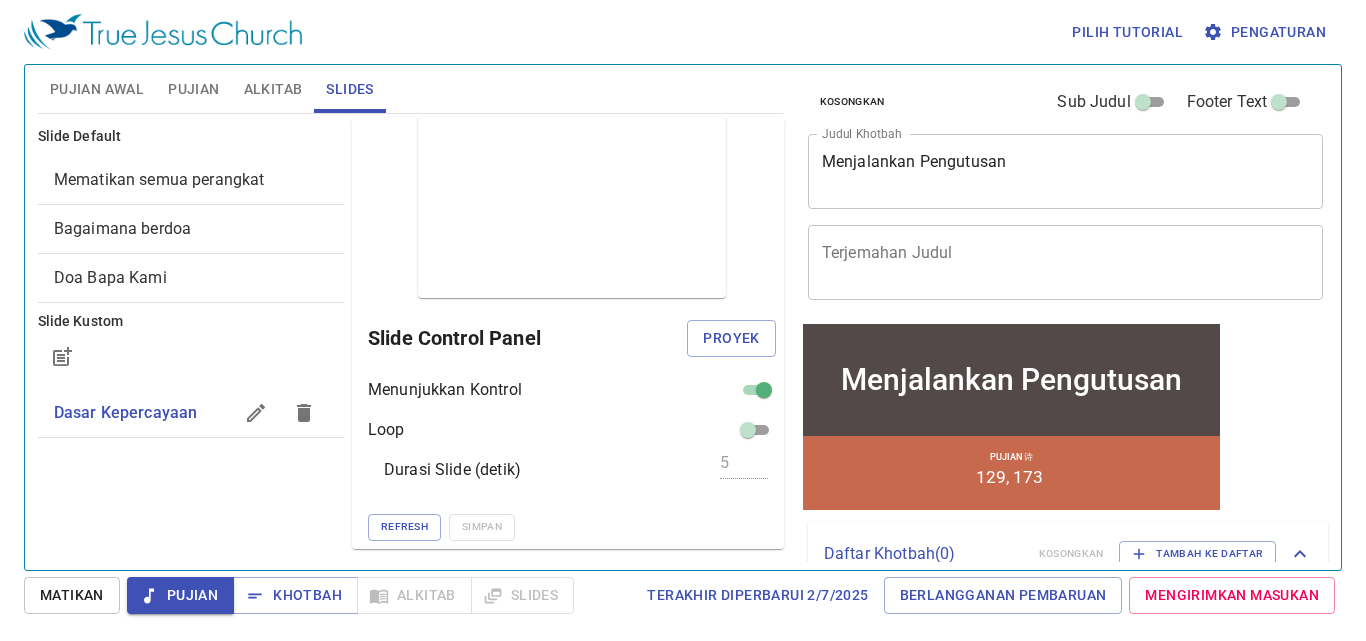 click at bounding box center (256, 413) 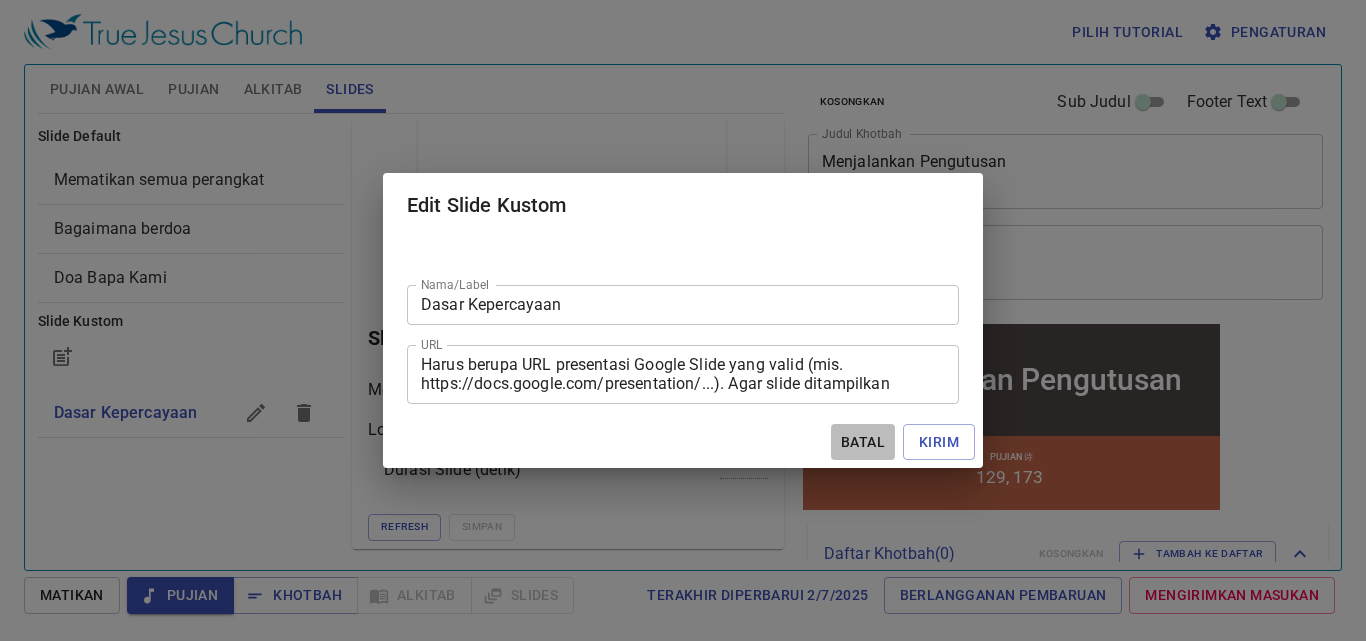 click on "Batal" at bounding box center [863, 442] 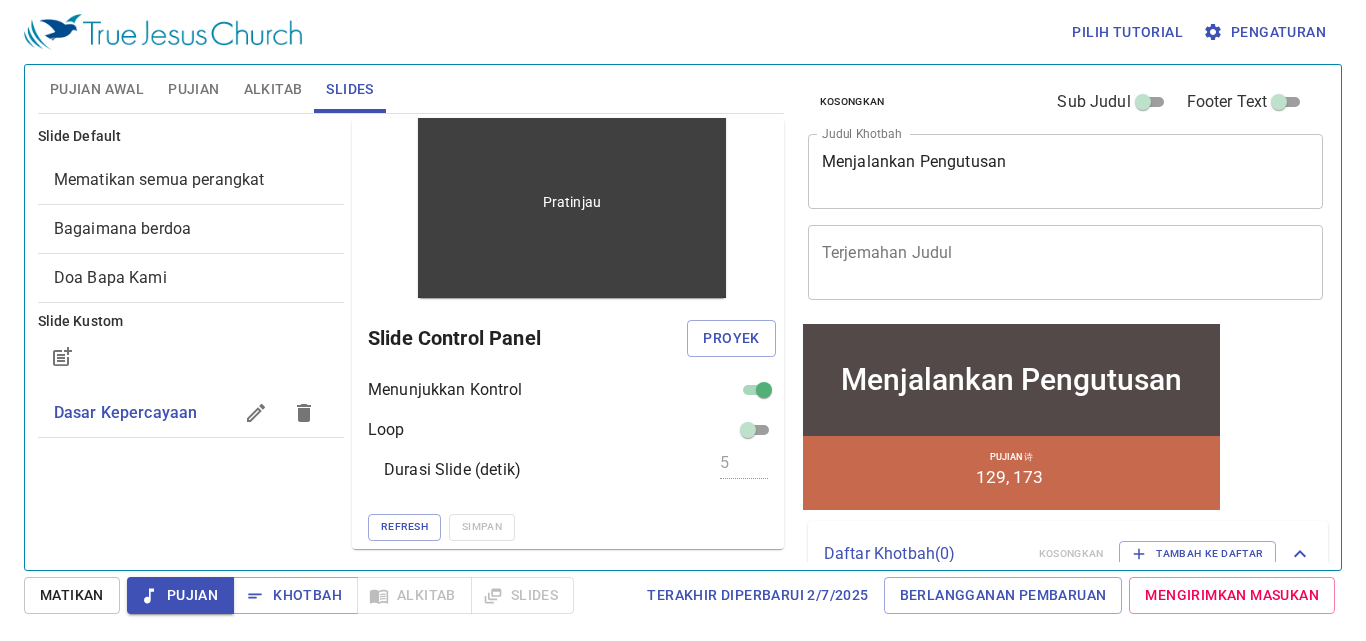 drag, startPoint x: 709, startPoint y: 216, endPoint x: 712, endPoint y: 267, distance: 51.088158 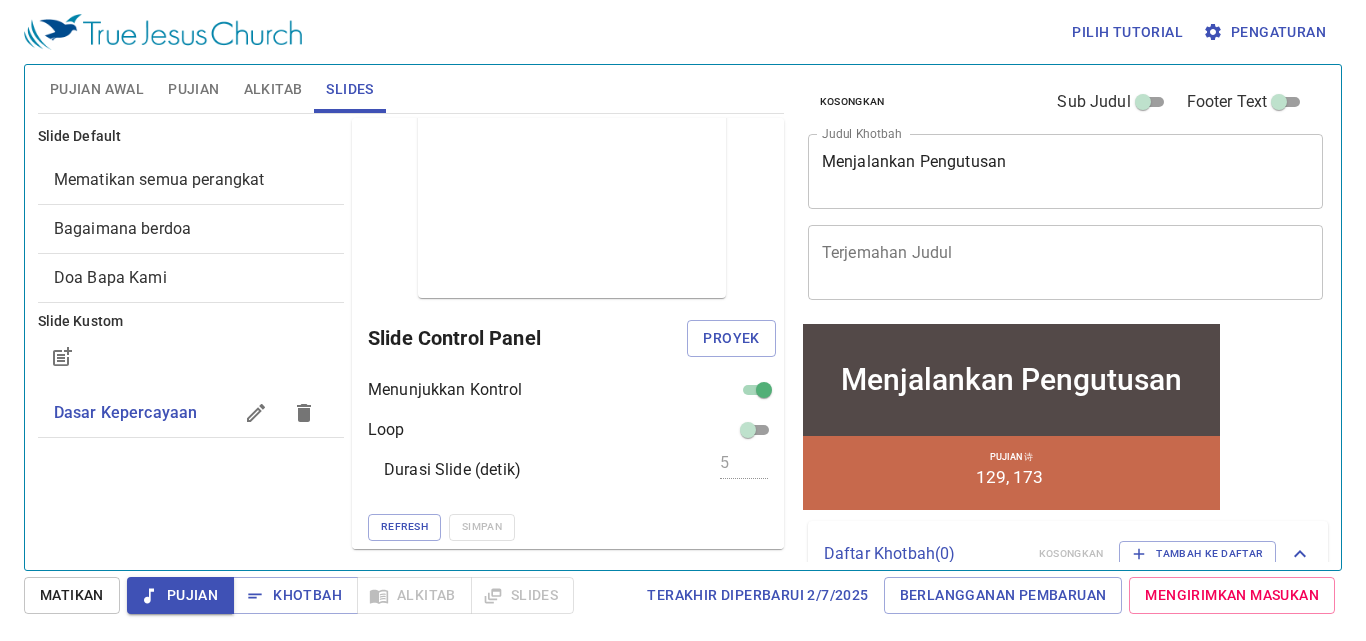 scroll, scrollTop: 0, scrollLeft: 0, axis: both 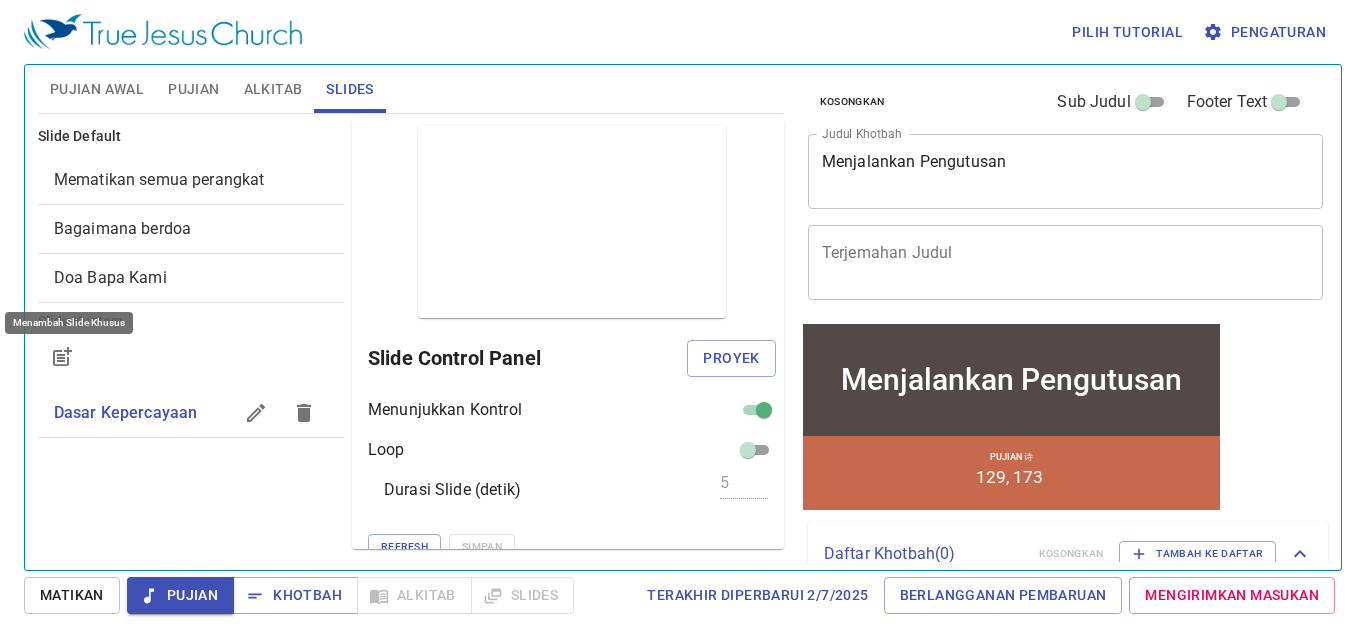 click 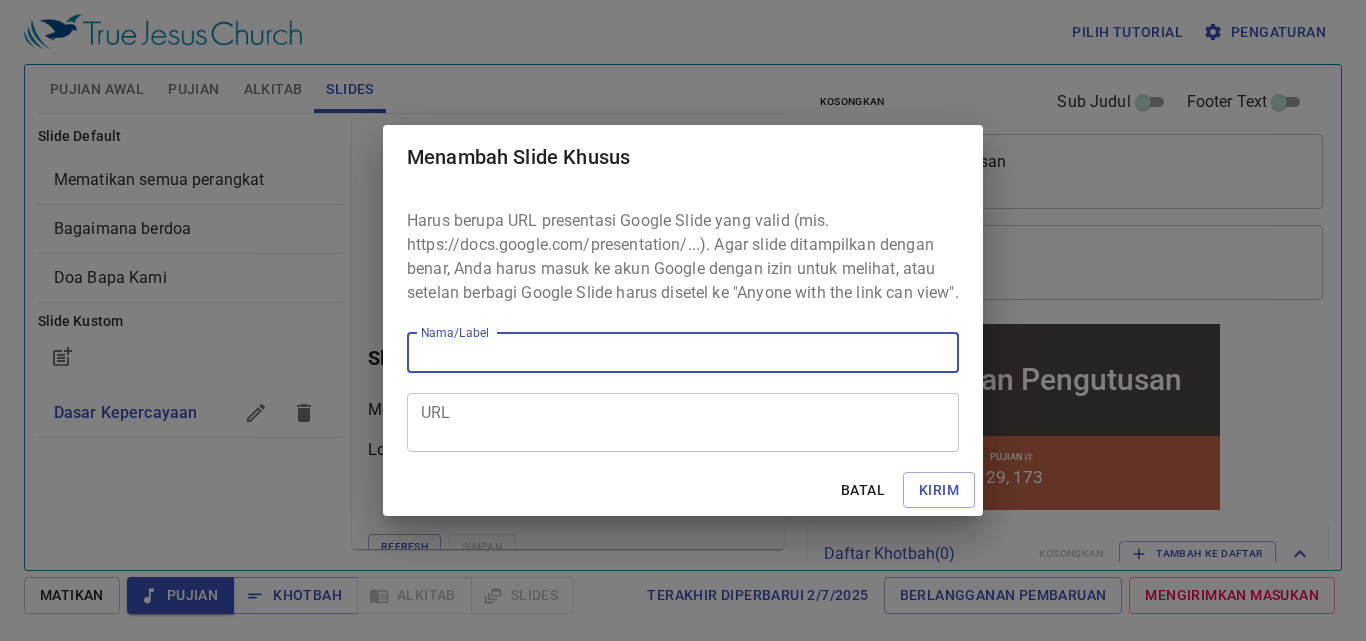 drag, startPoint x: 850, startPoint y: 496, endPoint x: 839, endPoint y: 495, distance: 11.045361 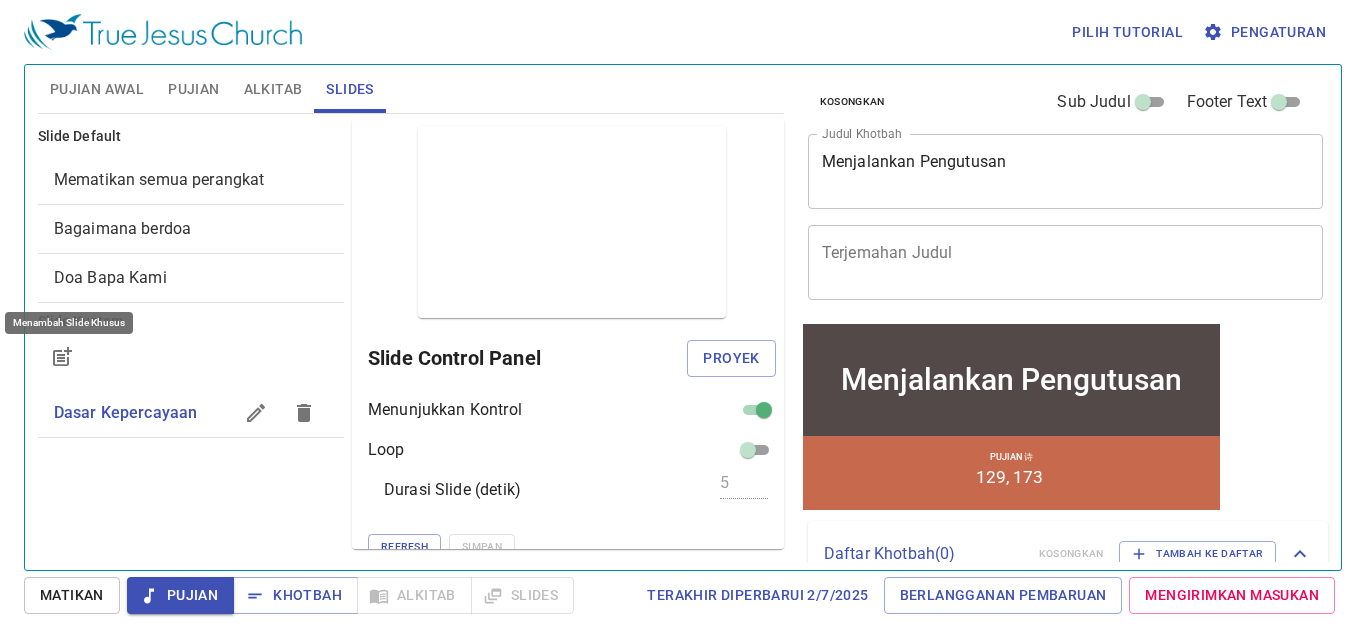 click on "Doa Bapa Kami" at bounding box center (191, 278) 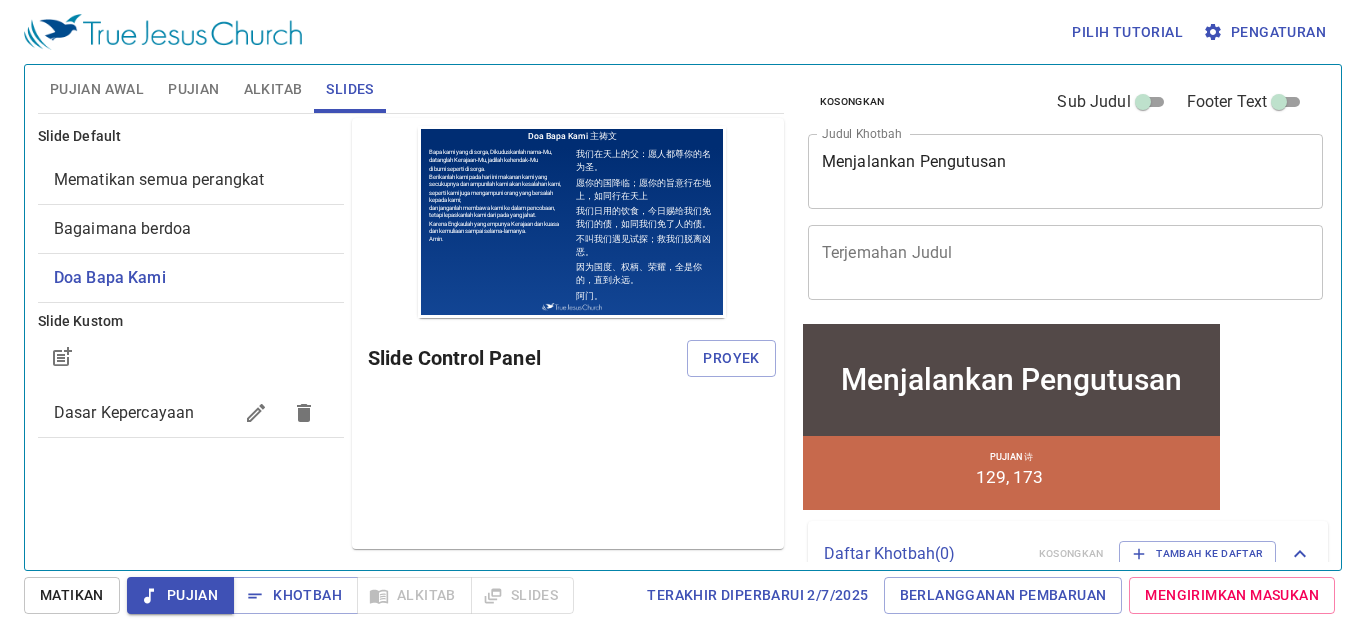 scroll, scrollTop: 0, scrollLeft: 0, axis: both 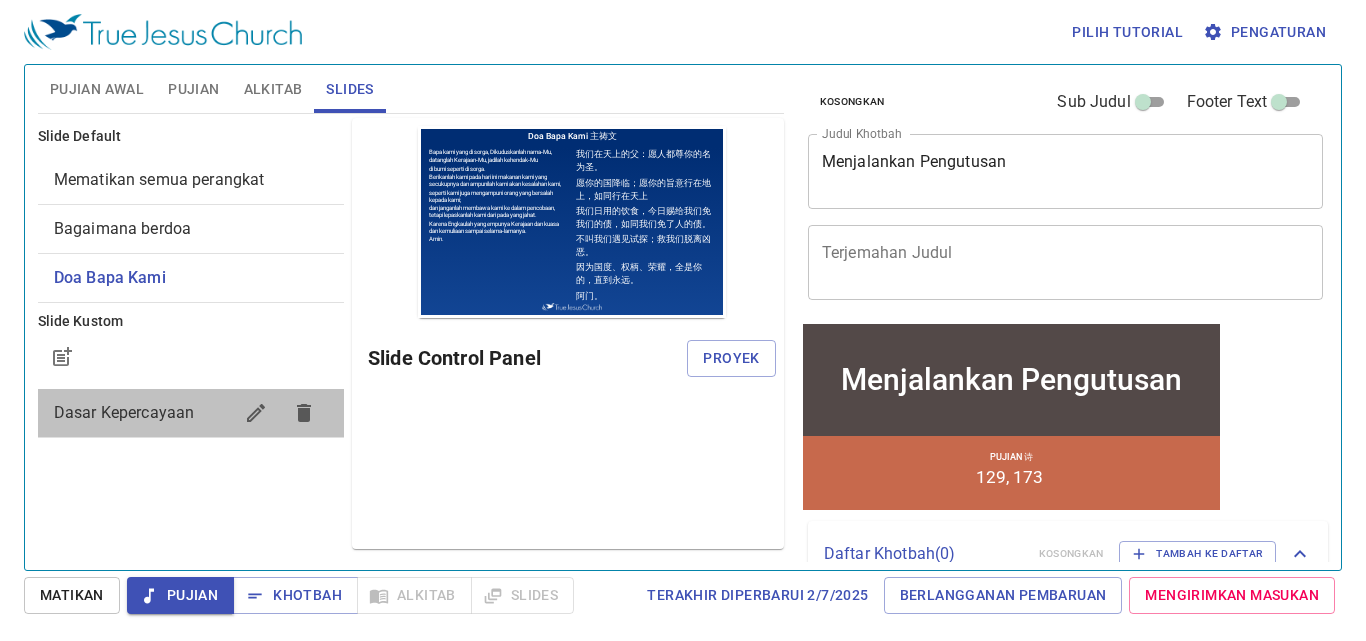 click on "Dasar Kepercayaan" at bounding box center [124, 412] 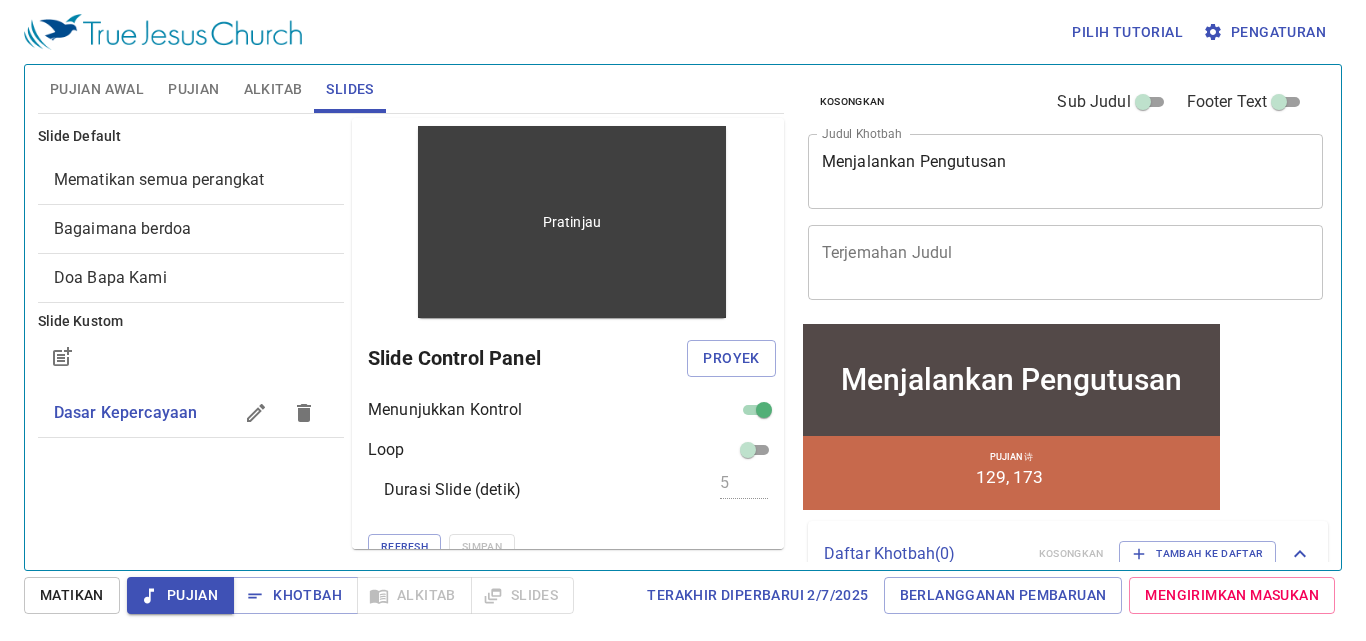 click on "Pratinjau" at bounding box center (572, 222) 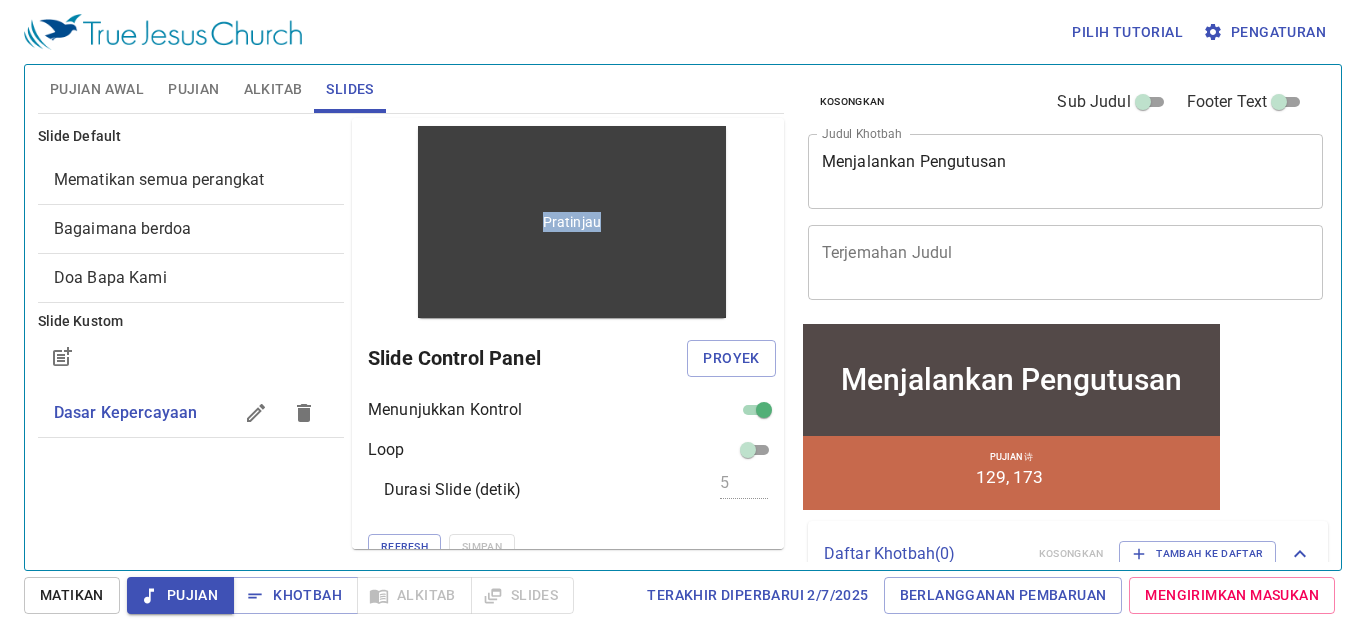 click on "Pratinjau" at bounding box center [572, 222] 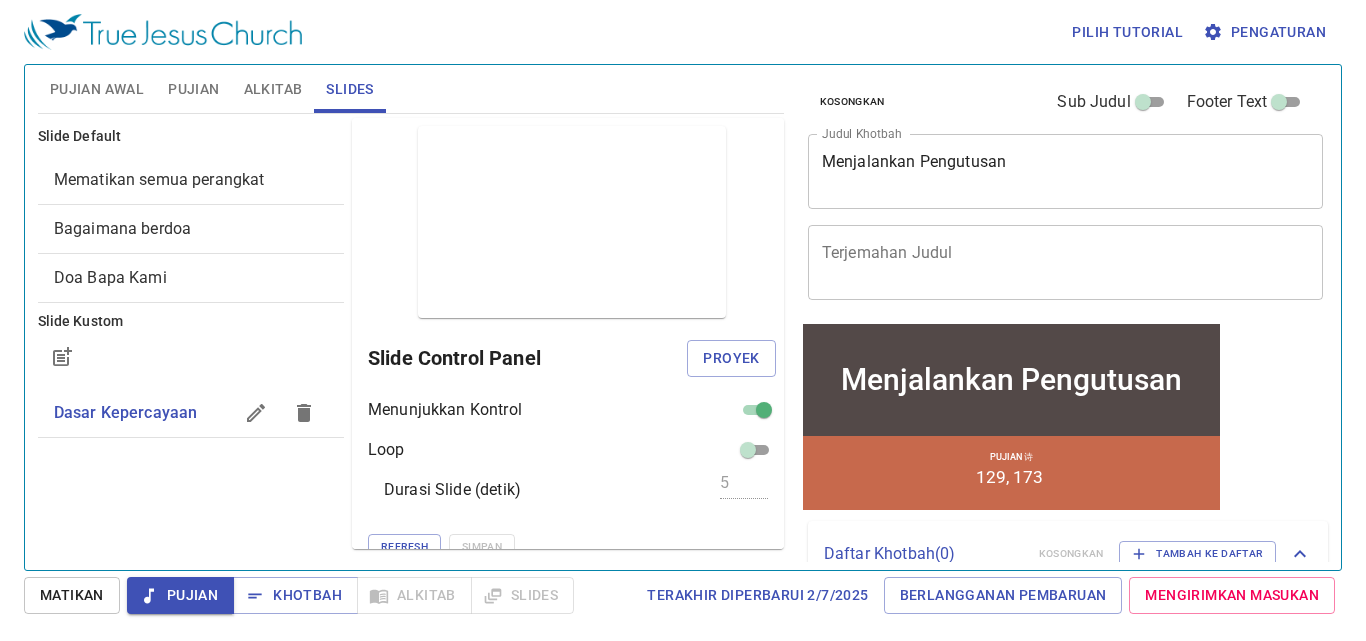 click on "Dasar Kepercayaan" at bounding box center (191, 413) 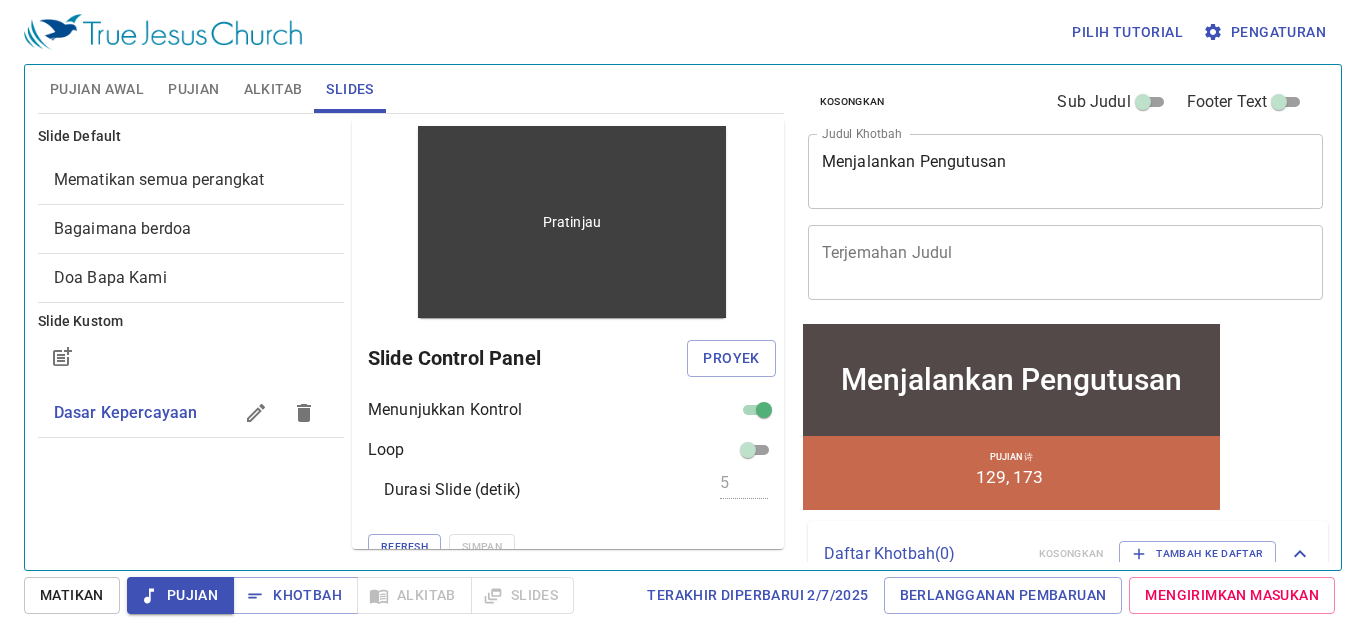 click on "Pratinjau" at bounding box center [572, 222] 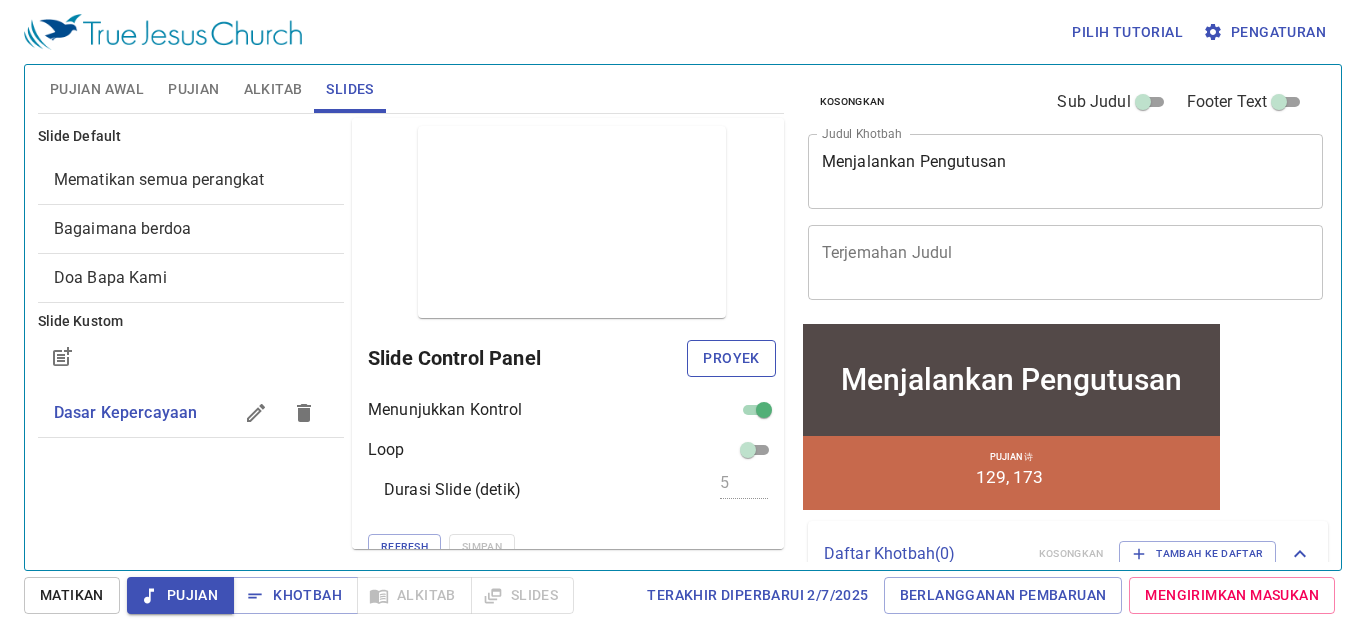 click on "Proyek" at bounding box center (731, 358) 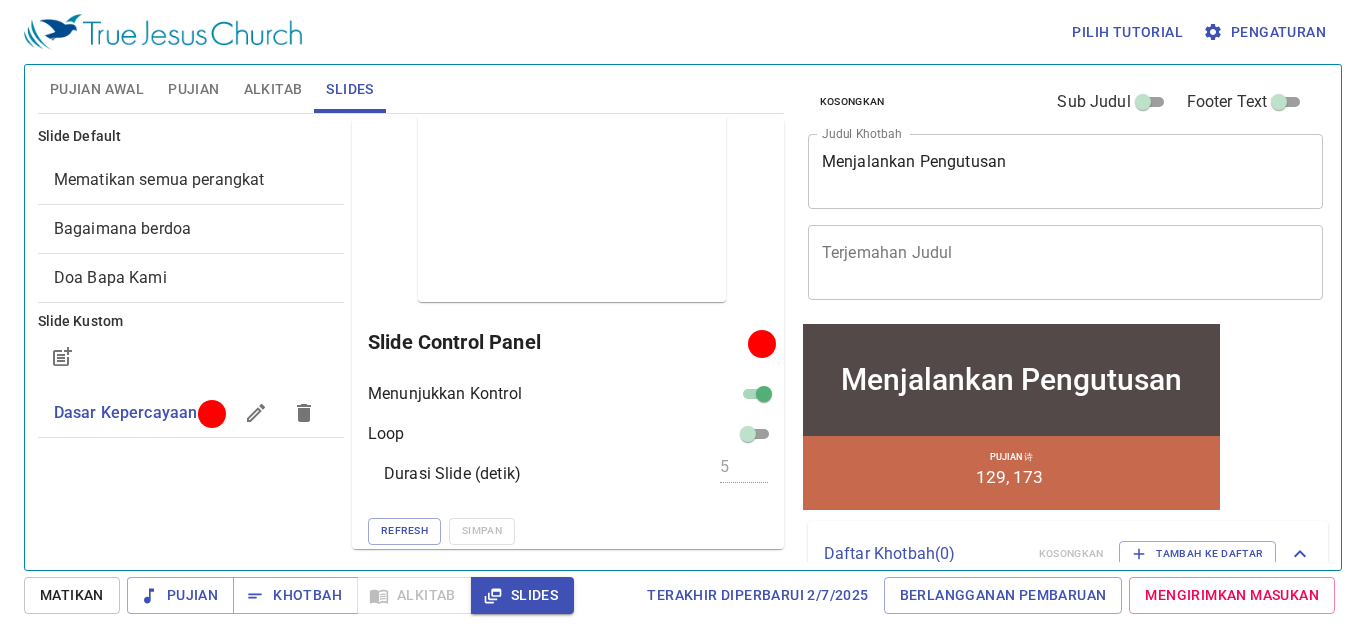 scroll, scrollTop: 20, scrollLeft: 0, axis: vertical 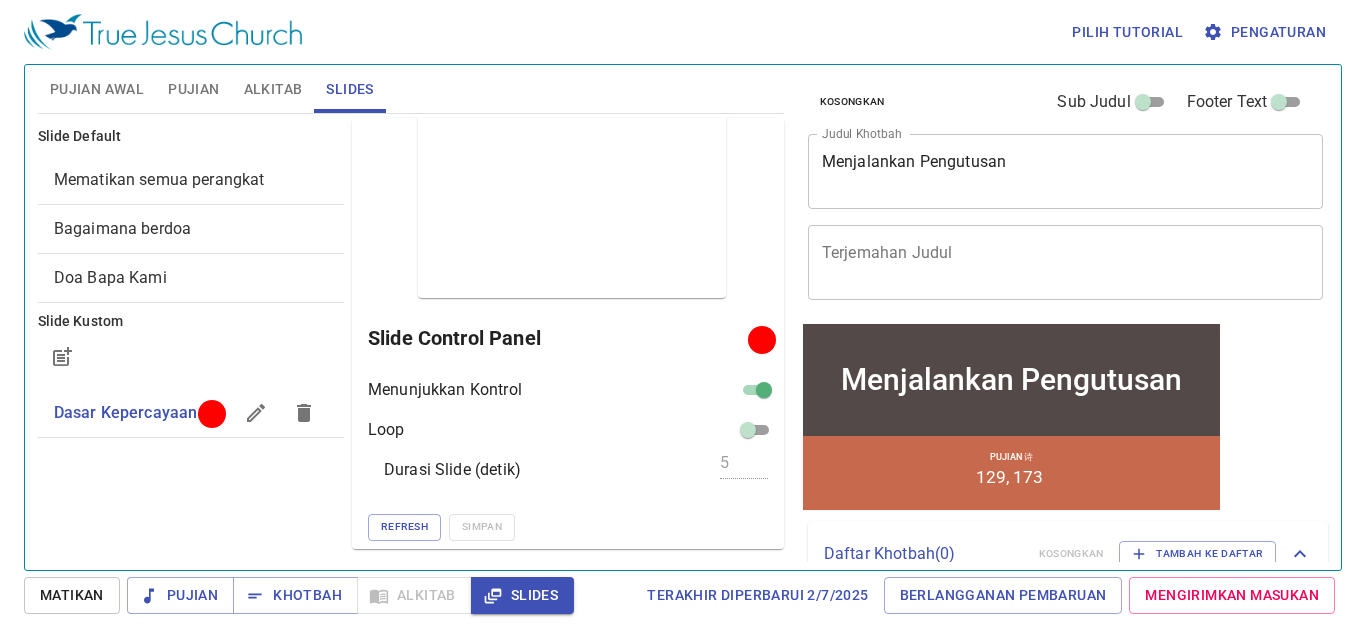 click at bounding box center [761, 339] 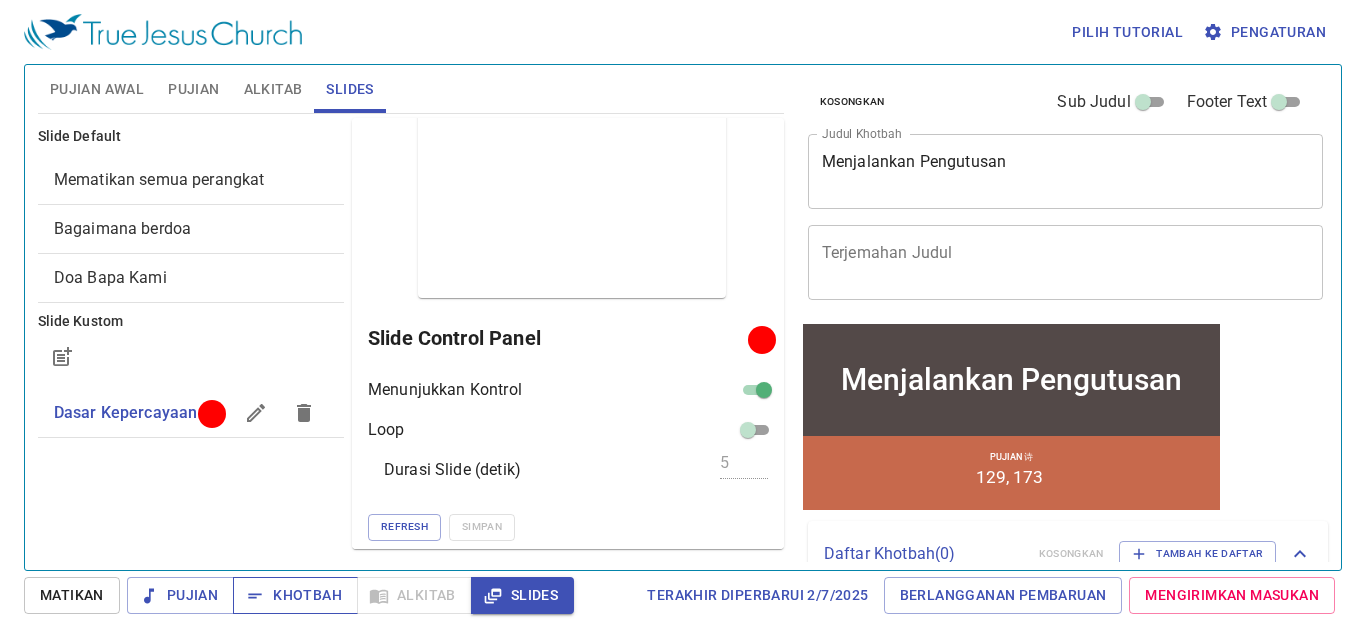 click on "Khotbah" at bounding box center (295, 595) 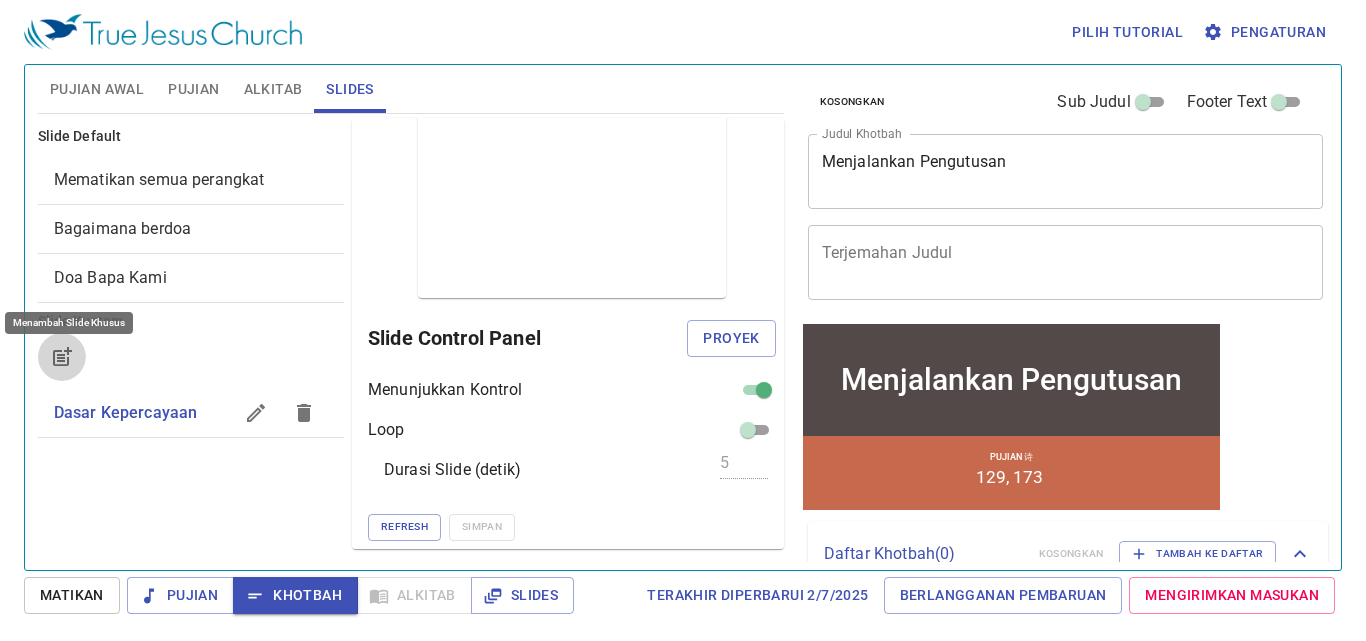 click 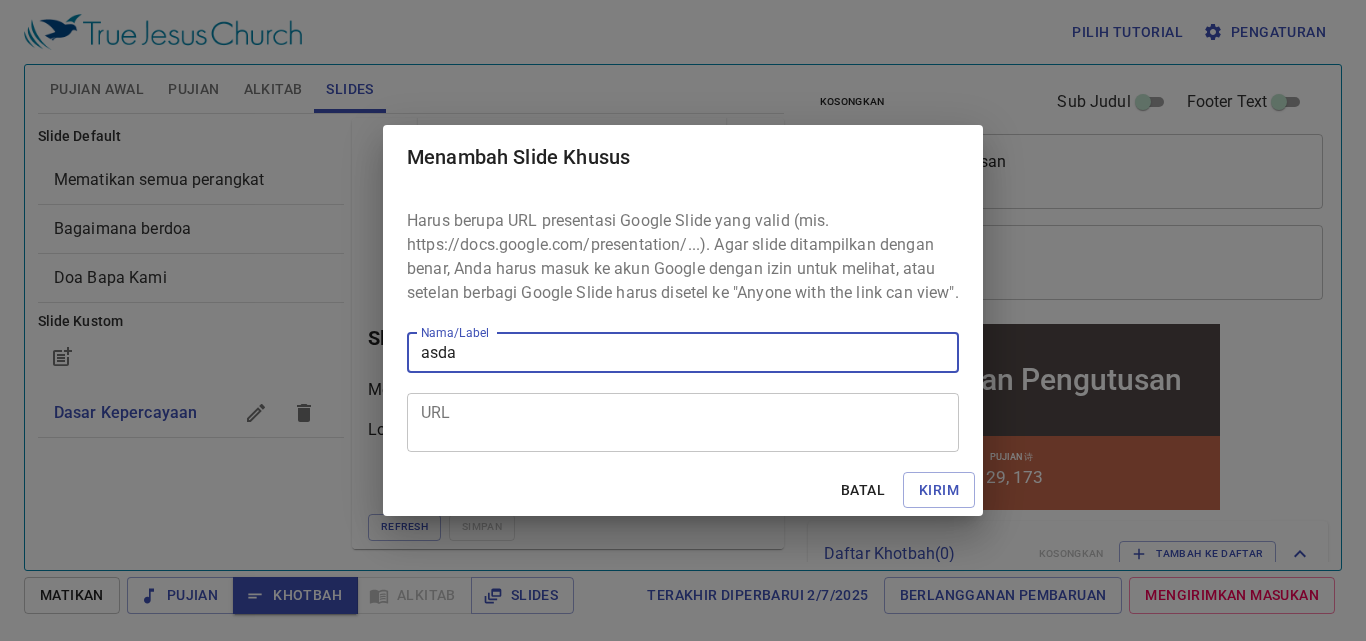 type on "asda" 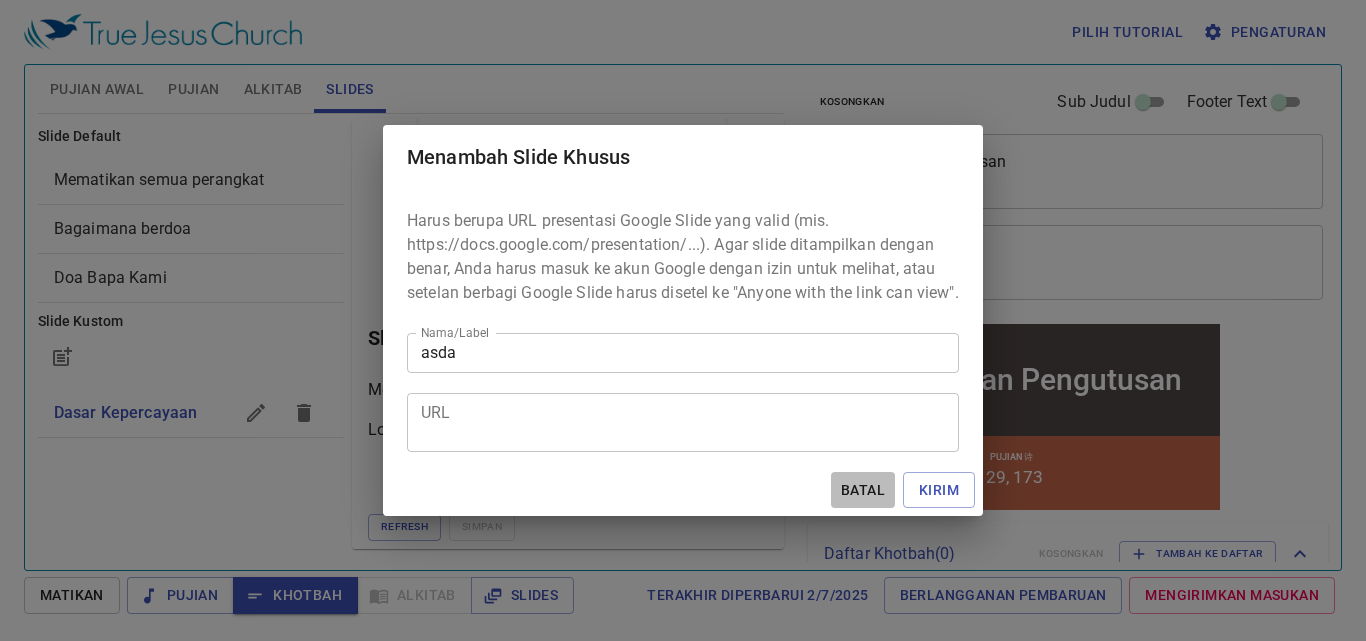 drag, startPoint x: 845, startPoint y: 488, endPoint x: 481, endPoint y: 406, distance: 373.12198 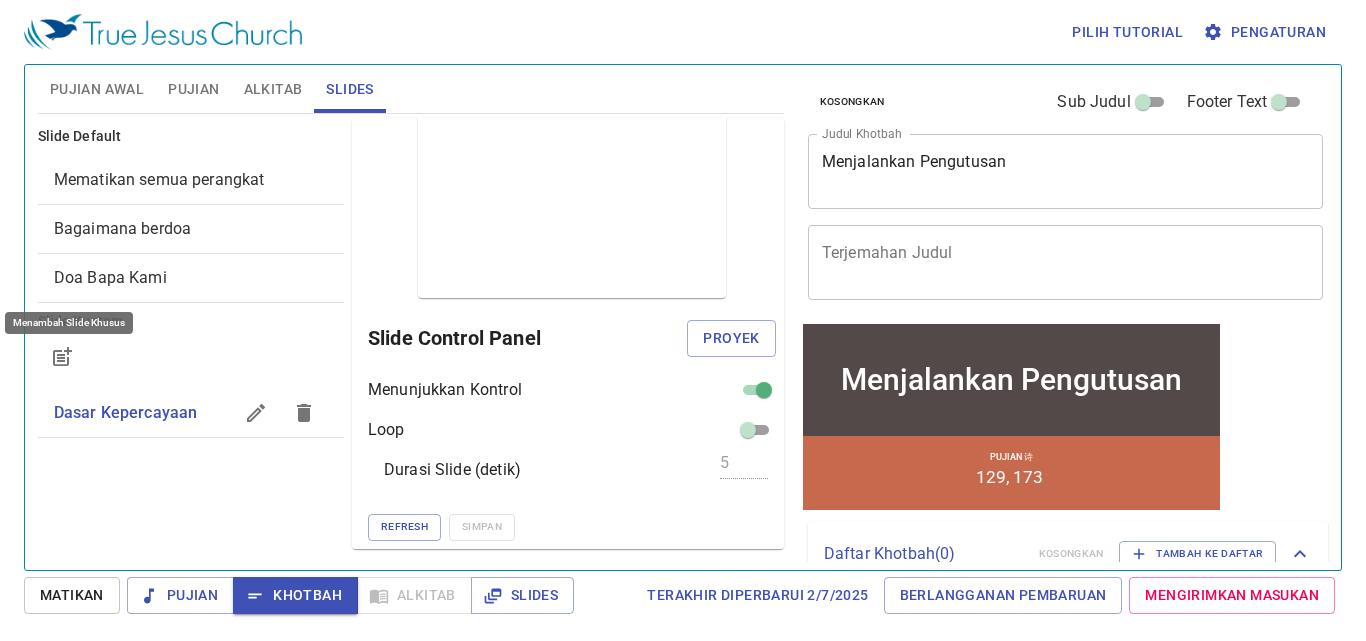 click on "Dasar Kepercayaan" at bounding box center [143, 413] 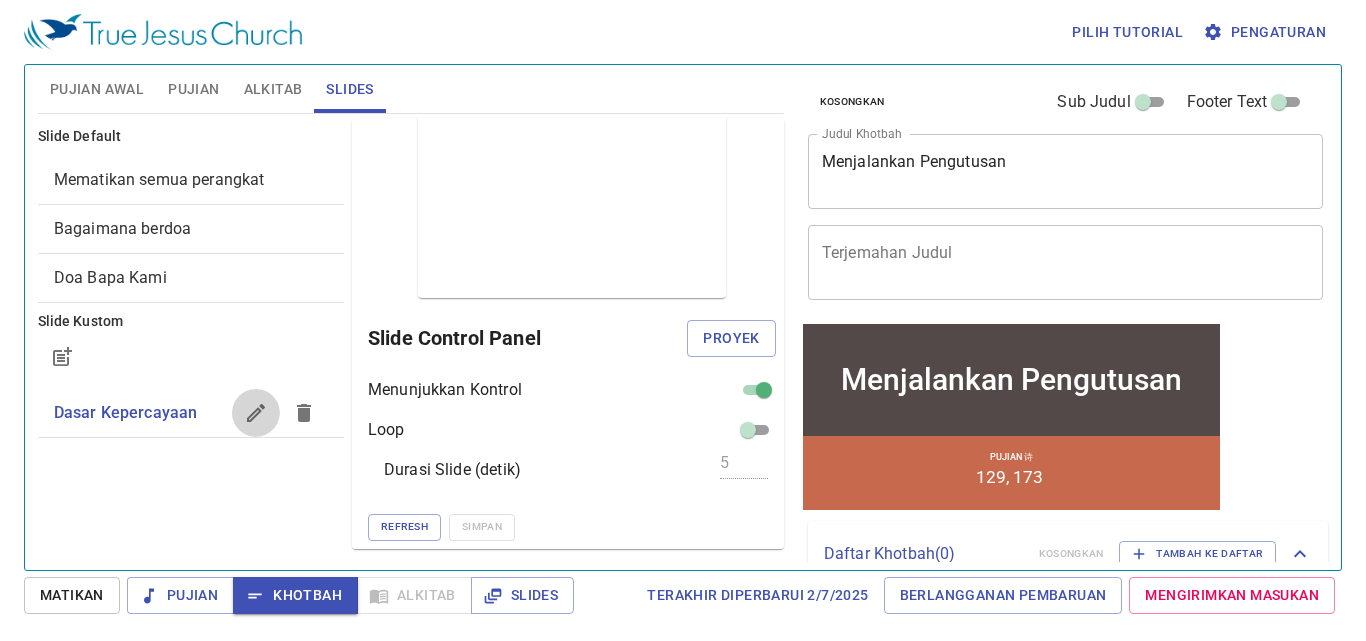 click 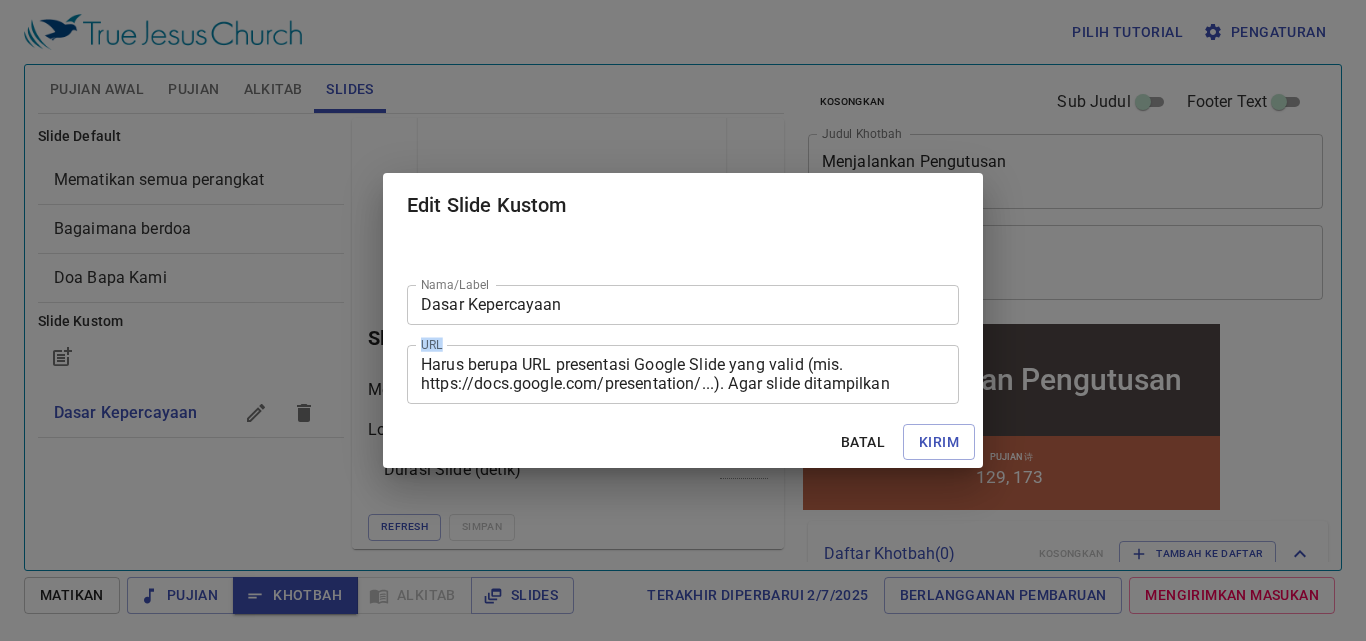 drag, startPoint x: 635, startPoint y: 396, endPoint x: 349, endPoint y: 336, distance: 292.22595 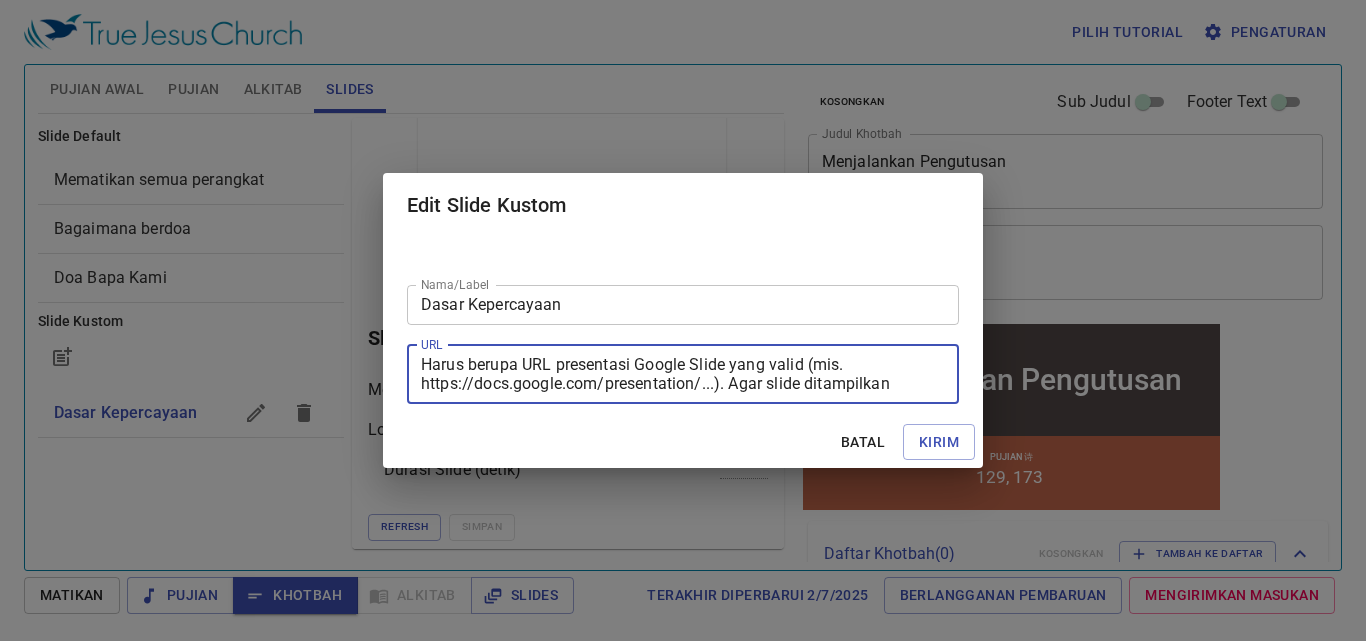 click on "https://docs.google.com/presentation/d/1UtqPT9f7Dyam9wu7qQ7HxOCJegVZgF-P/edit?usp=sharing&ouid=112452668353447885804&rtpof=true&sd=true" at bounding box center [683, 374] 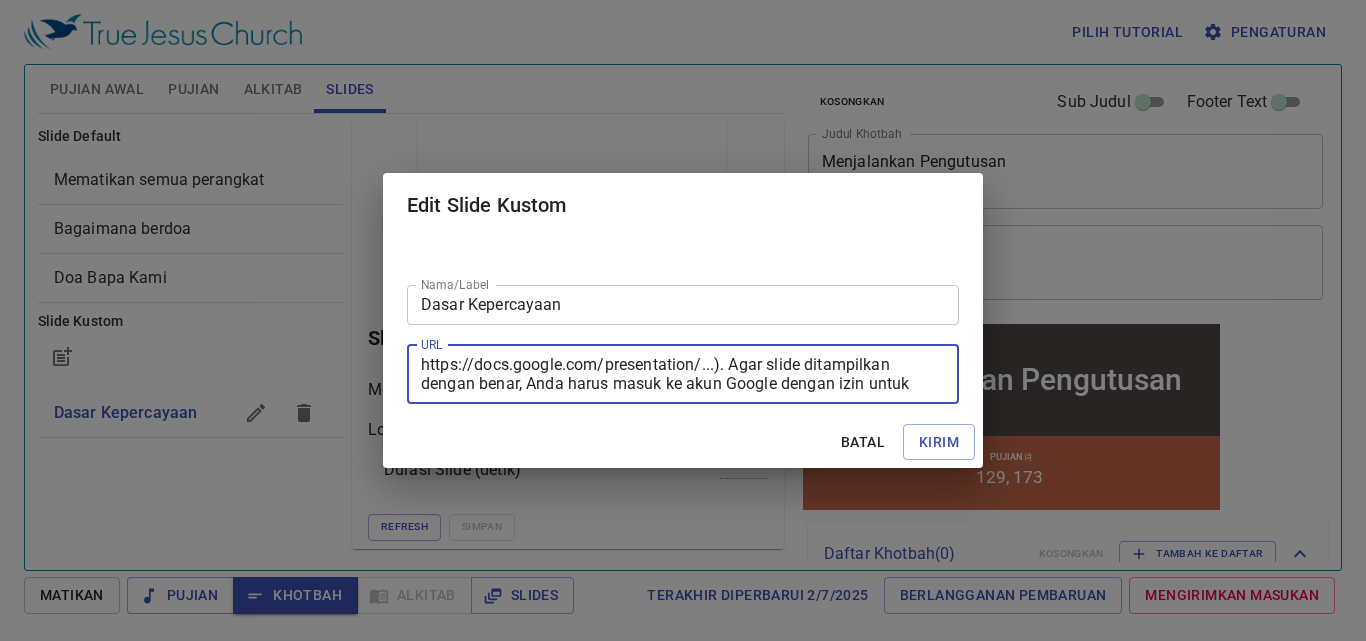 drag, startPoint x: 565, startPoint y: 384, endPoint x: 449, endPoint y: 372, distance: 116.61904 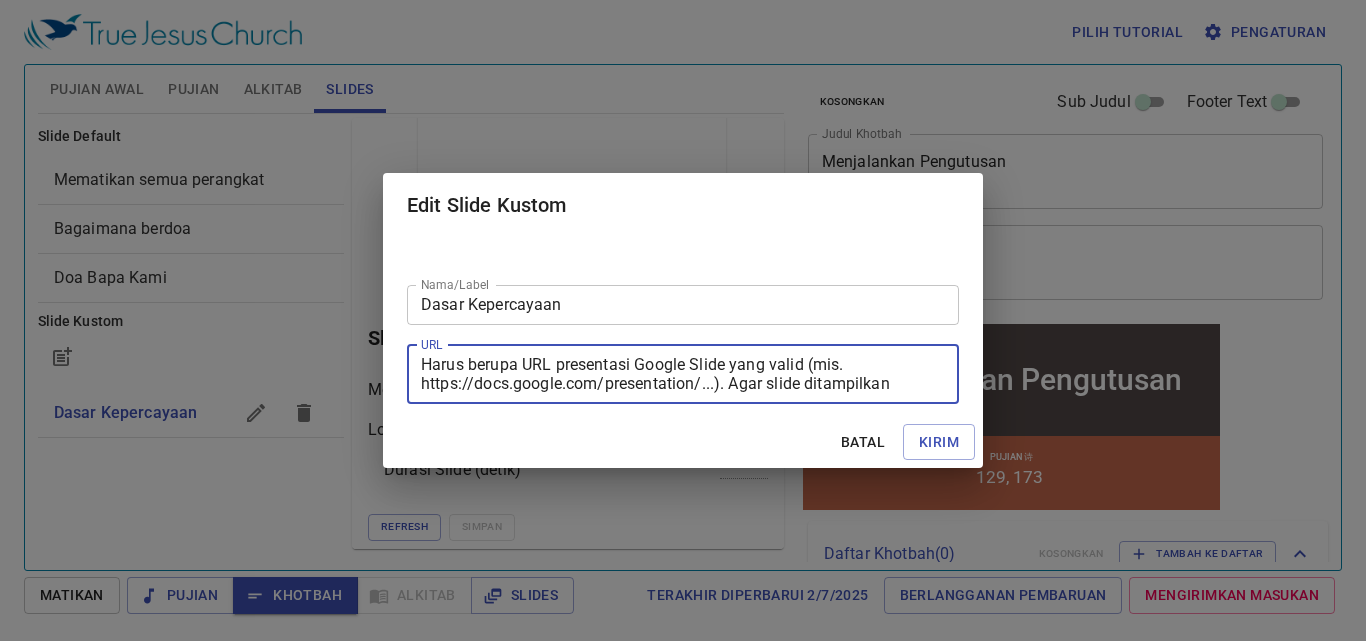 click on "https://docs.google.com/presentation/d/1UtqPT9f7Dyam9wu7qQ7HxOCJegVZgF-P/edit?usp=sharing&ouid=112452668353447885804&rtpof=true&sd=true" at bounding box center (683, 374) 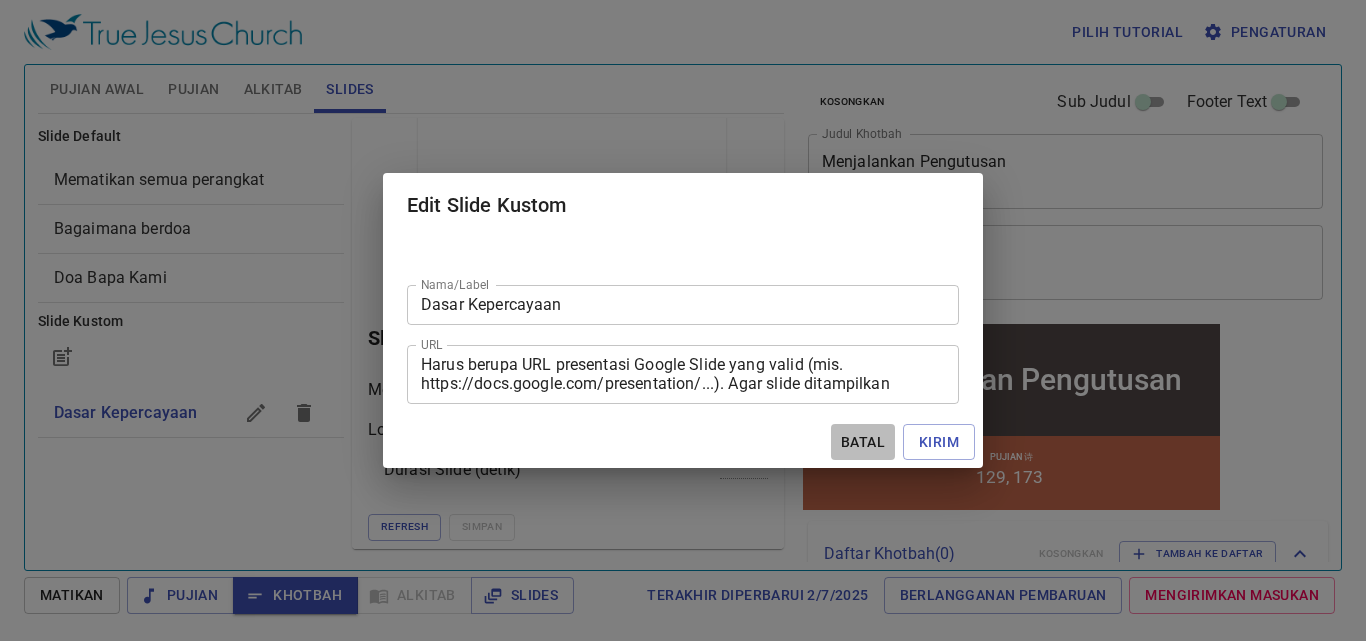 drag, startPoint x: 872, startPoint y: 450, endPoint x: 535, endPoint y: 423, distance: 338.07986 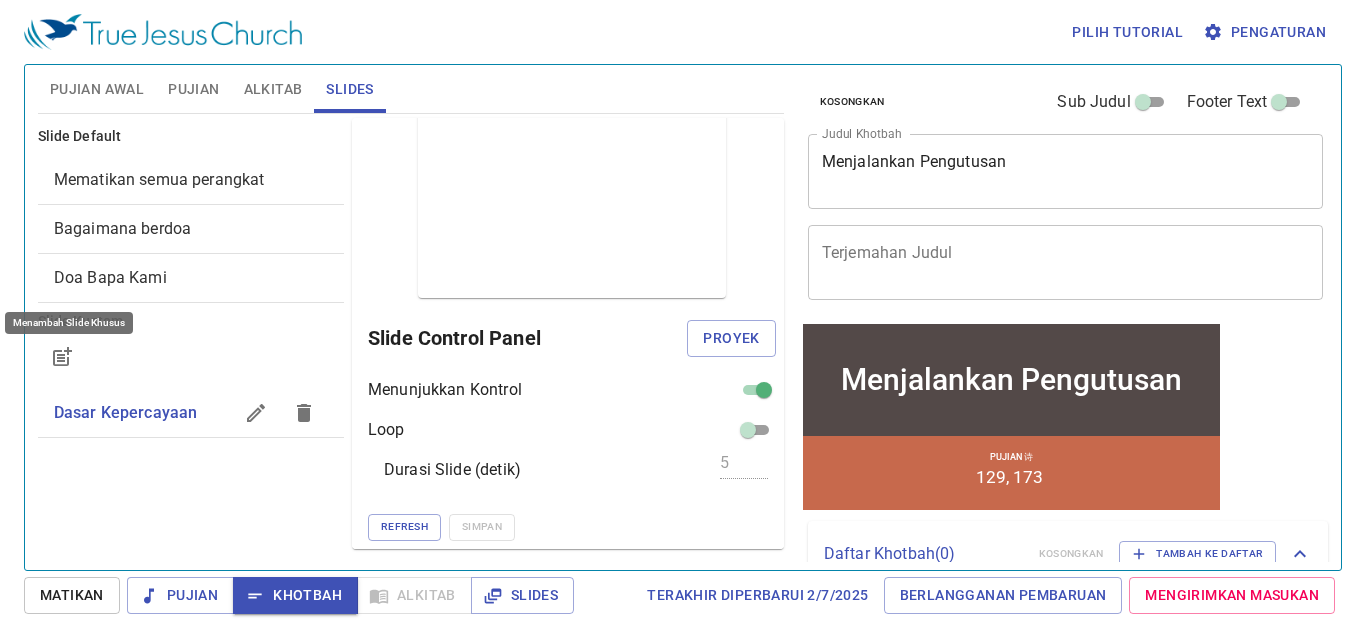 click at bounding box center (62, 357) 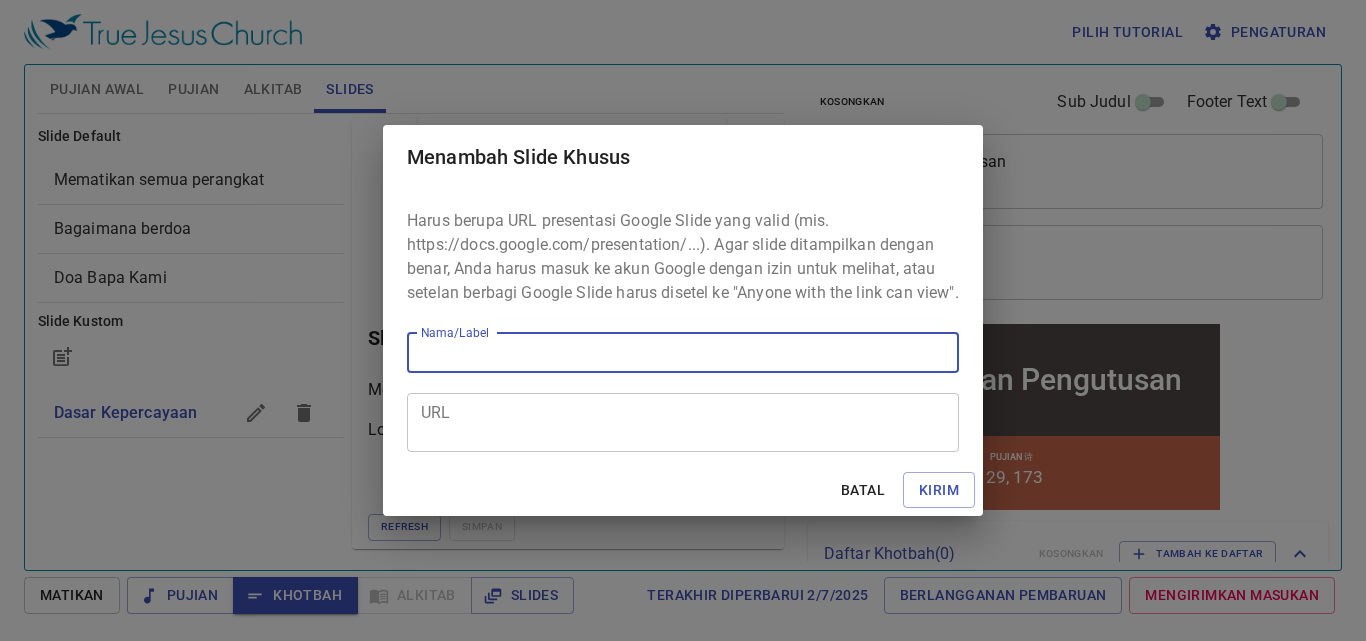 click on "URL" at bounding box center [683, 422] 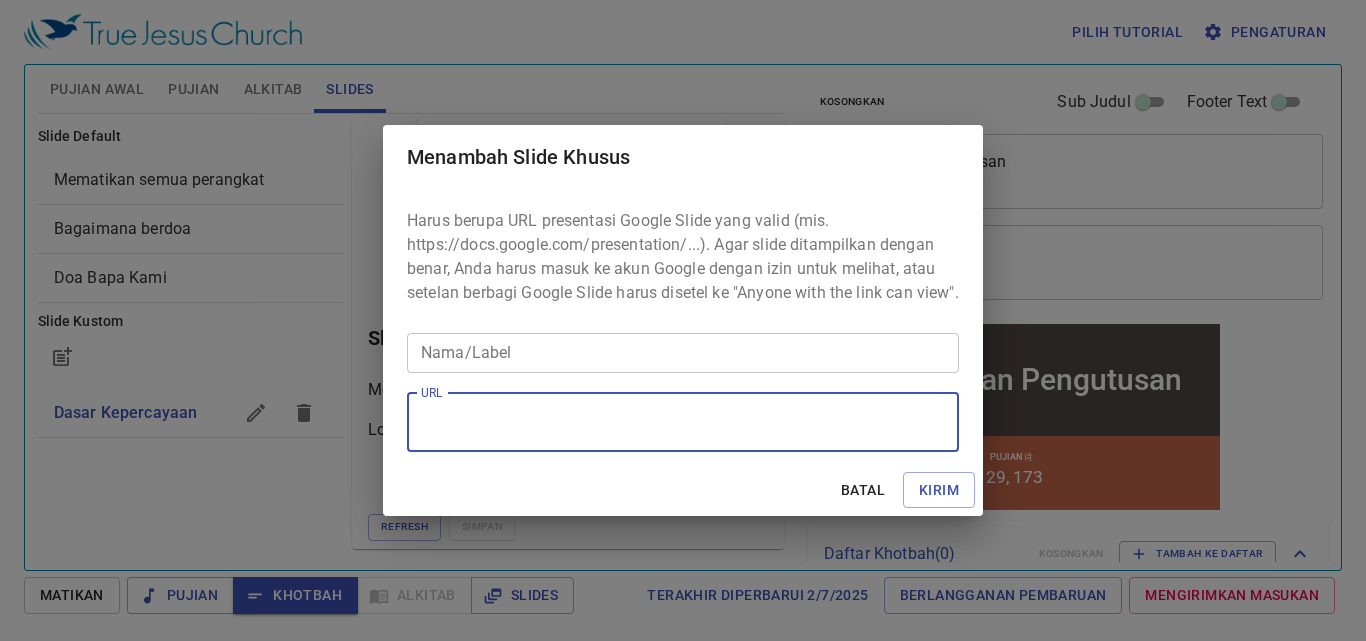 paste on "https://docs.google.com/presentation/d/1UtqPT9f7Dyam9wu7qQ7HxOCJegVZgF-P/edit?usp=sharing&ouid=112452668353447885804&rtpof=true&sd=true" 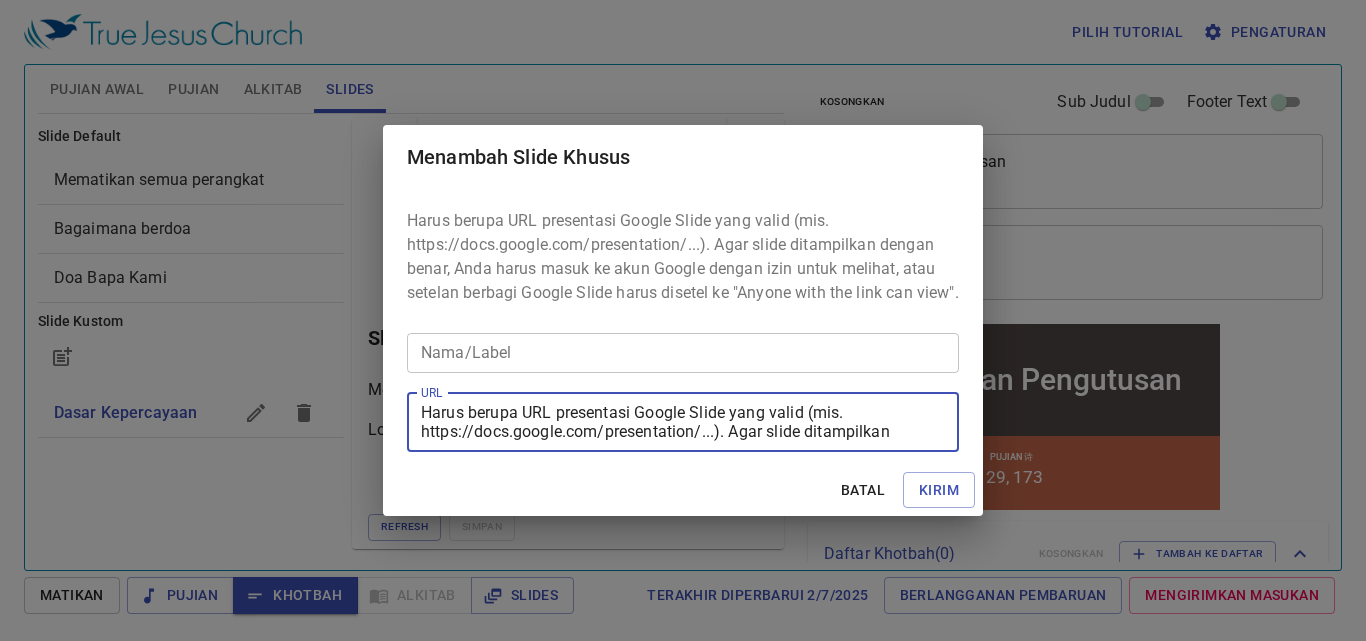 scroll, scrollTop: 19, scrollLeft: 0, axis: vertical 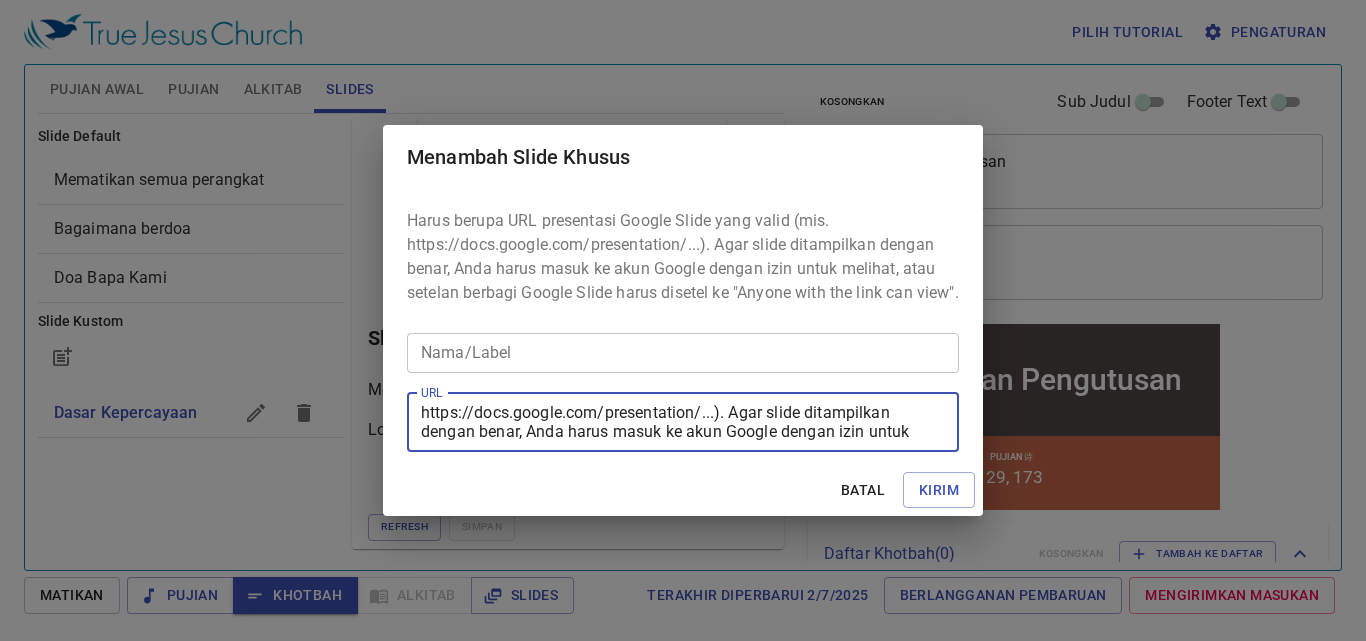 type on "https://docs.google.com/presentation/d/1UtqPT9f7Dyam9wu7qQ7HxOCJegVZgF-P/edit?usp=sharing&ouid=112452668353447885804&rtpof=true&sd=true" 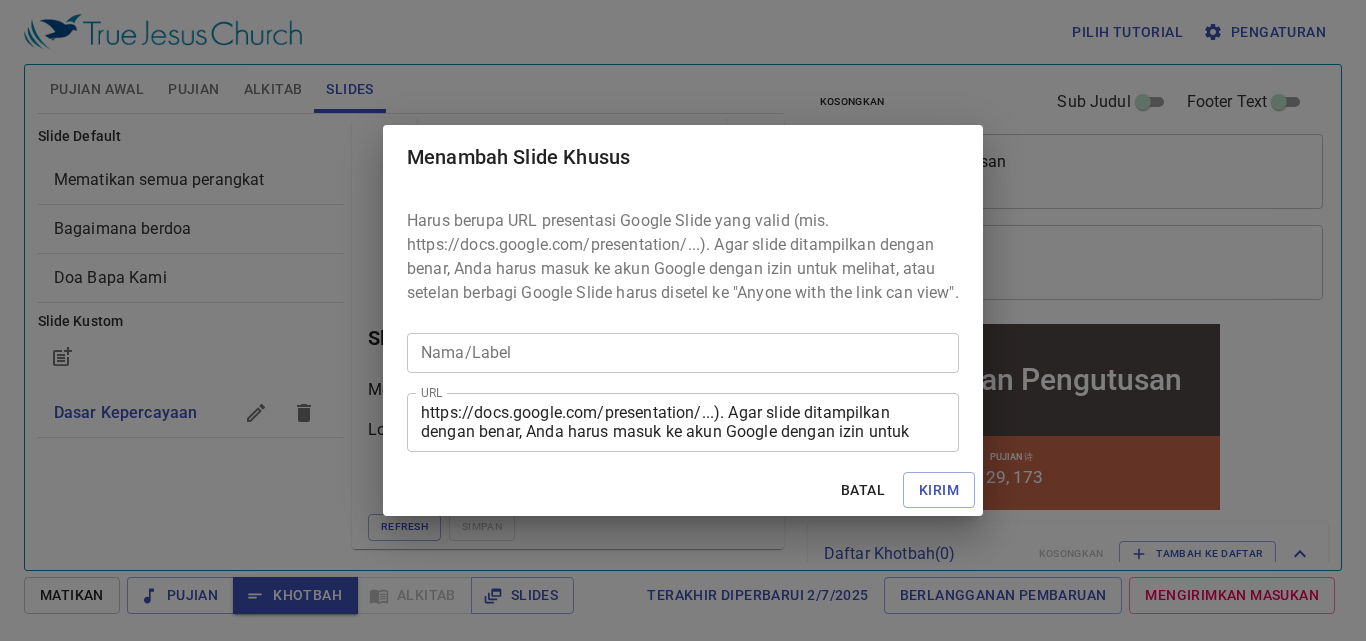 click on "Harus berupa URL presentasi Google Slide yang valid (mis. https://docs.google.com/presentation/...). Agar slide ditampilkan dengan benar, Anda harus masuk ke akun Google dengan izin untuk melihat, atau setelan berbagi Google Slide harus disetel ke "Anyone with the link can view". Nama/Label Nama/Label URL https://docs.google.com/presentation/d/1UtqPT9f7Dyam9wu7qQ7HxOCJegVZgF-P/edit?usp=sharing&ouid=112452668353447885804&rtpof=true&sd=true URL" at bounding box center [683, 326] 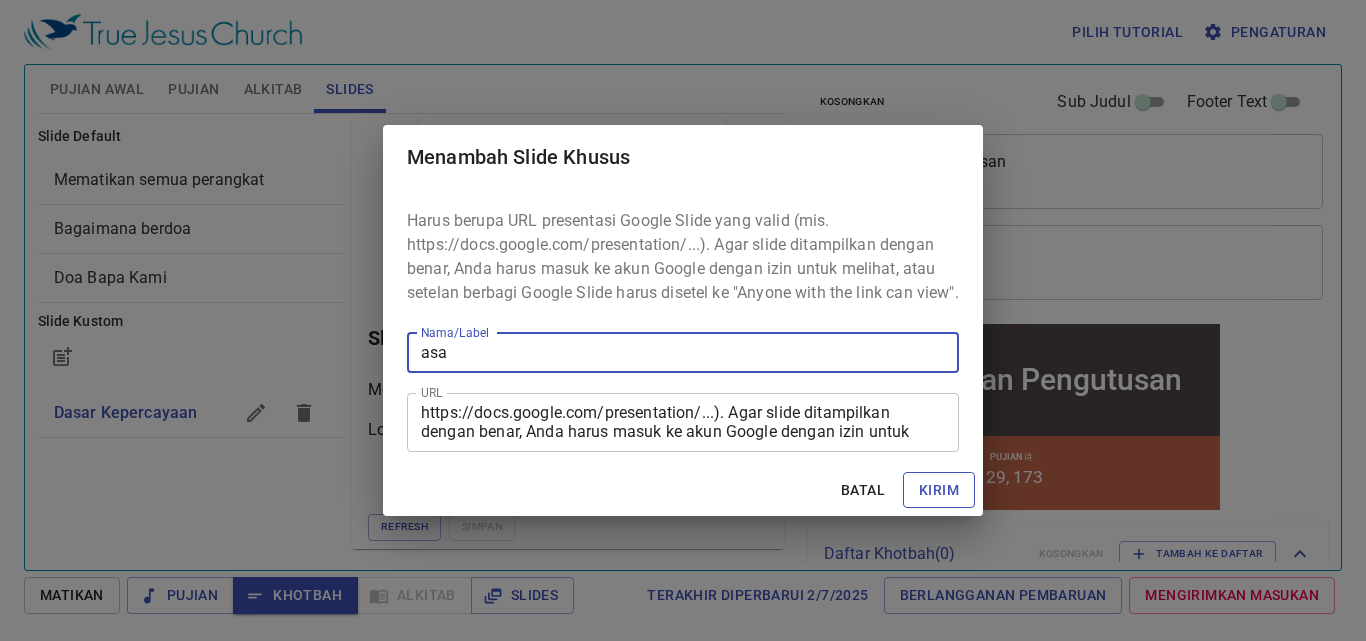 type on "asa" 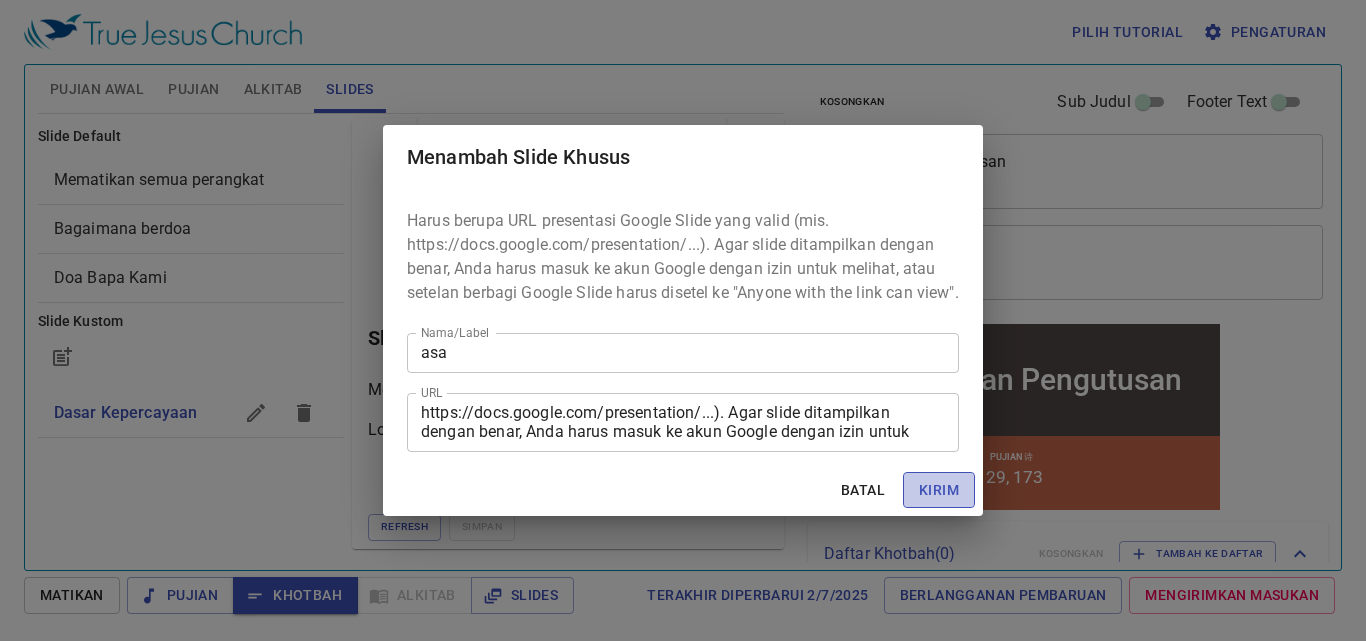 click on "Kirim" at bounding box center (939, 490) 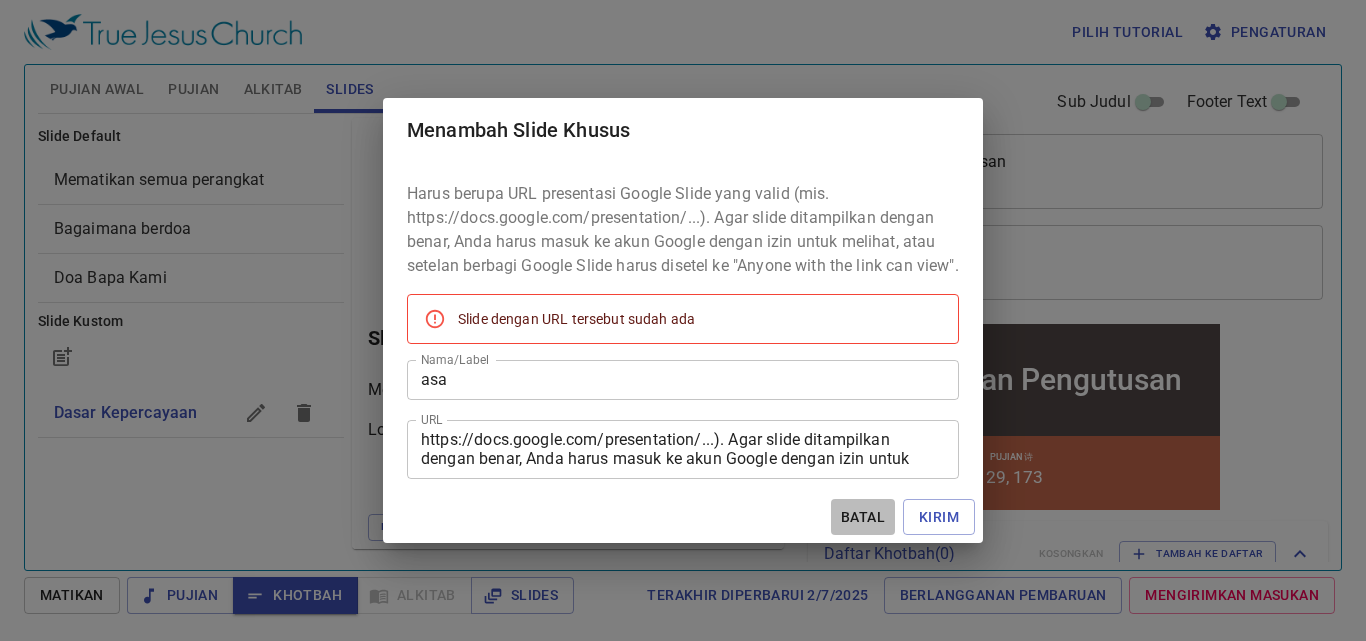 click on "Batal" at bounding box center [863, 517] 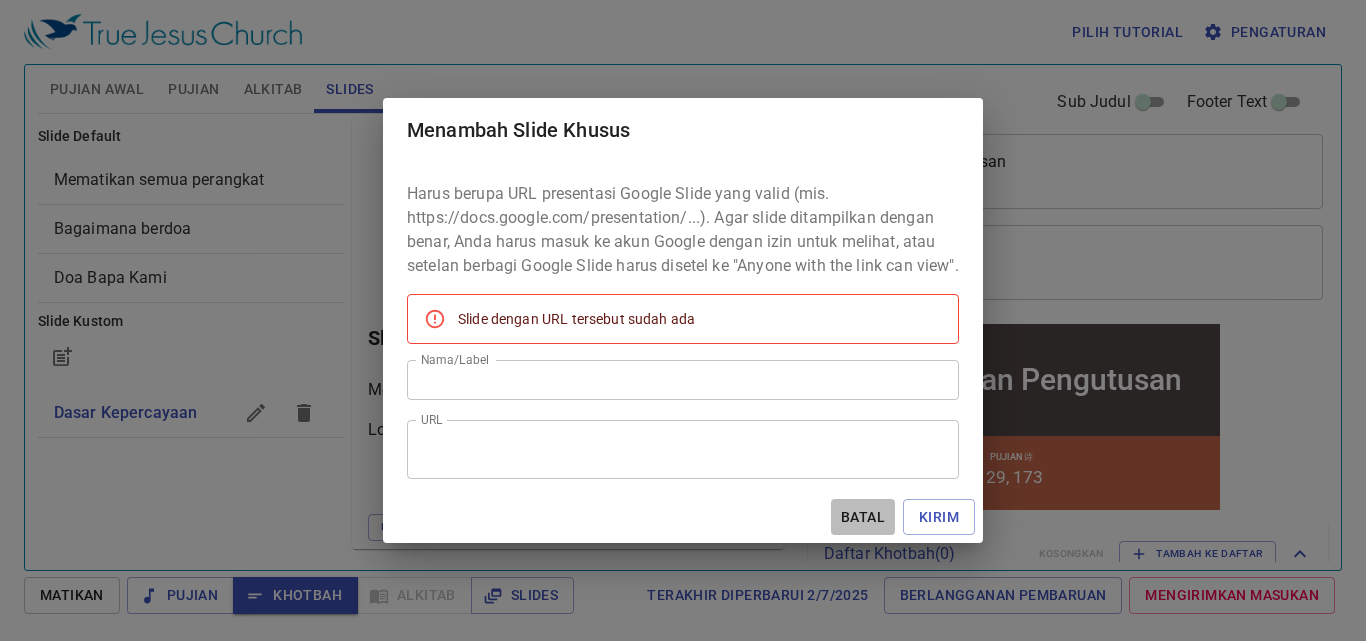 scroll, scrollTop: 0, scrollLeft: 0, axis: both 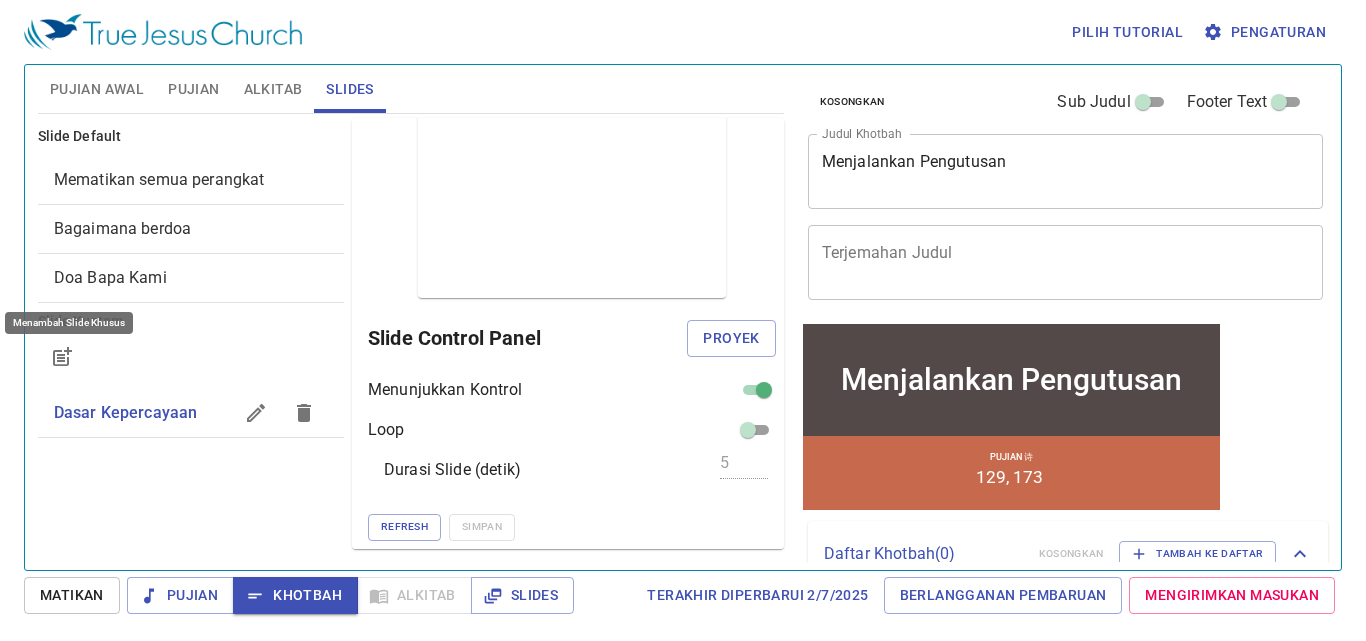 click 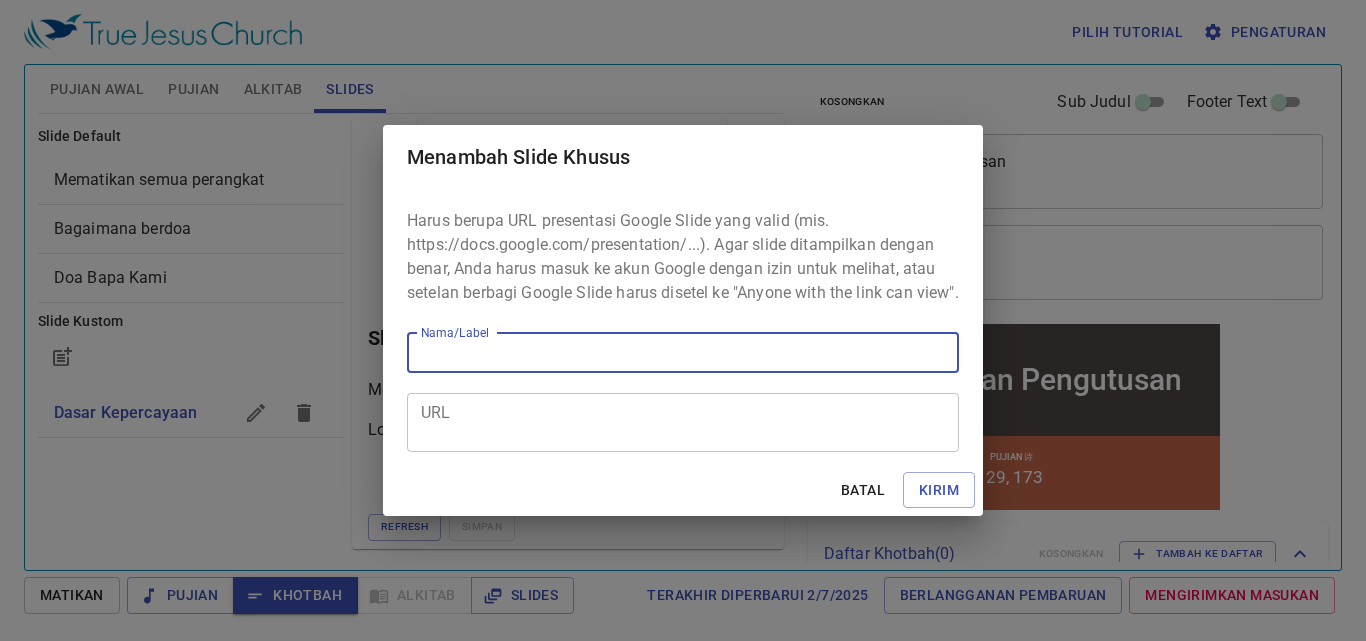 click on "URL" at bounding box center [683, 422] 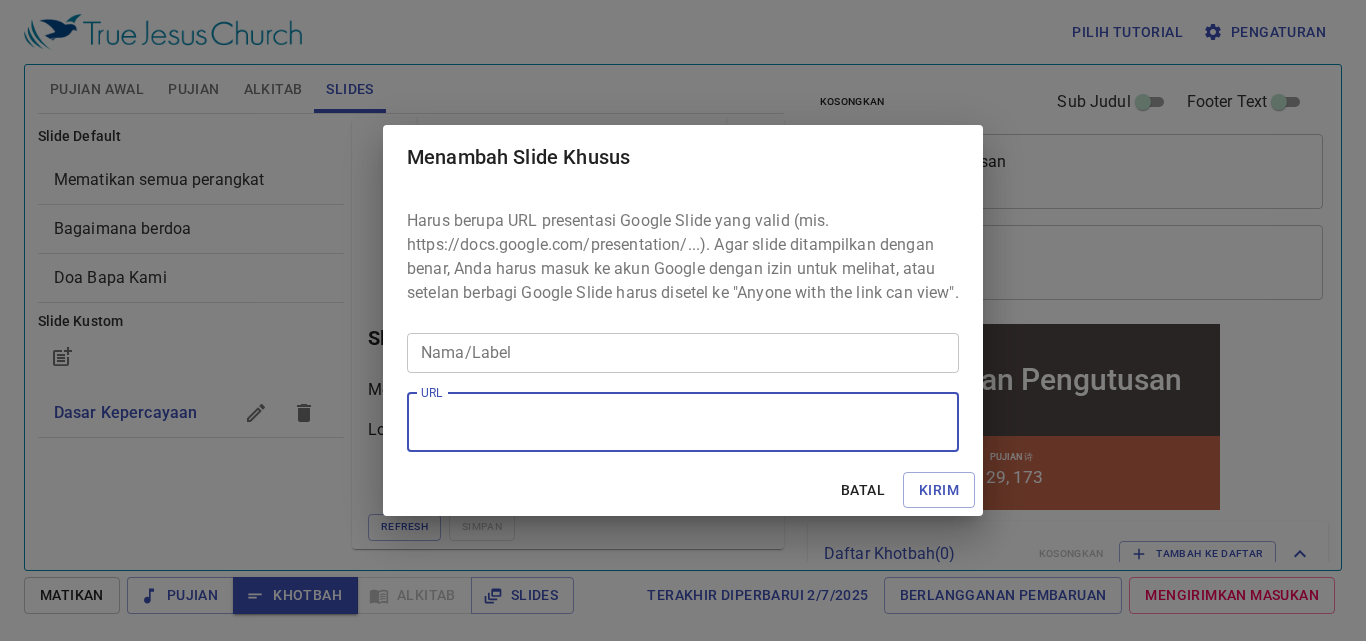paste on "https://www.google.com/?safe=active&ssui=on" 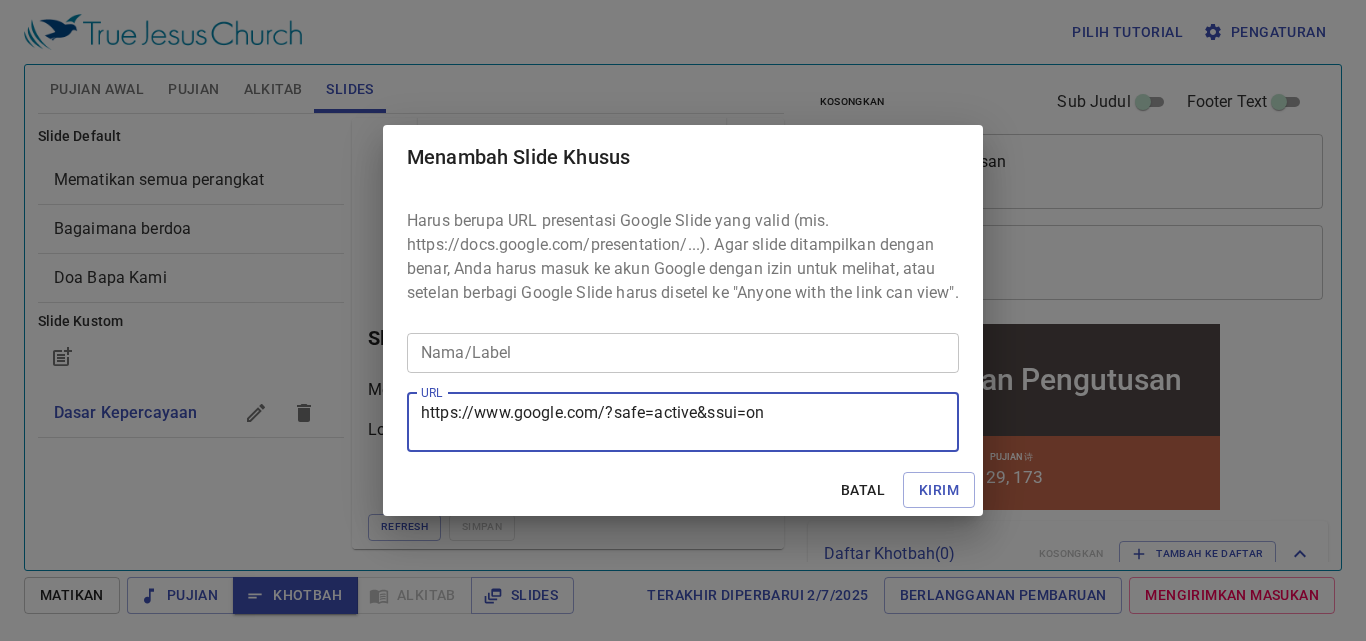 type on "https://www.google.com/?safe=active&ssui=on" 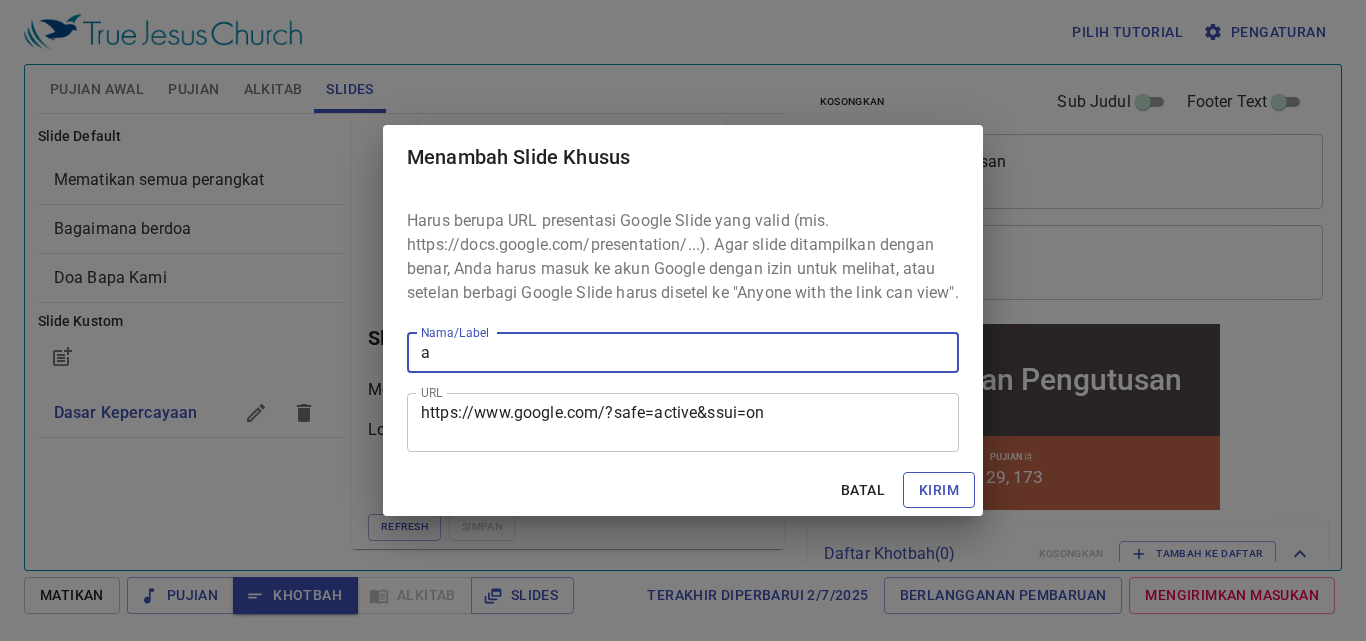type on "a" 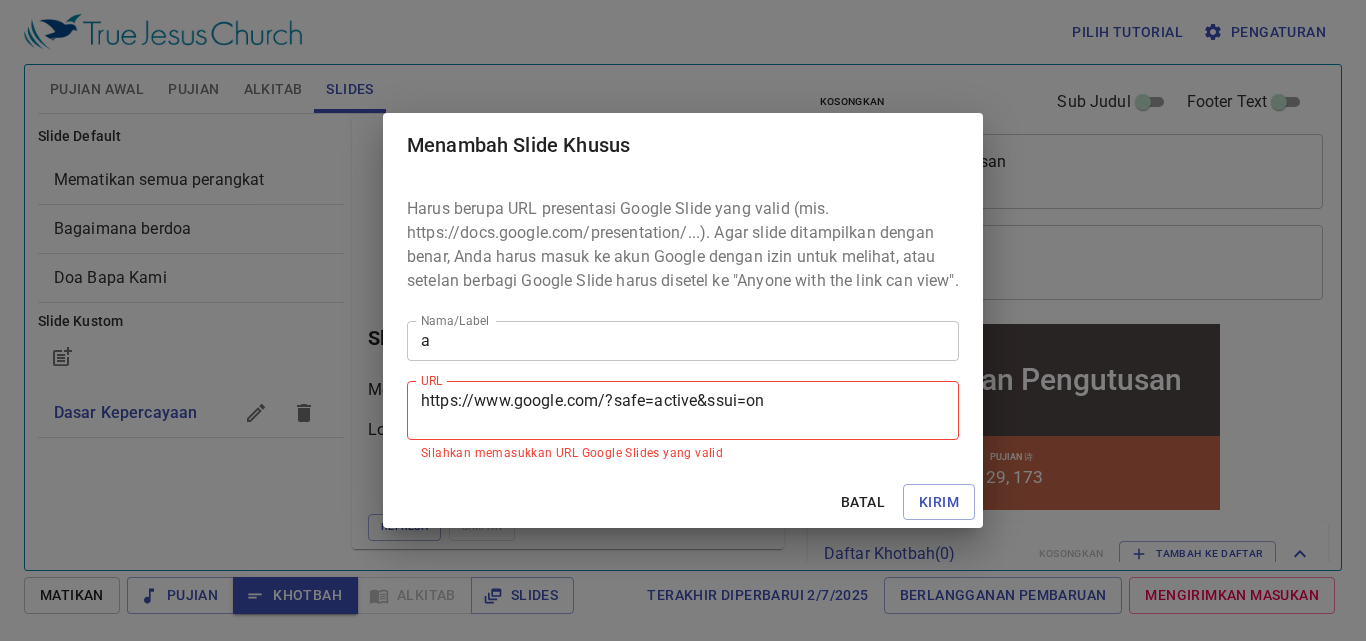 click on "Batal" at bounding box center [863, 502] 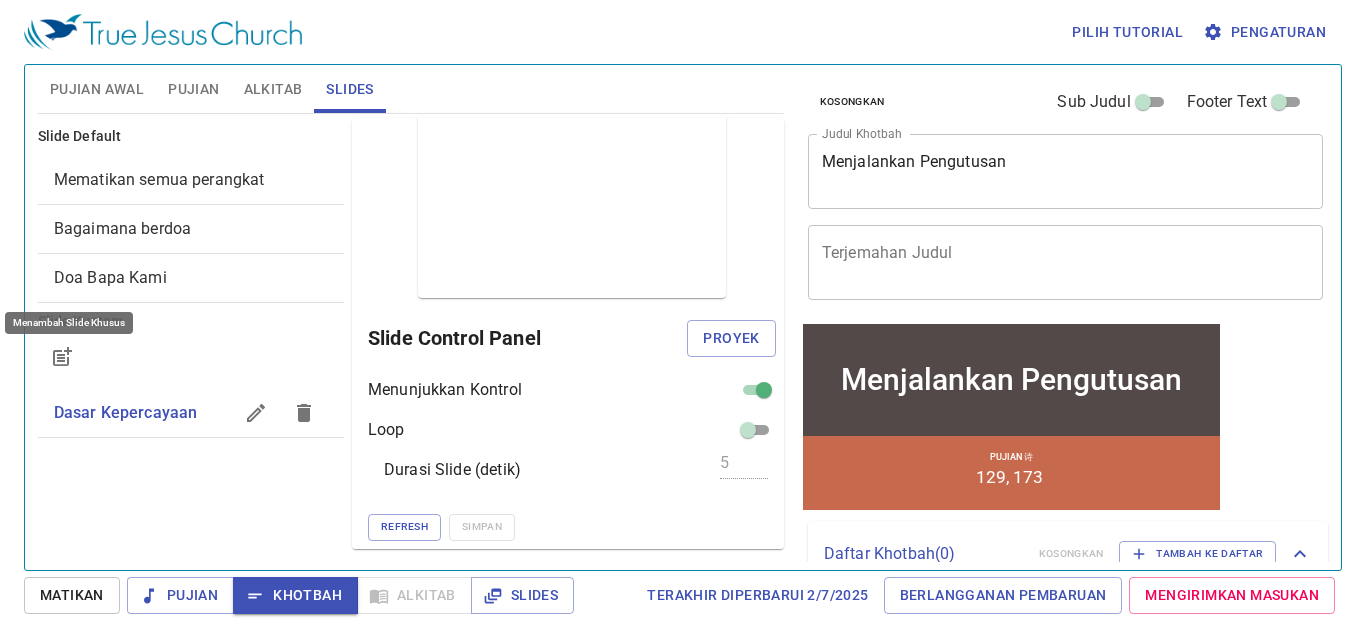 click at bounding box center (256, 413) 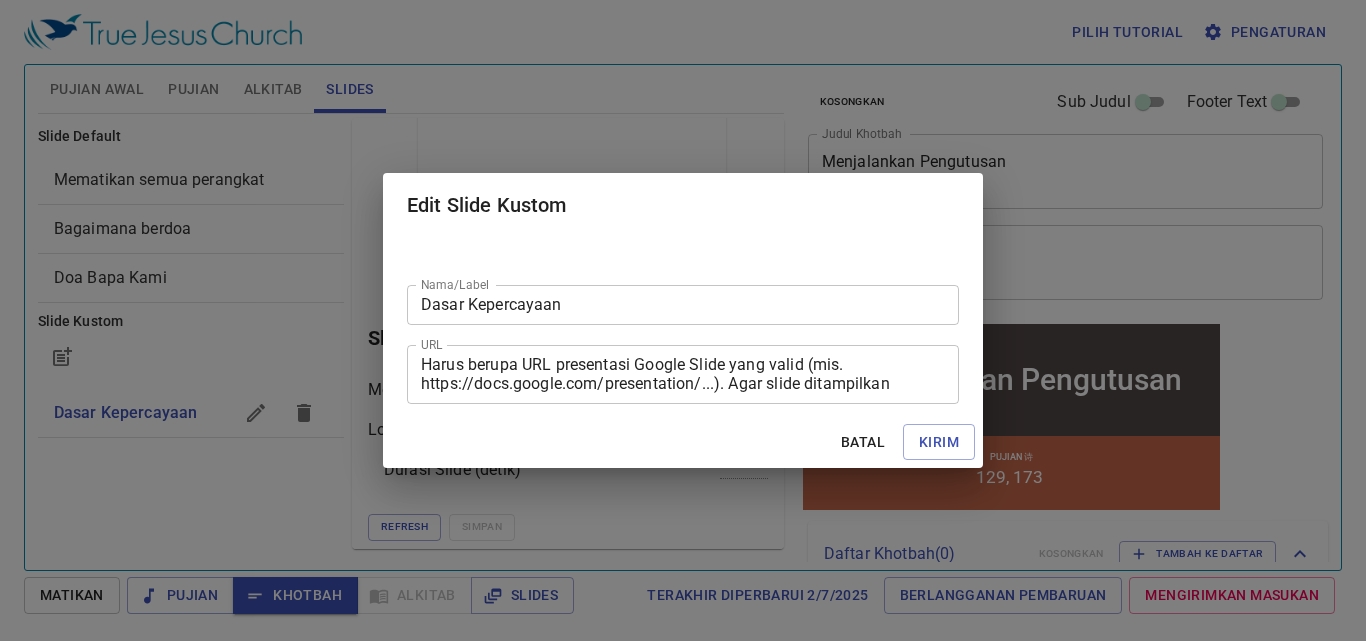 click on "Edit Slide Kustom Nama/Label Dasar Kepercayaan Nama/Label URL https://docs.google.com/presentation/d/1UtqPT9f7Dyam9wu7qQ7HxOCJegVZgF-P/edit?usp=sharing&ouid=112452668353447885804&rtpof=true&sd=true URL Batal Kirim" at bounding box center (683, 320) 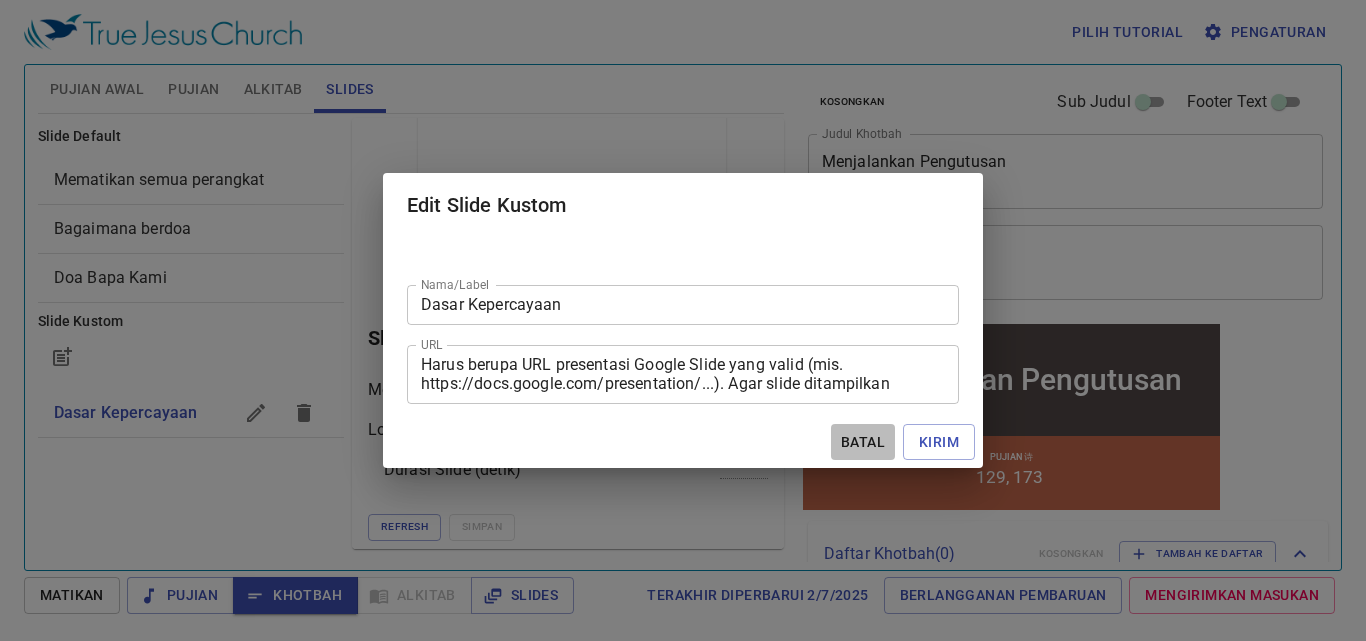 drag, startPoint x: 882, startPoint y: 449, endPoint x: 843, endPoint y: 444, distance: 39.319206 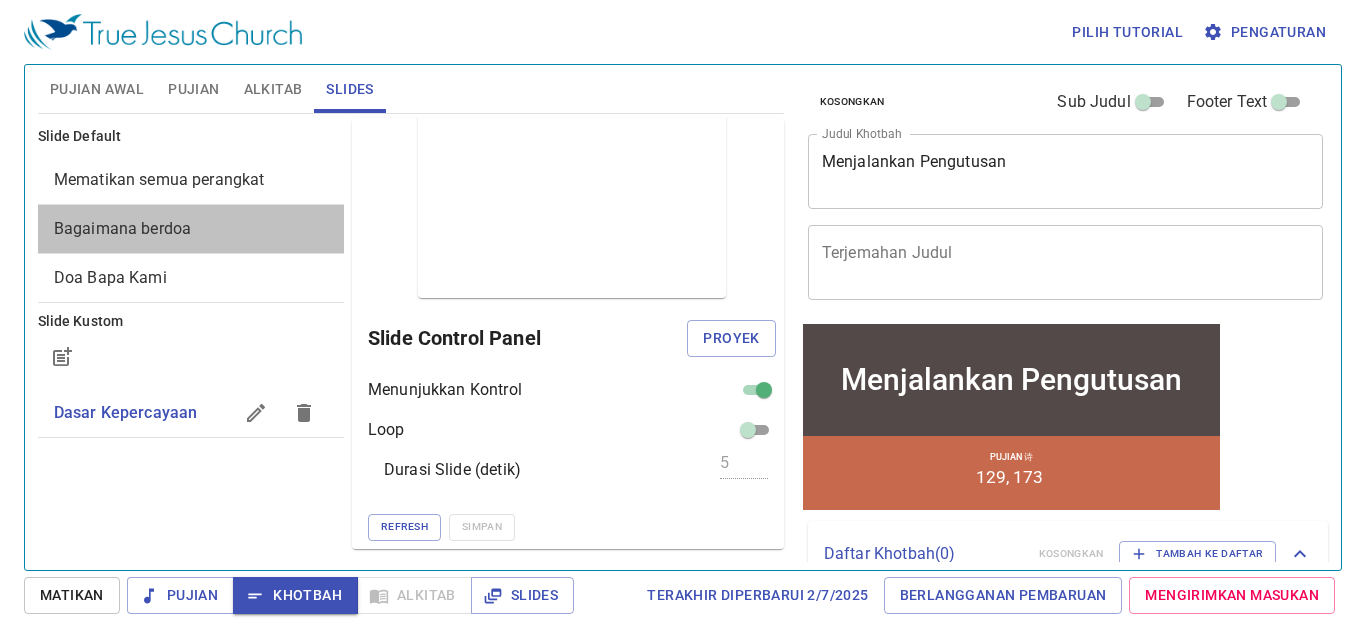 click on "Bagaimana berdoa" at bounding box center [122, 228] 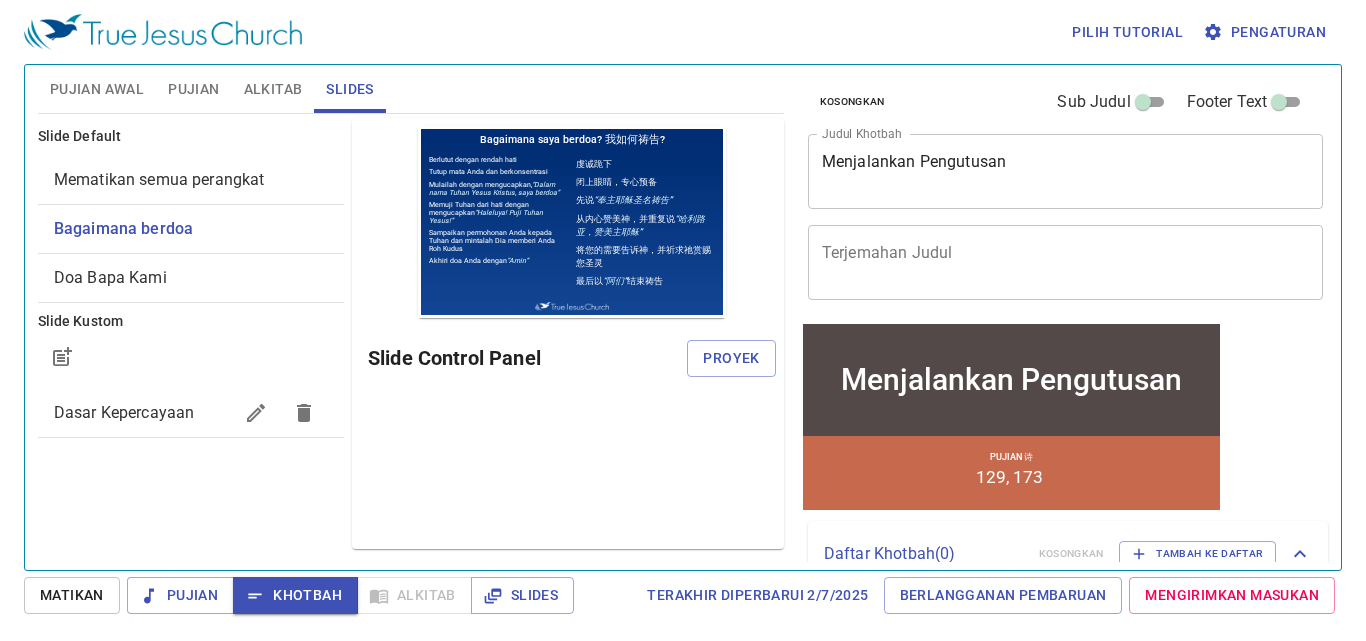 scroll, scrollTop: 0, scrollLeft: 0, axis: both 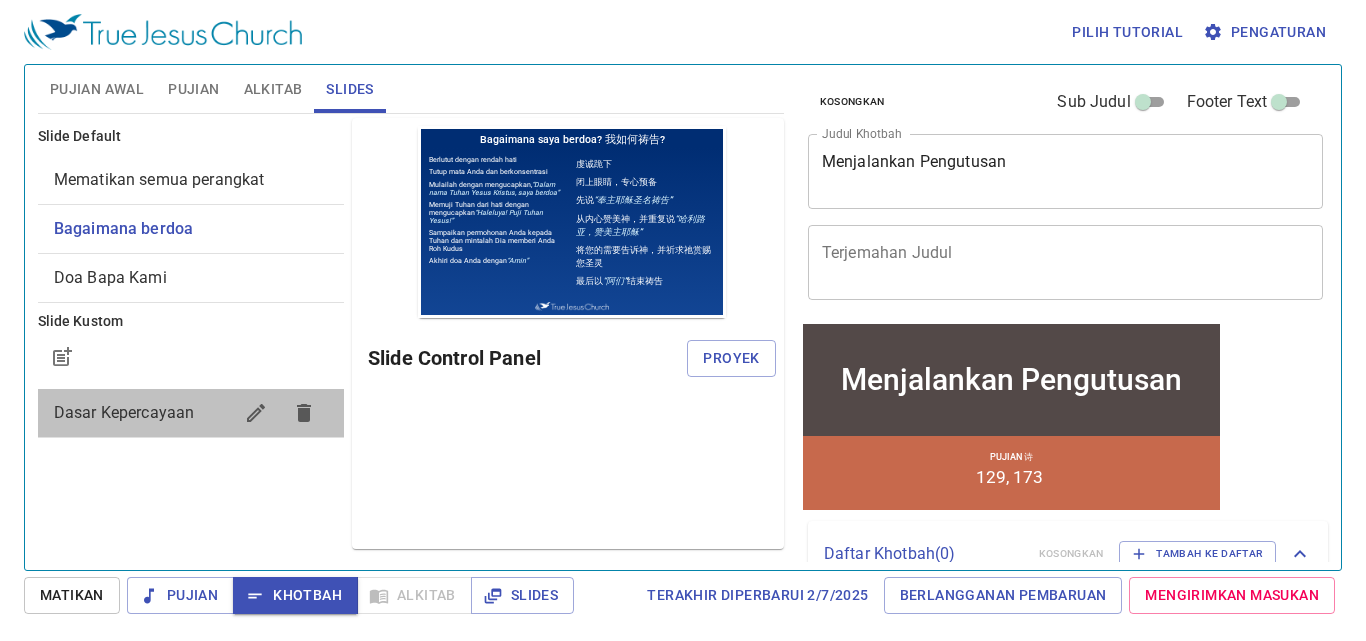 click on "Dasar Kepercayaan" at bounding box center (124, 412) 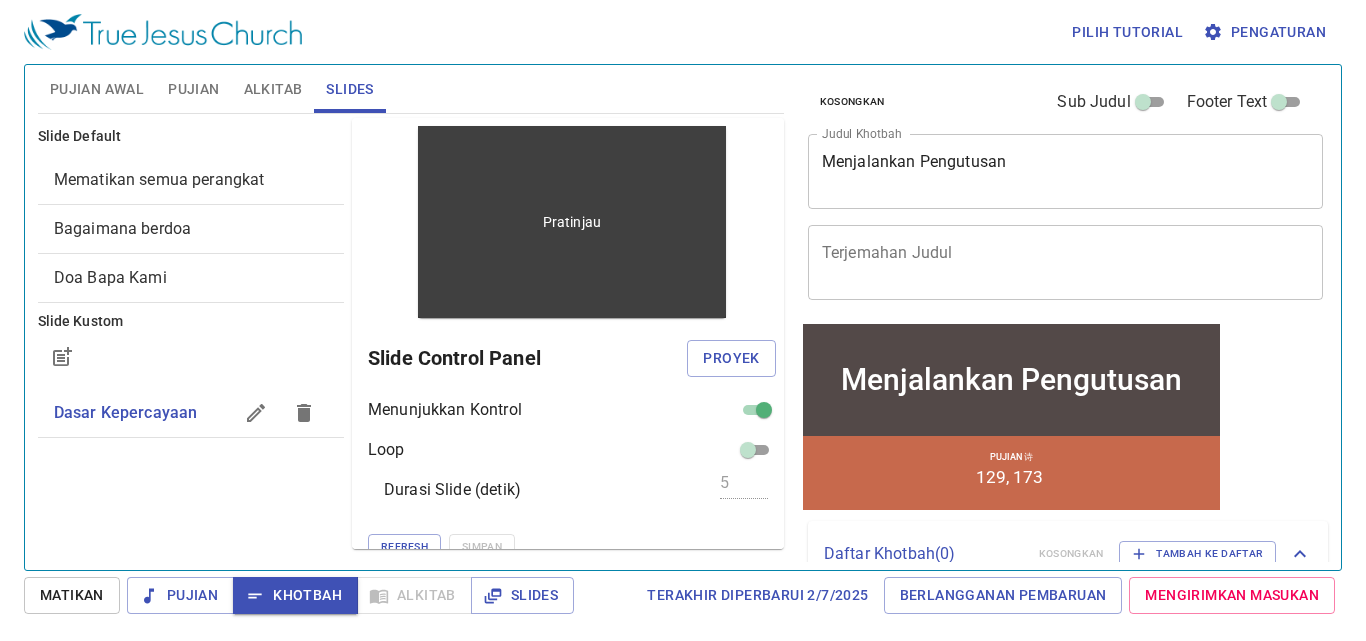 click on "Pratinjau" at bounding box center (572, 222) 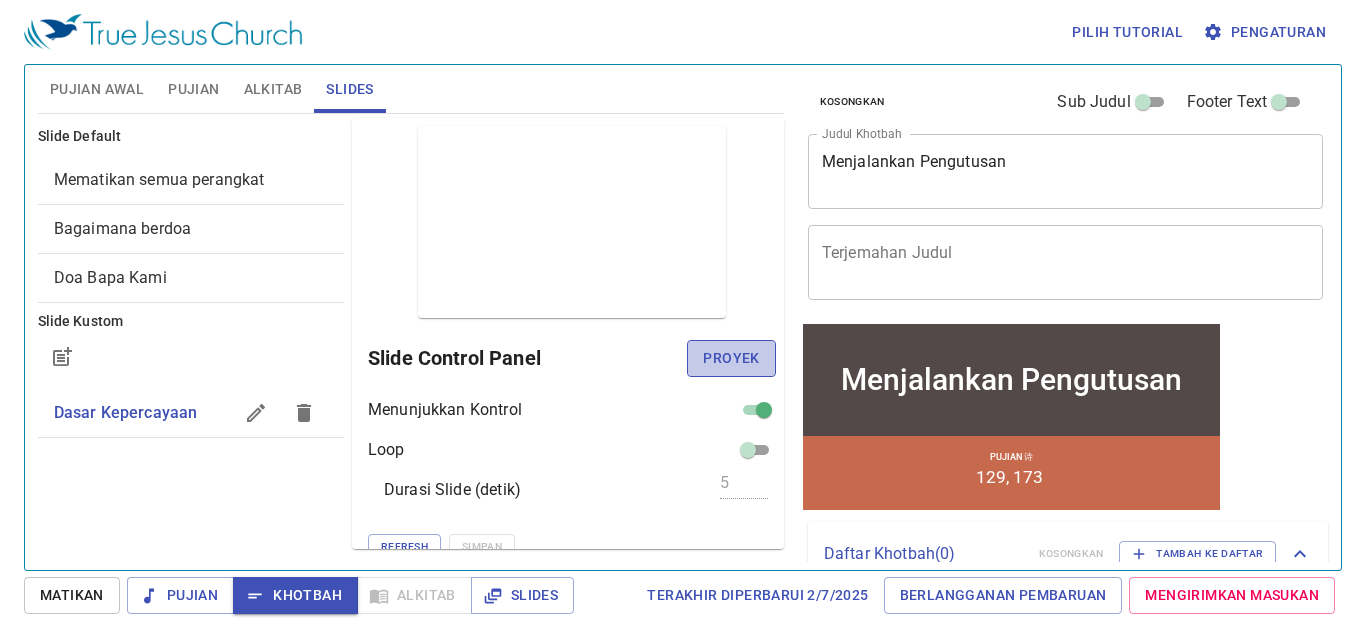 click on "Proyek" at bounding box center (731, 358) 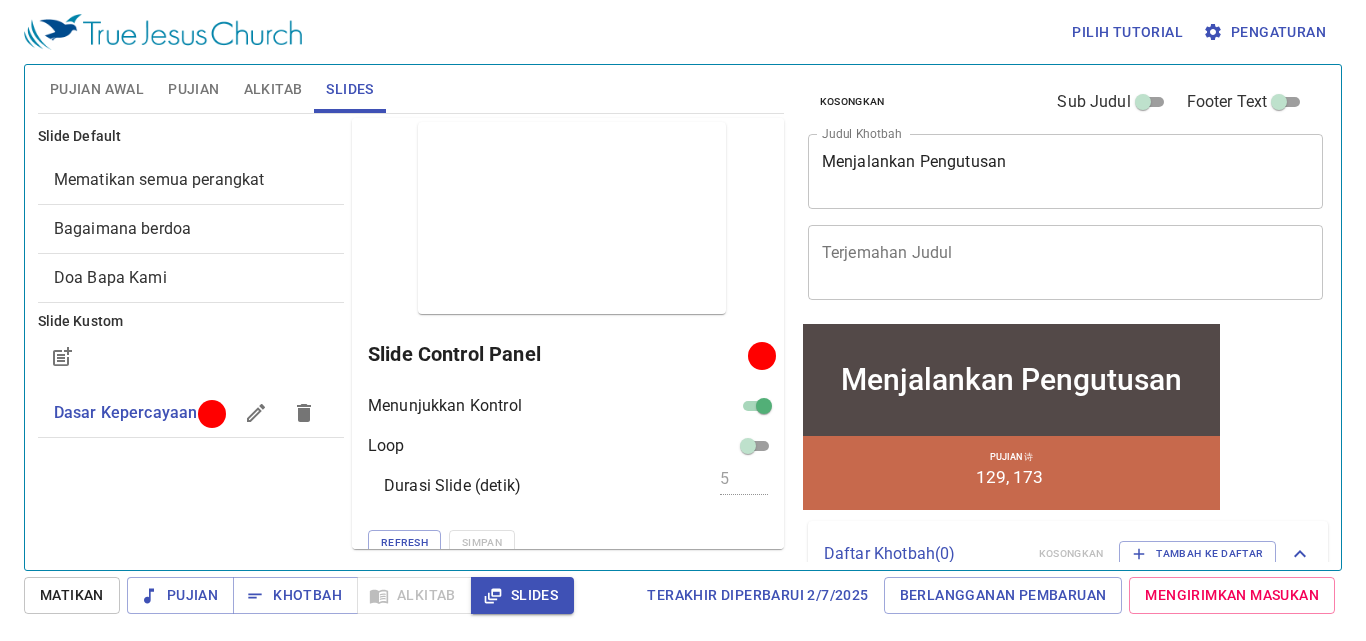 scroll, scrollTop: 0, scrollLeft: 0, axis: both 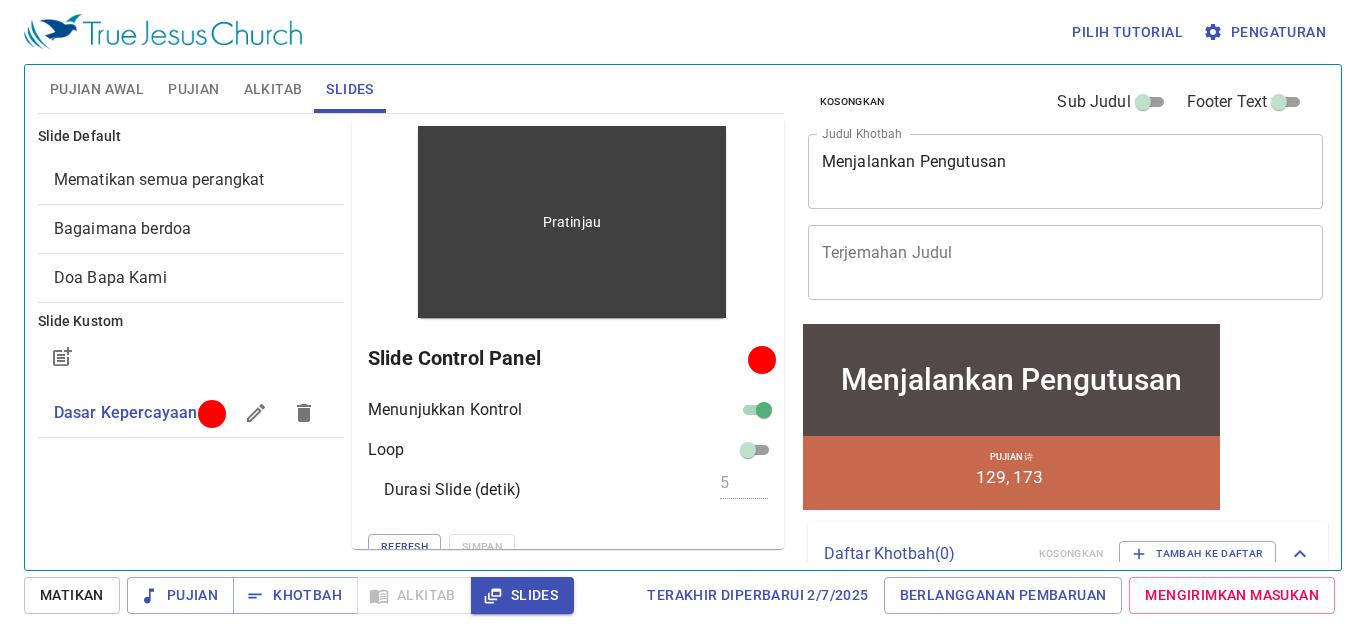 click on "Pratinjau" at bounding box center (572, 222) 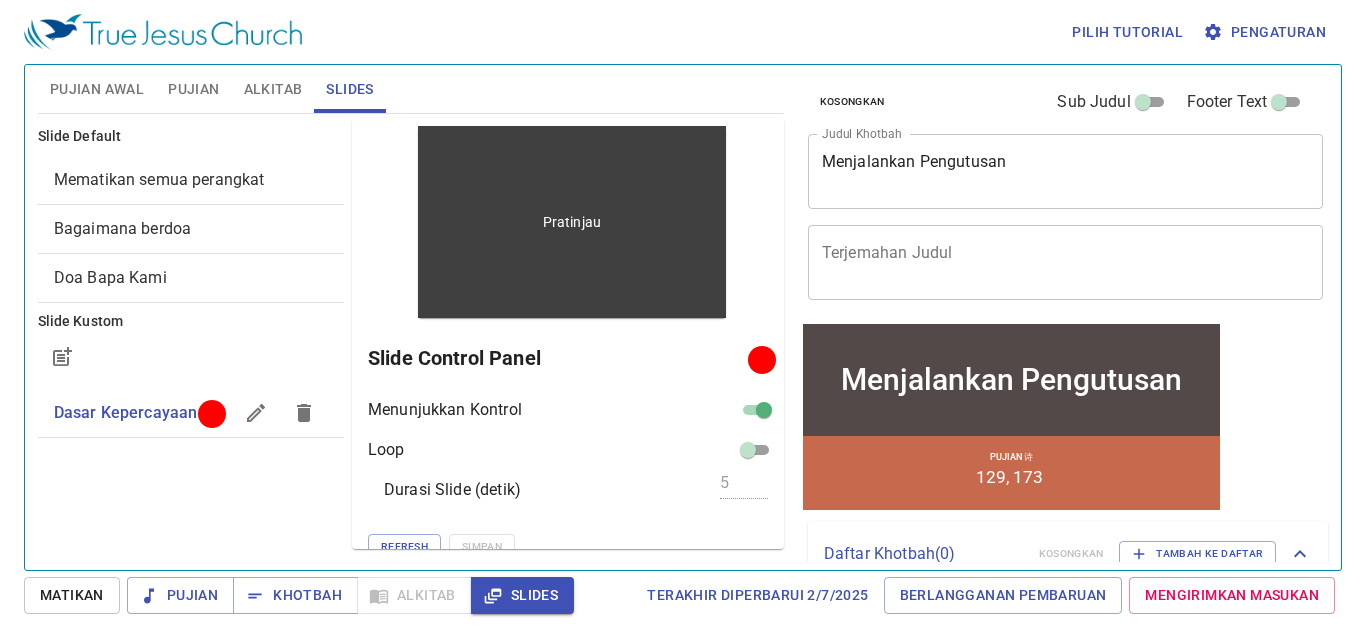 click on "Pratinjau" at bounding box center [572, 222] 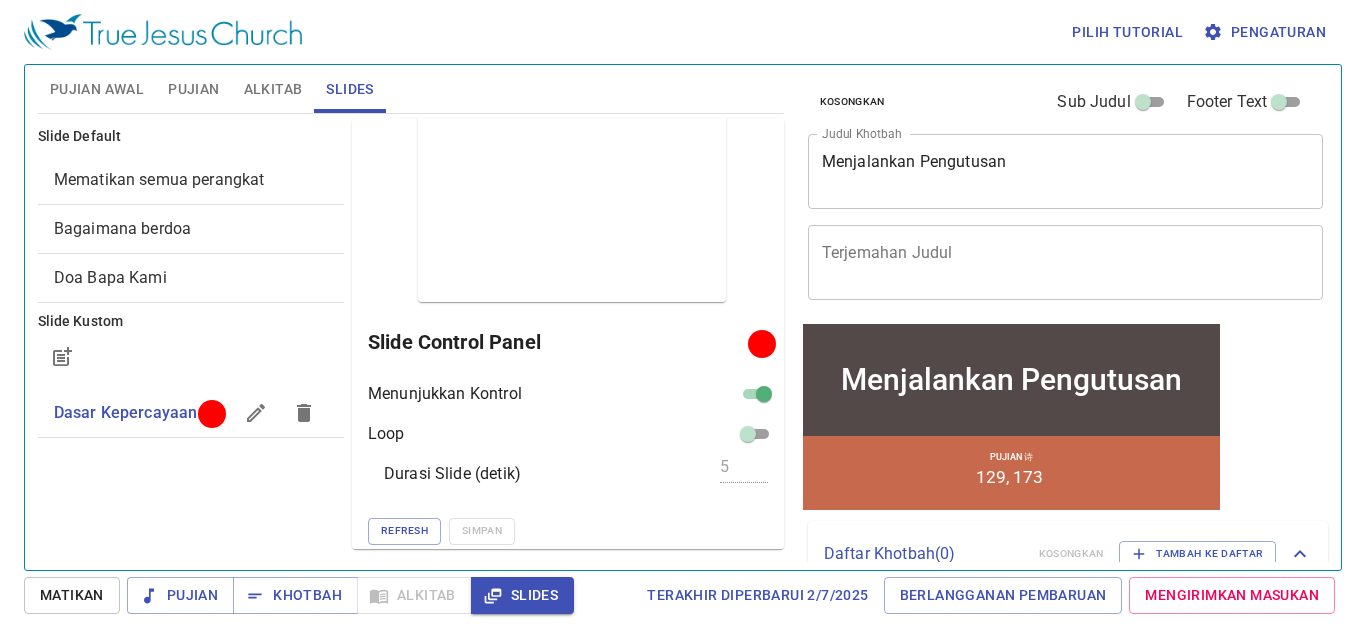 scroll, scrollTop: 20, scrollLeft: 0, axis: vertical 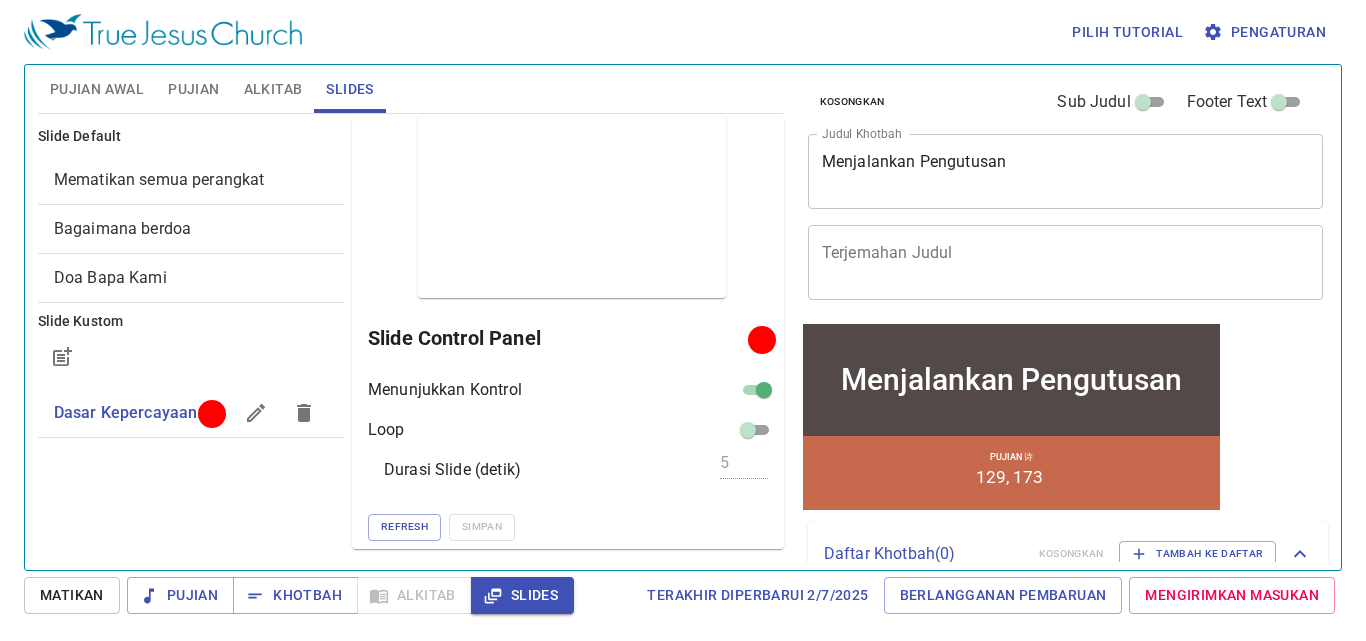 click on "Durasi Slide (detik) 5" at bounding box center (572, 470) 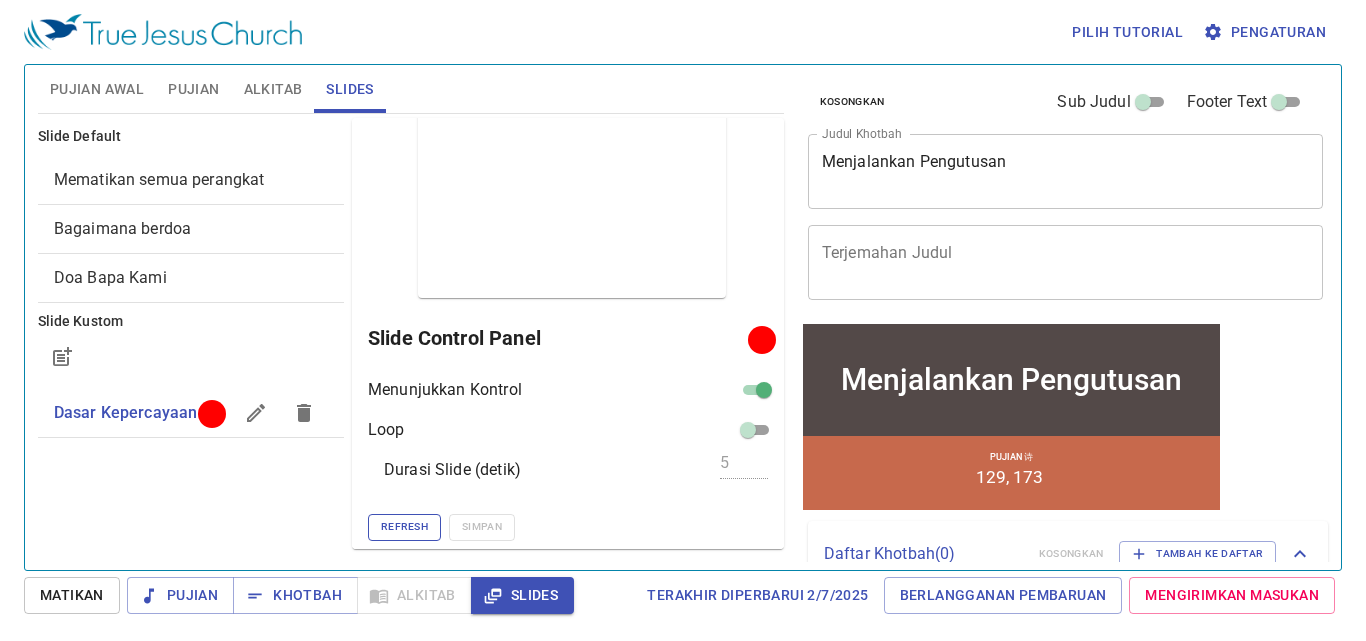 click on "Refresh" at bounding box center (404, 527) 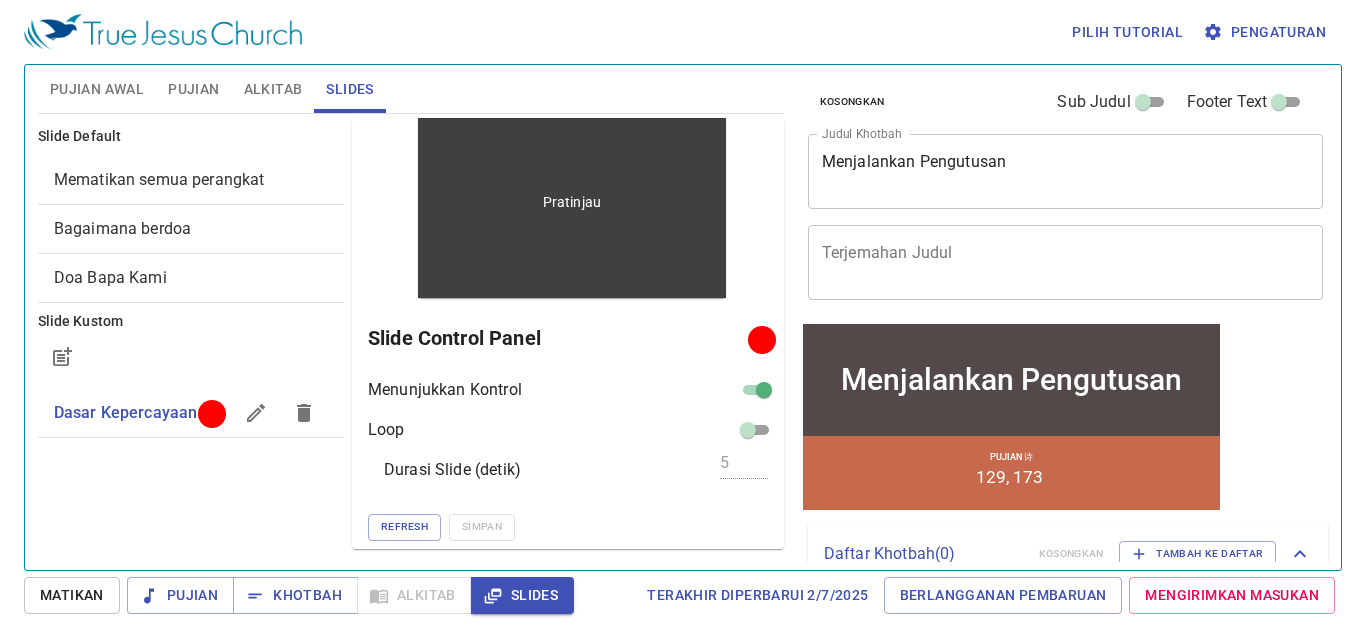 click on "Pratinjau" at bounding box center [572, 202] 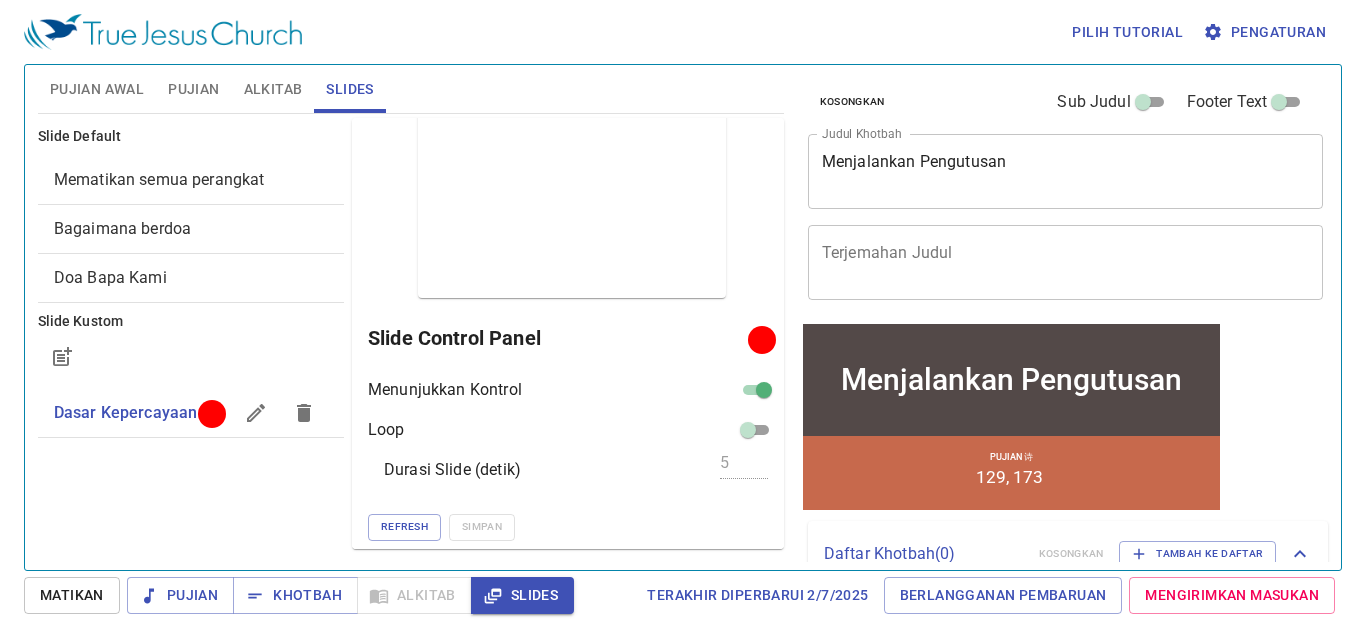scroll, scrollTop: 0, scrollLeft: 0, axis: both 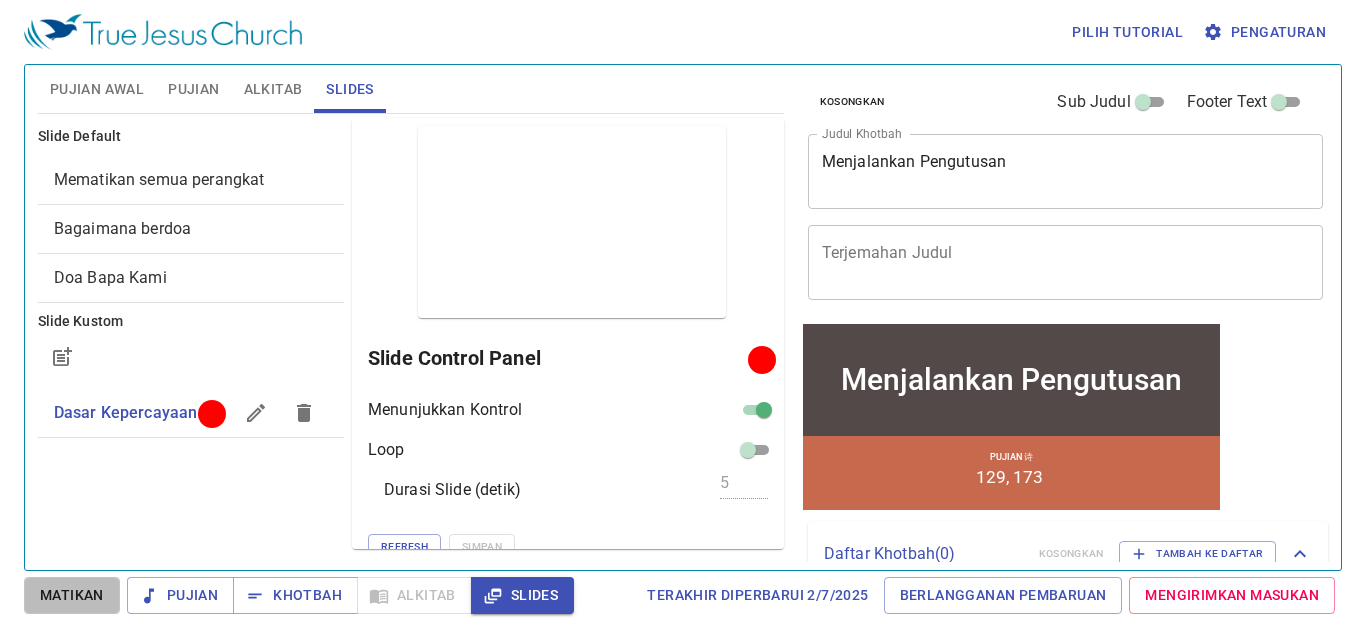 click on "Matikan" at bounding box center (72, 595) 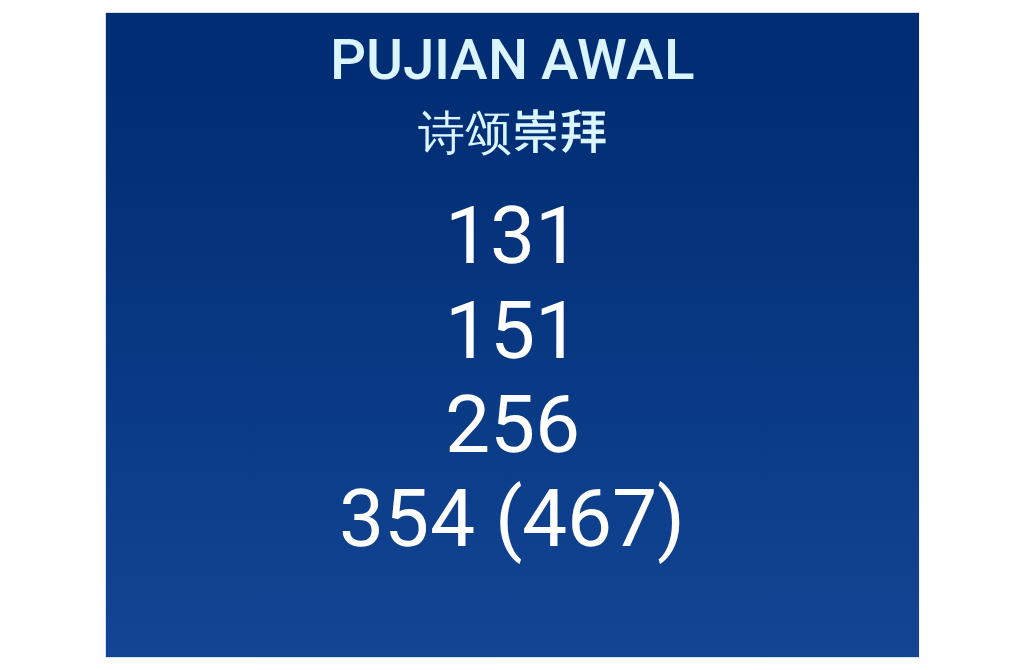 scroll, scrollTop: 0, scrollLeft: 0, axis: both 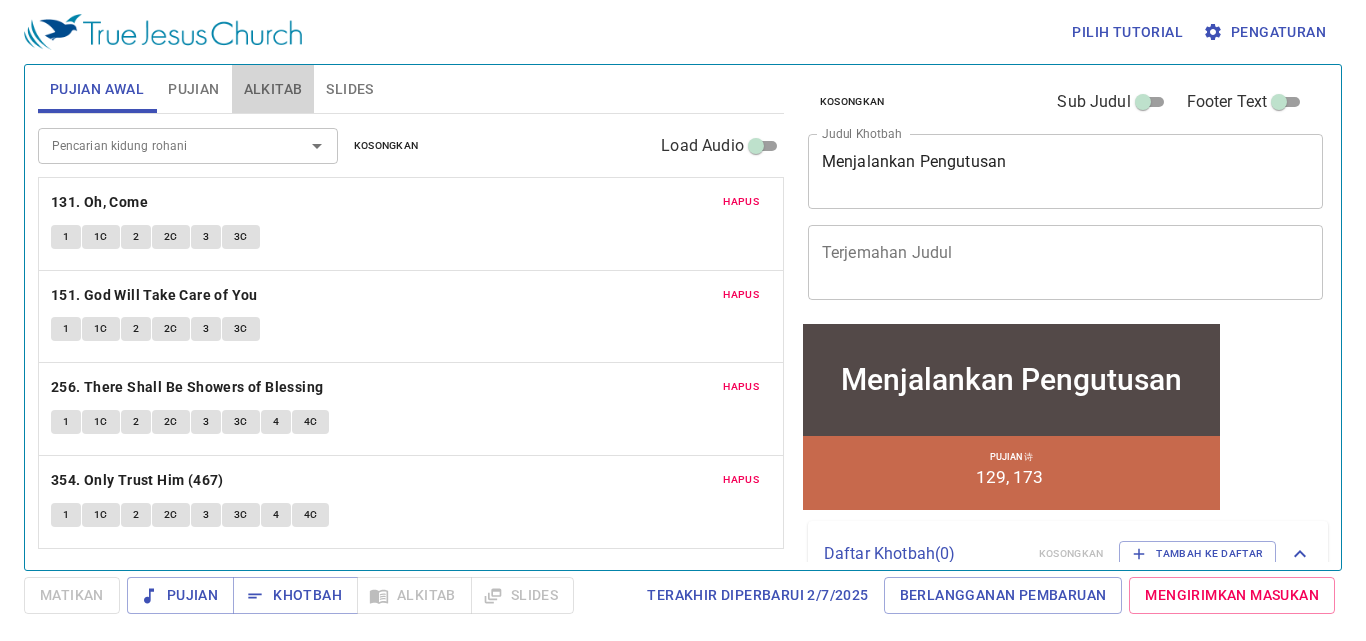 click on "Alkitab" at bounding box center [273, 89] 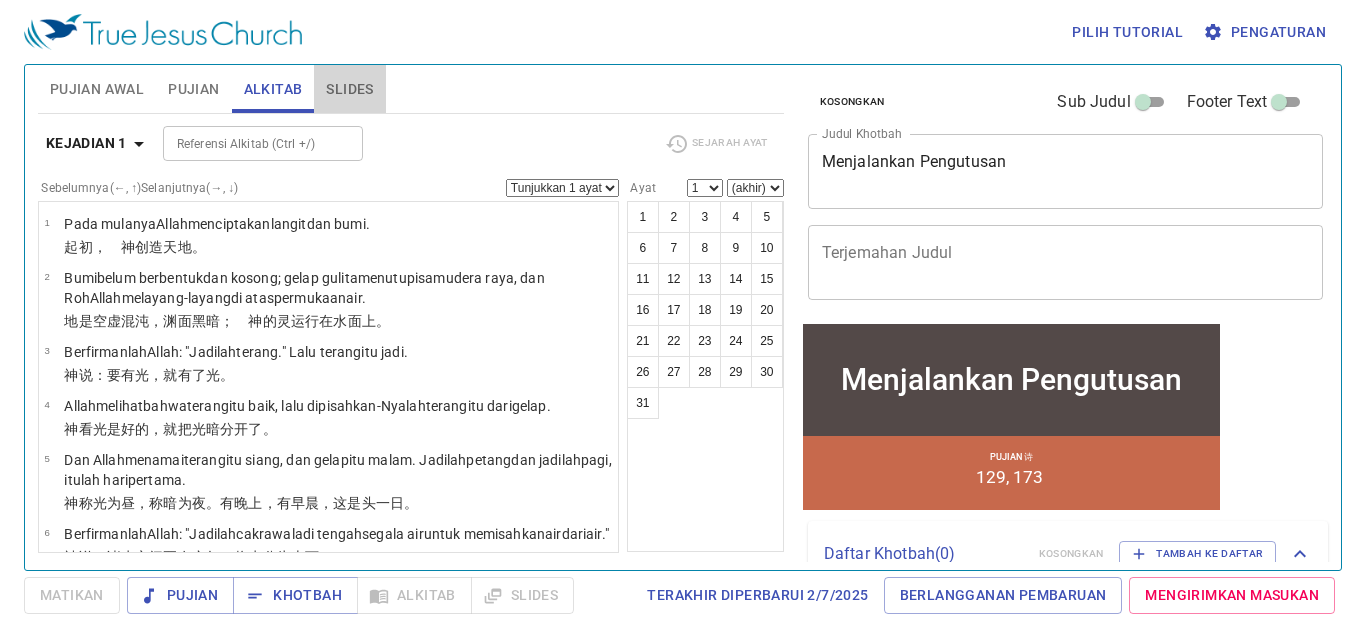 click on "Slides" at bounding box center (349, 89) 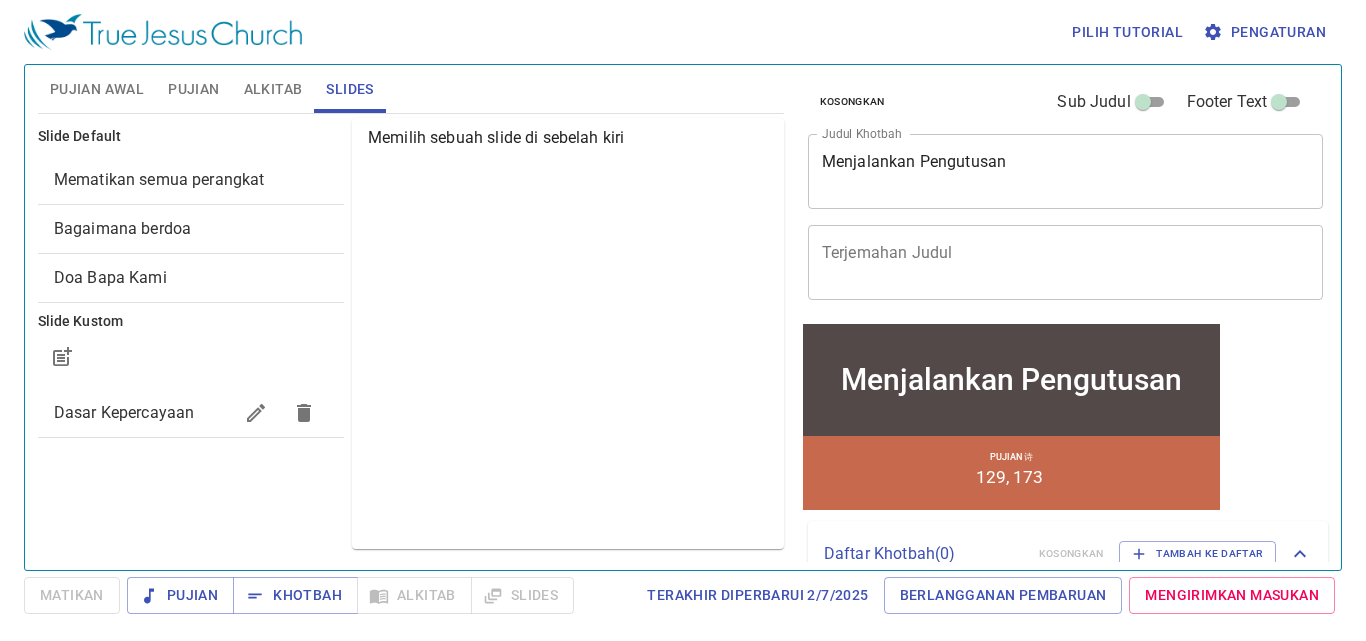 click on "Dasar Kepercayaan" at bounding box center (143, 413) 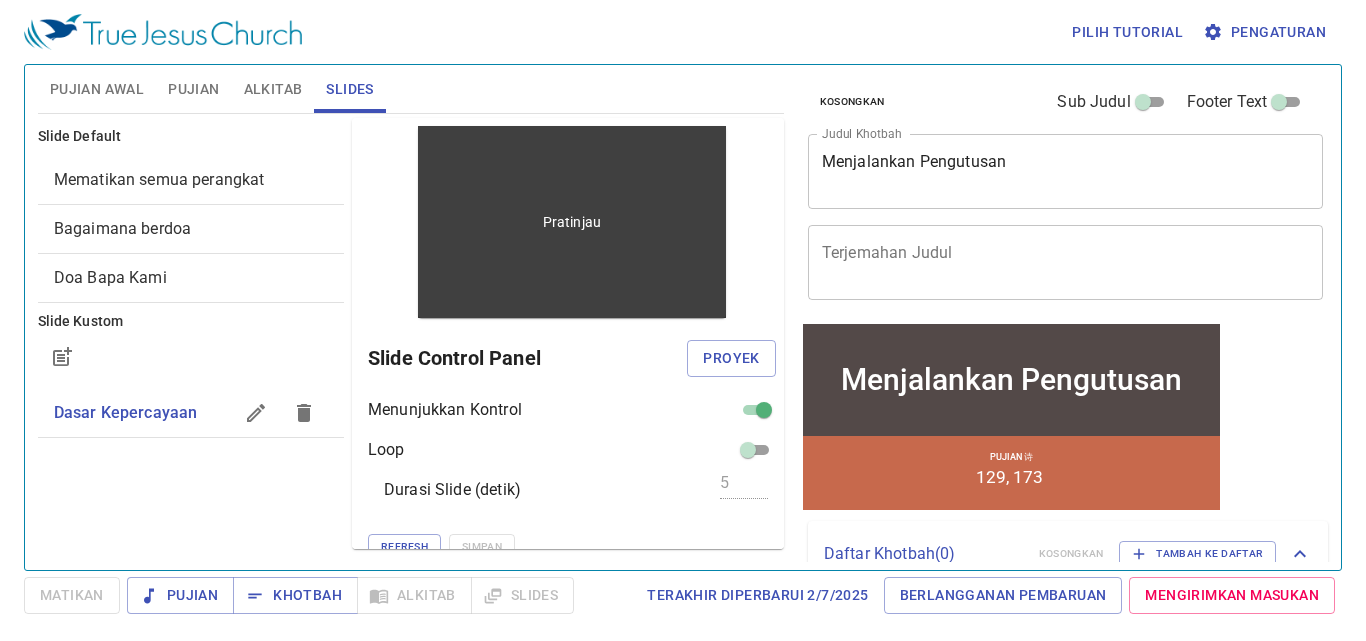 click on "Pratinjau" at bounding box center (572, 222) 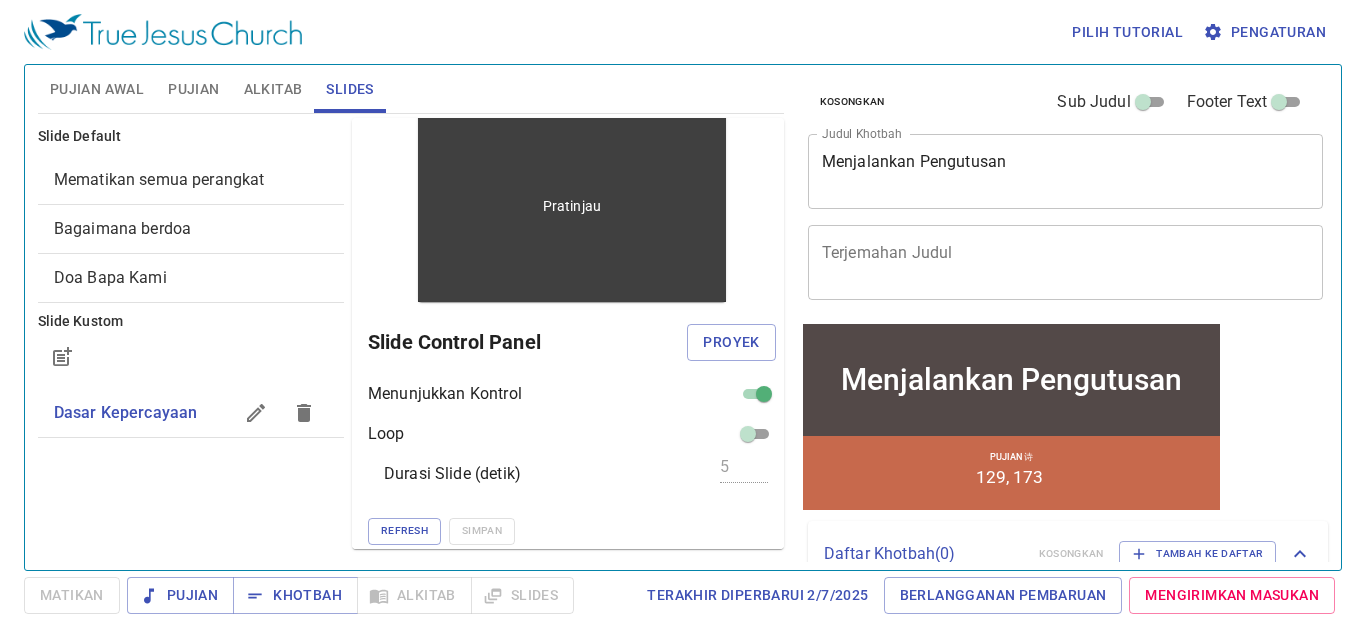 scroll, scrollTop: 20, scrollLeft: 0, axis: vertical 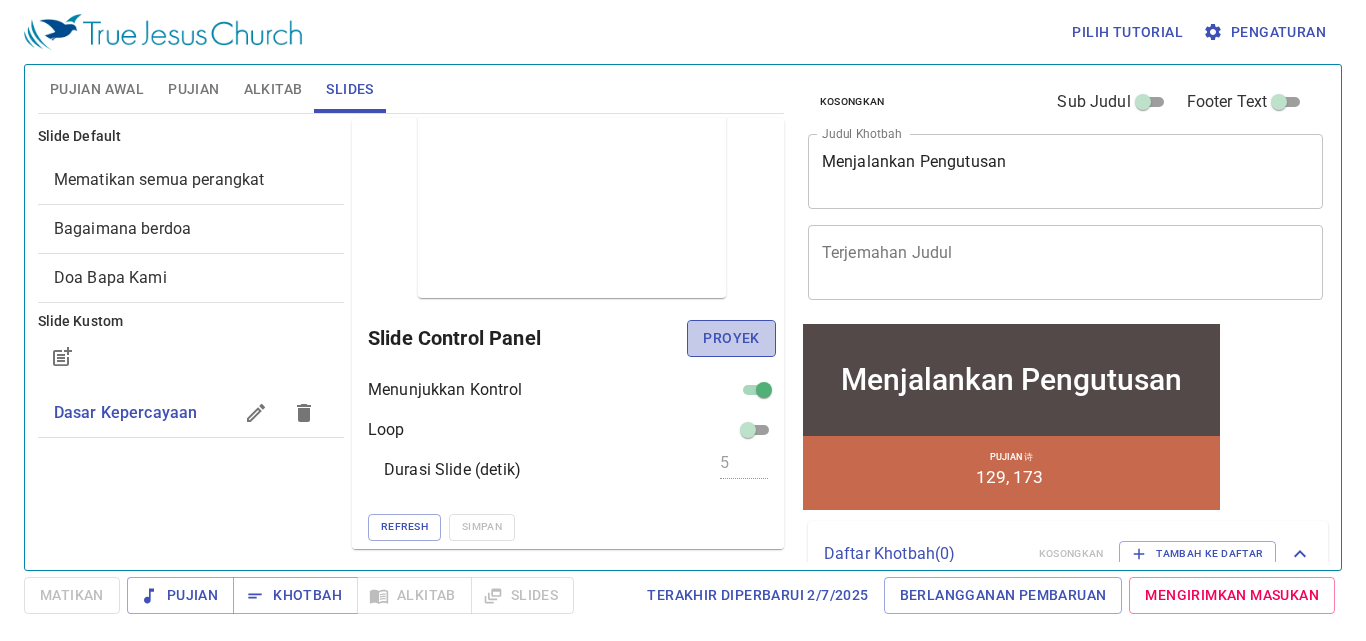 click on "Proyek" at bounding box center (731, 338) 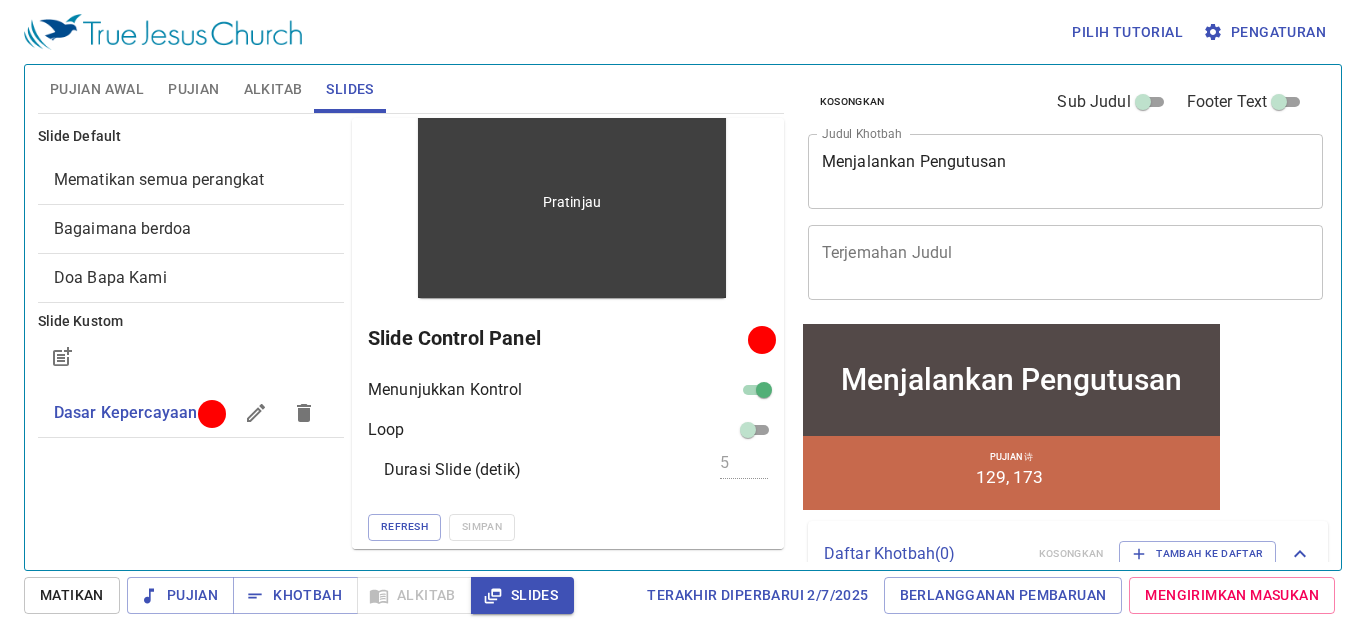 click on "Pratinjau" at bounding box center (572, 202) 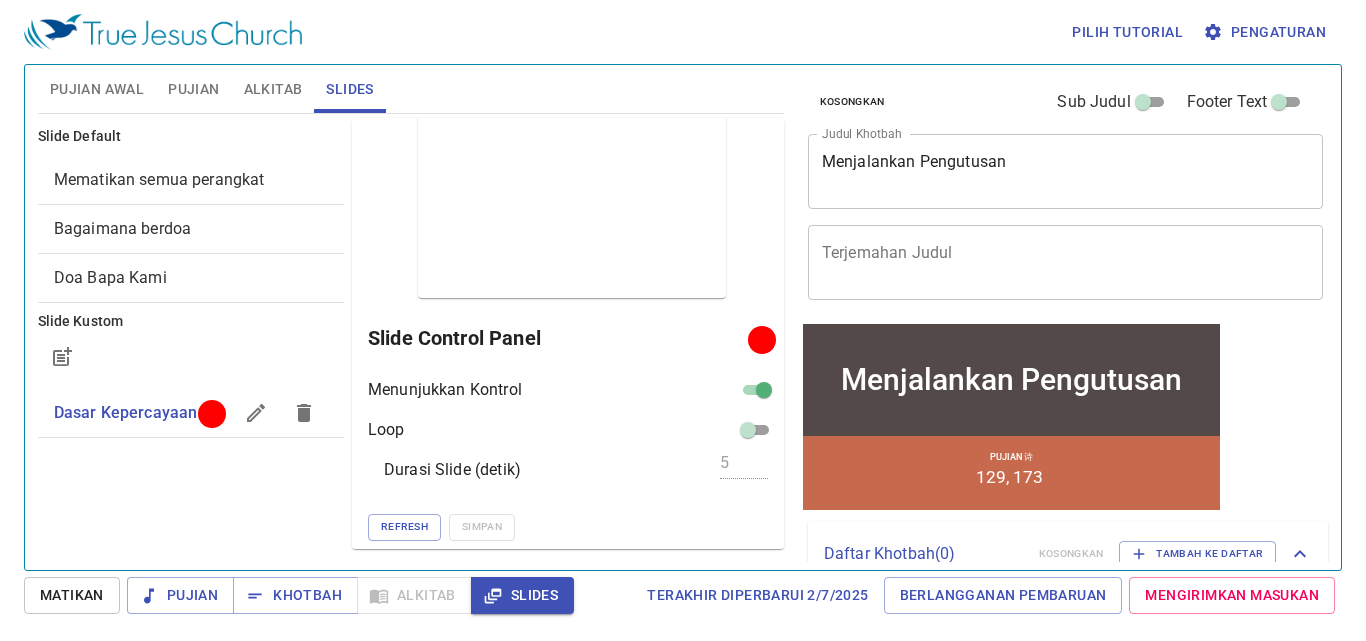 click 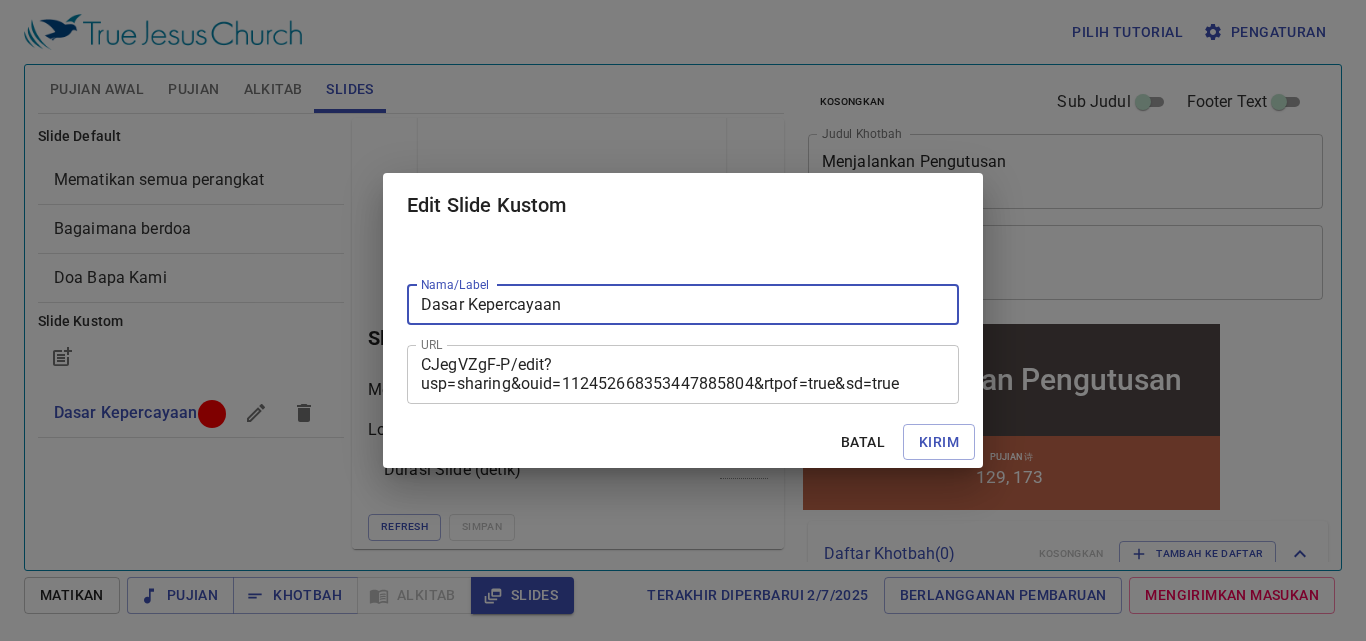scroll, scrollTop: 0, scrollLeft: 0, axis: both 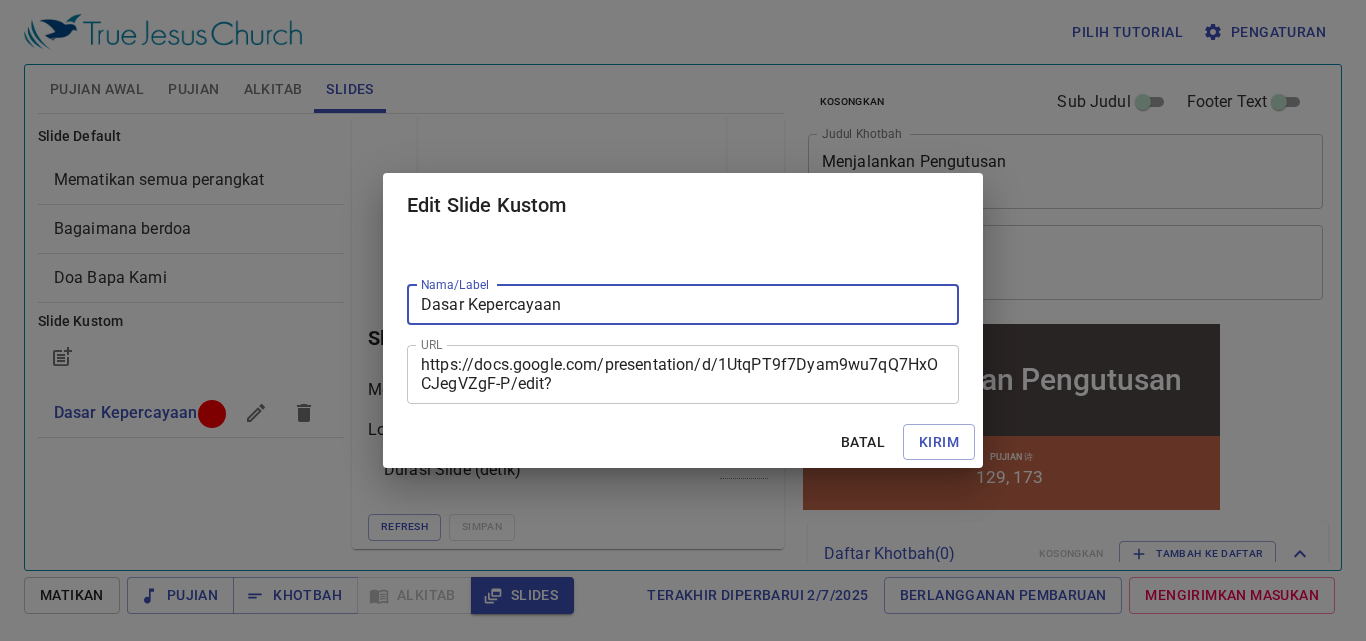 click on "https://docs.google.com/presentation/d/1UtqPT9f7Dyam9wu7qQ7HxOCJegVZgF-P/edit?usp=sharing&ouid=112452668353447885804&rtpof=true&sd=true" at bounding box center [683, 374] 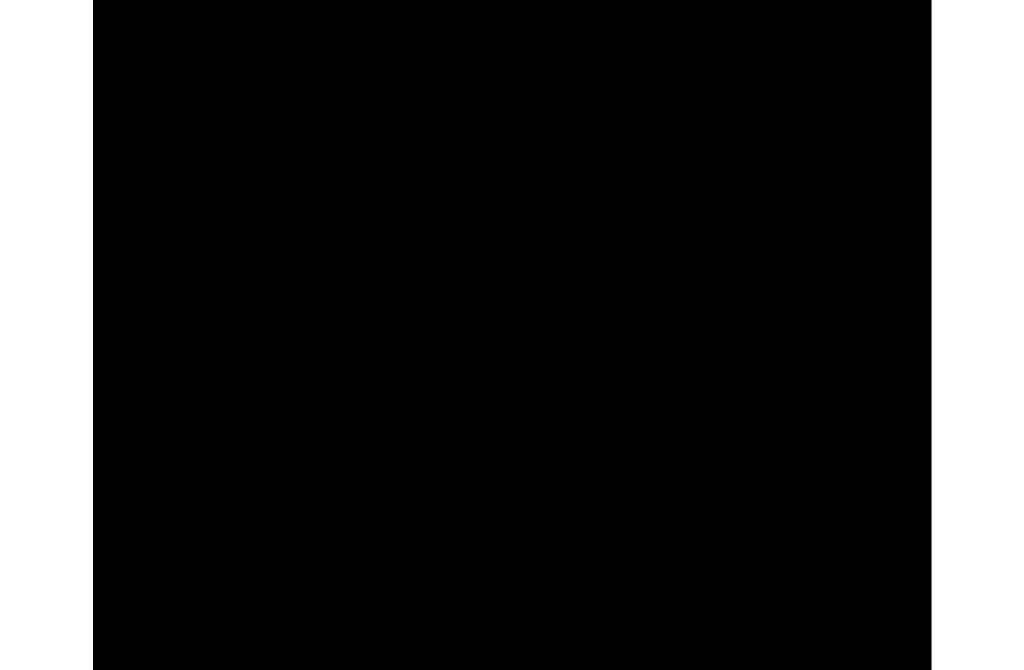 scroll, scrollTop: 0, scrollLeft: 0, axis: both 